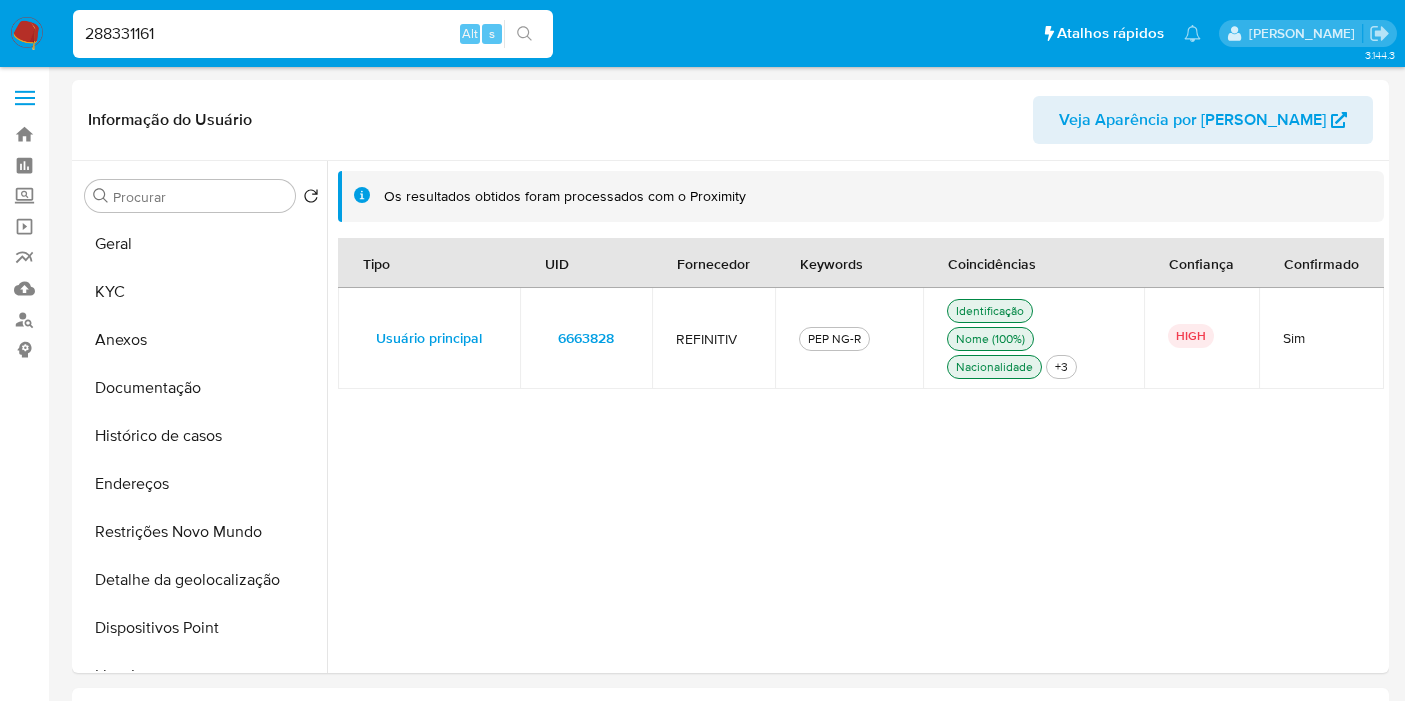 select on "10" 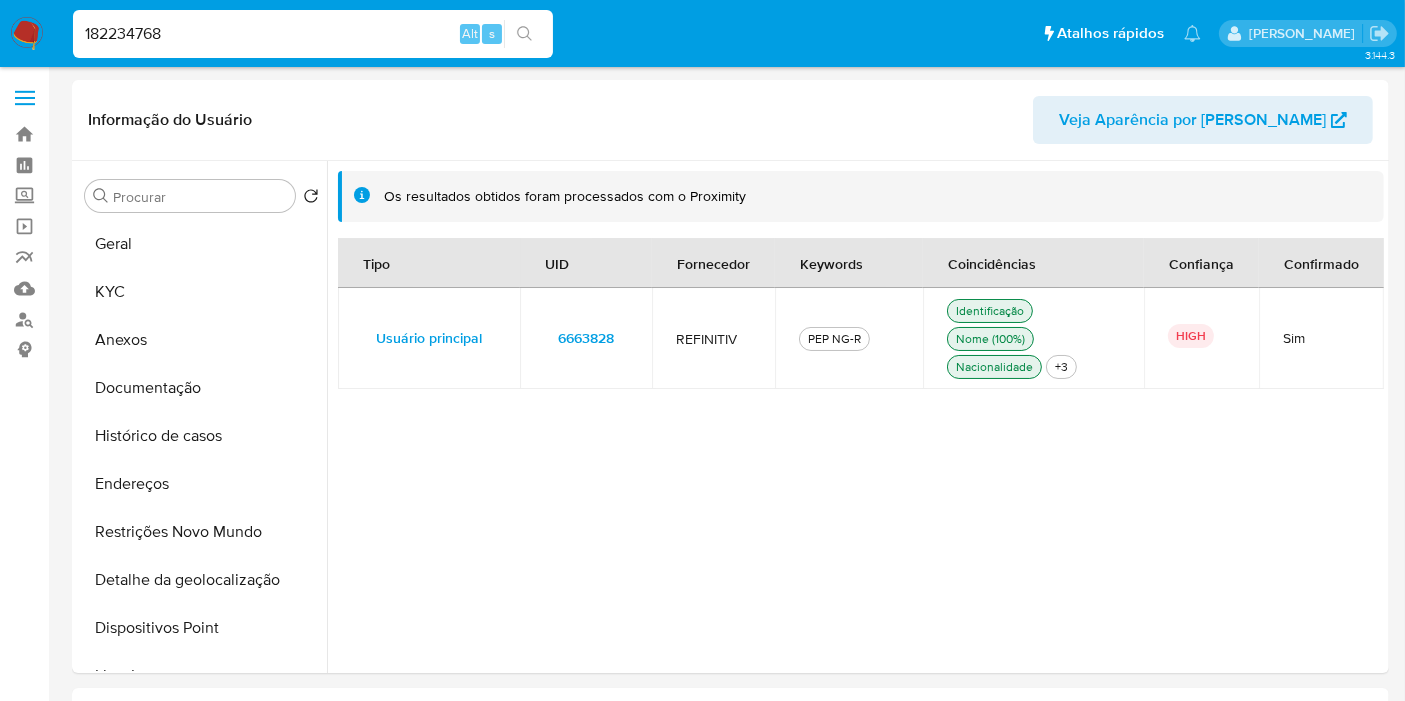 scroll, scrollTop: 295, scrollLeft: 0, axis: vertical 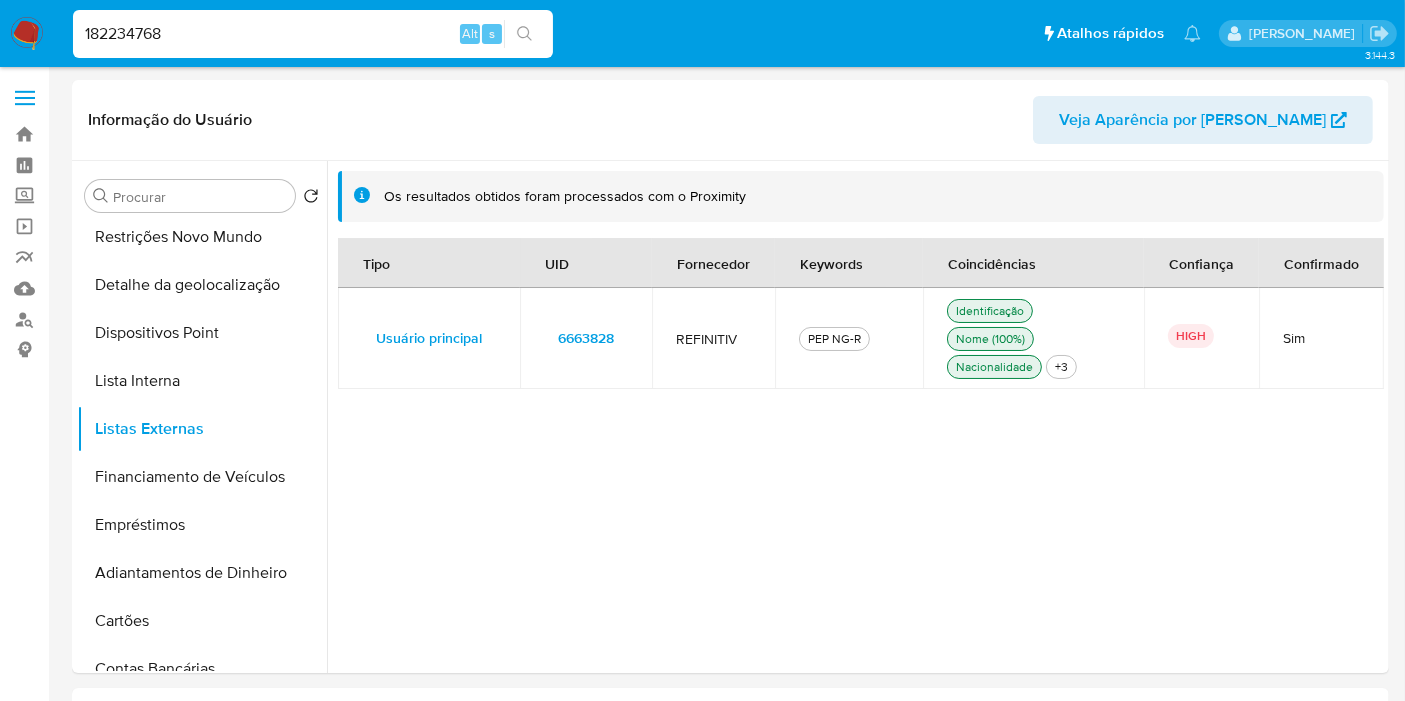 type on "182234768" 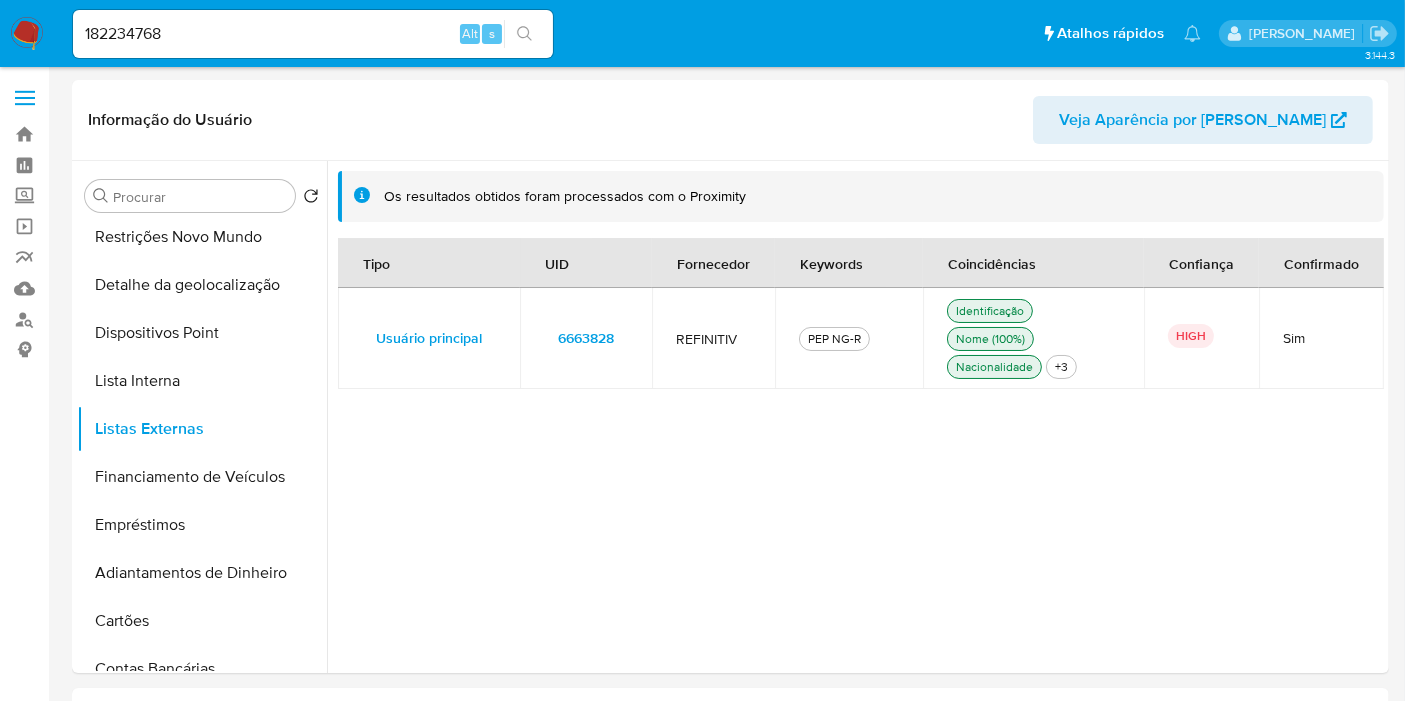 click 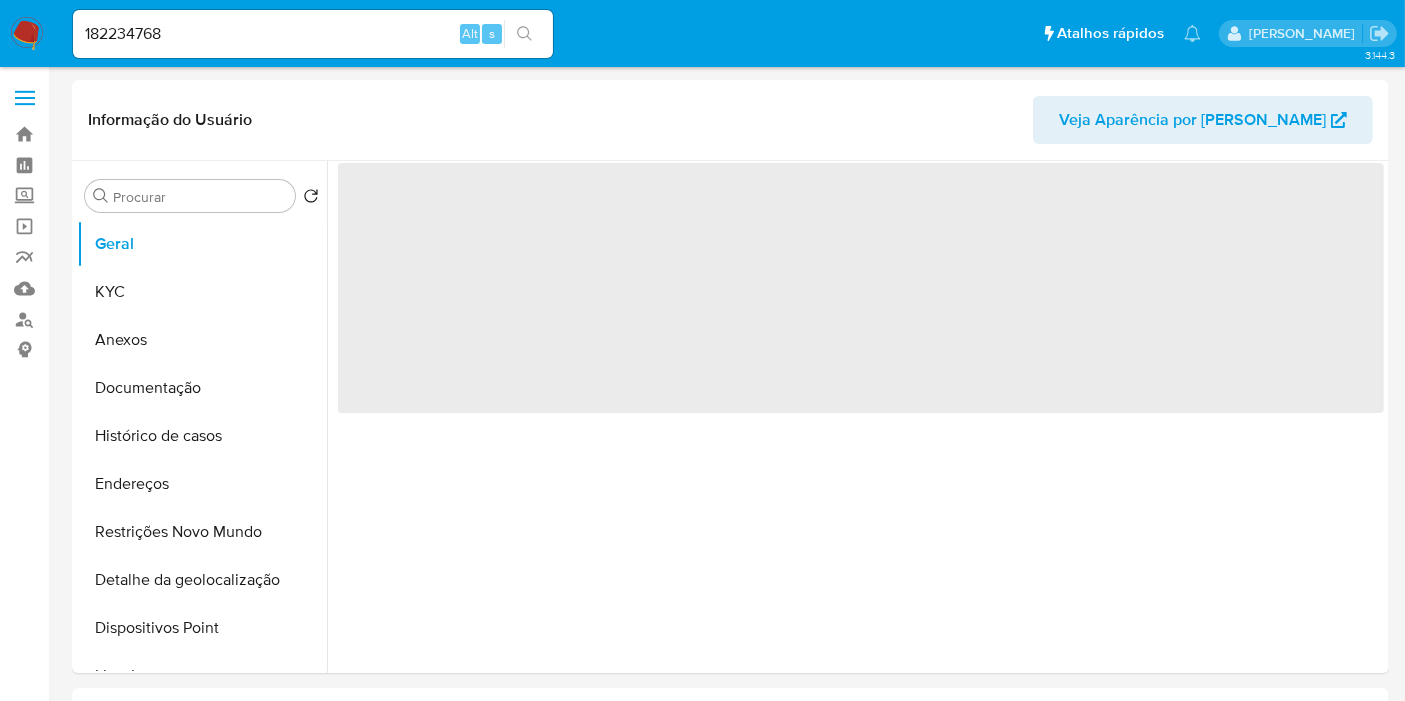 select on "10" 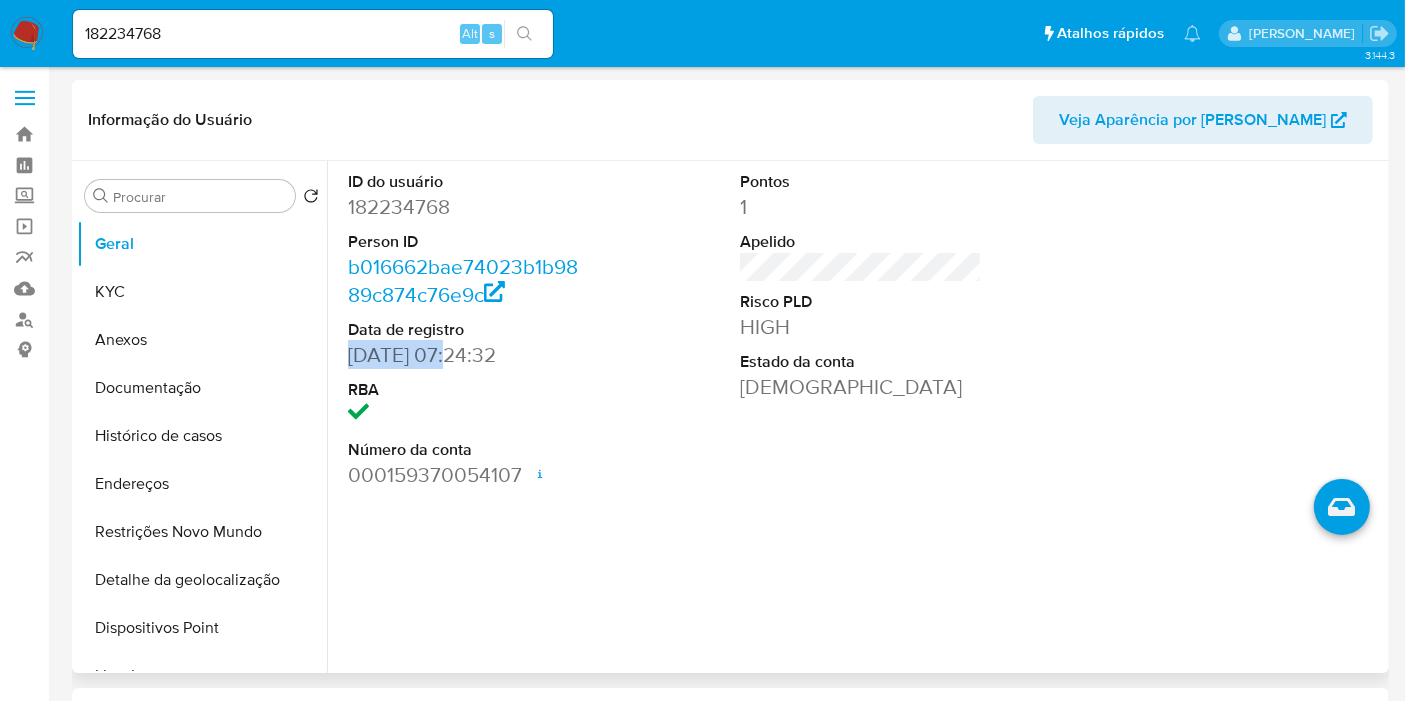 drag, startPoint x: 448, startPoint y: 354, endPoint x: 372, endPoint y: 364, distance: 76.655075 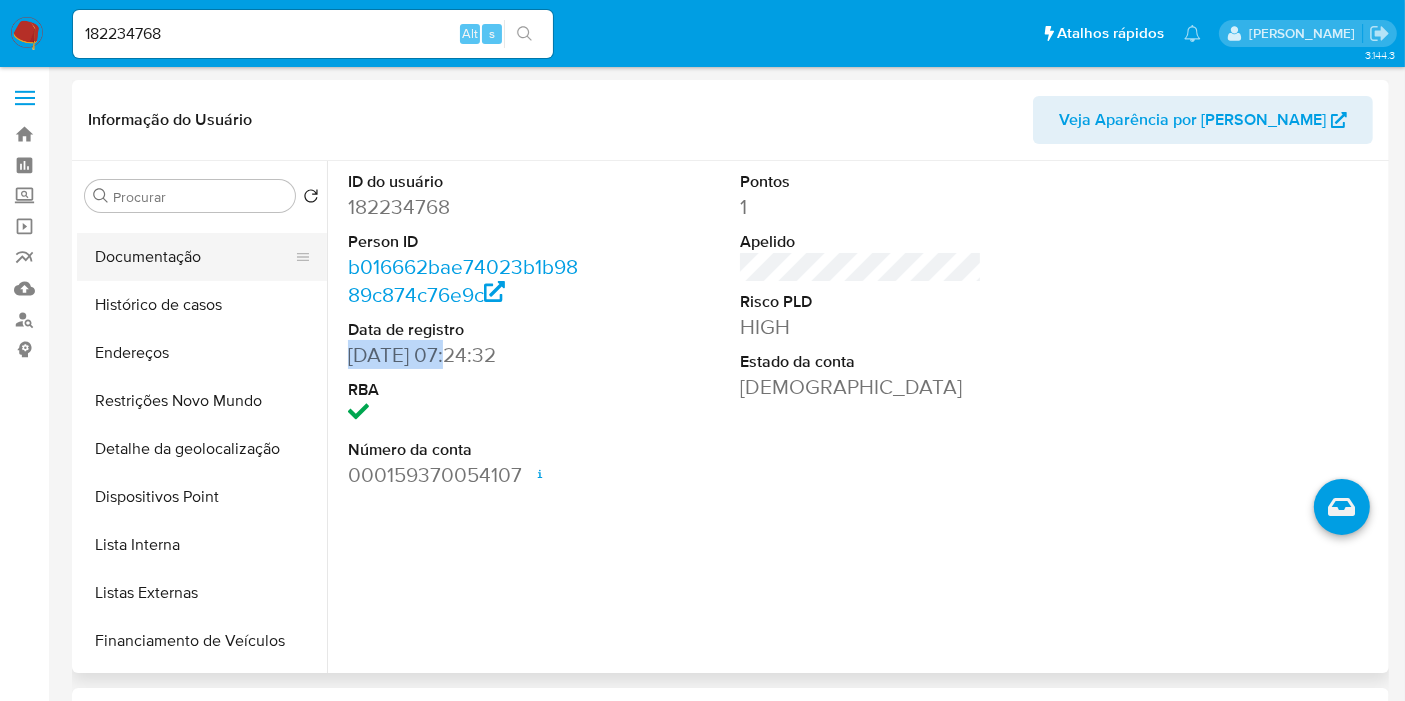 scroll, scrollTop: 141, scrollLeft: 0, axis: vertical 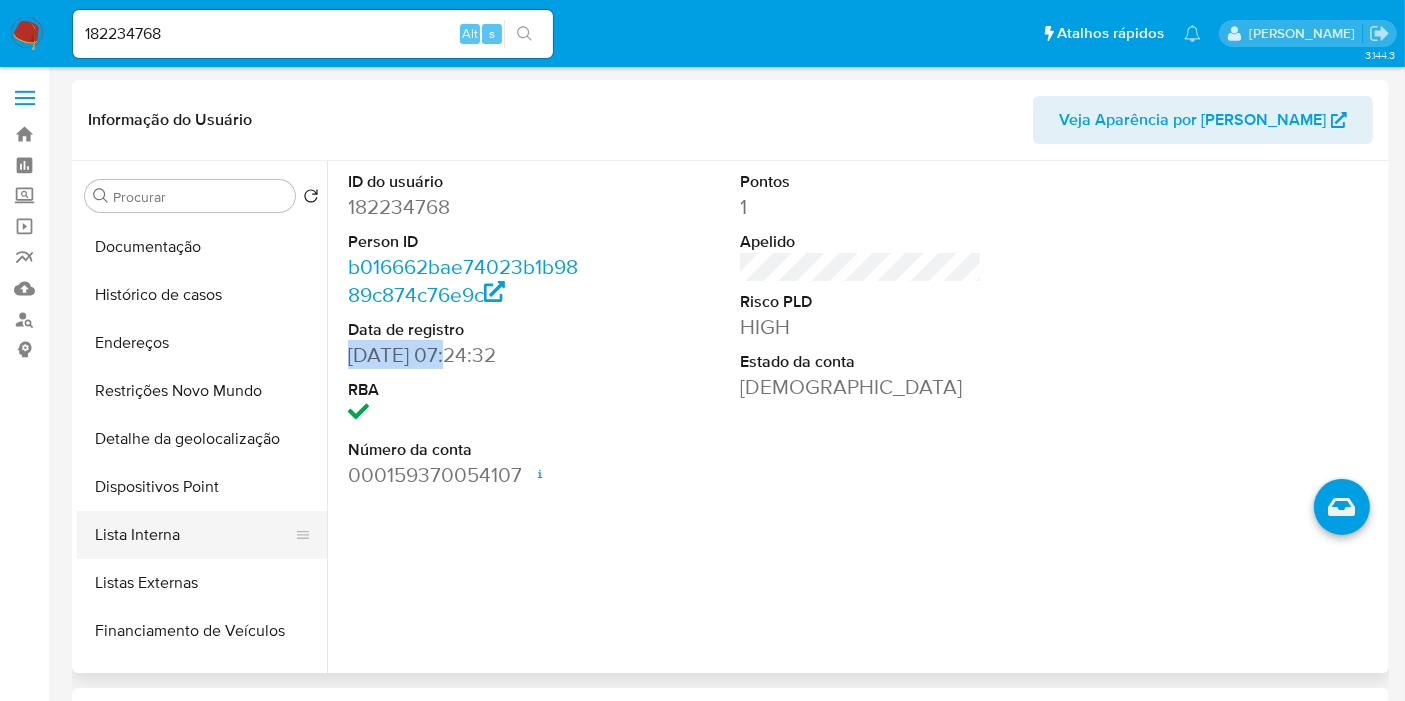 click on "Lista Interna" at bounding box center [194, 535] 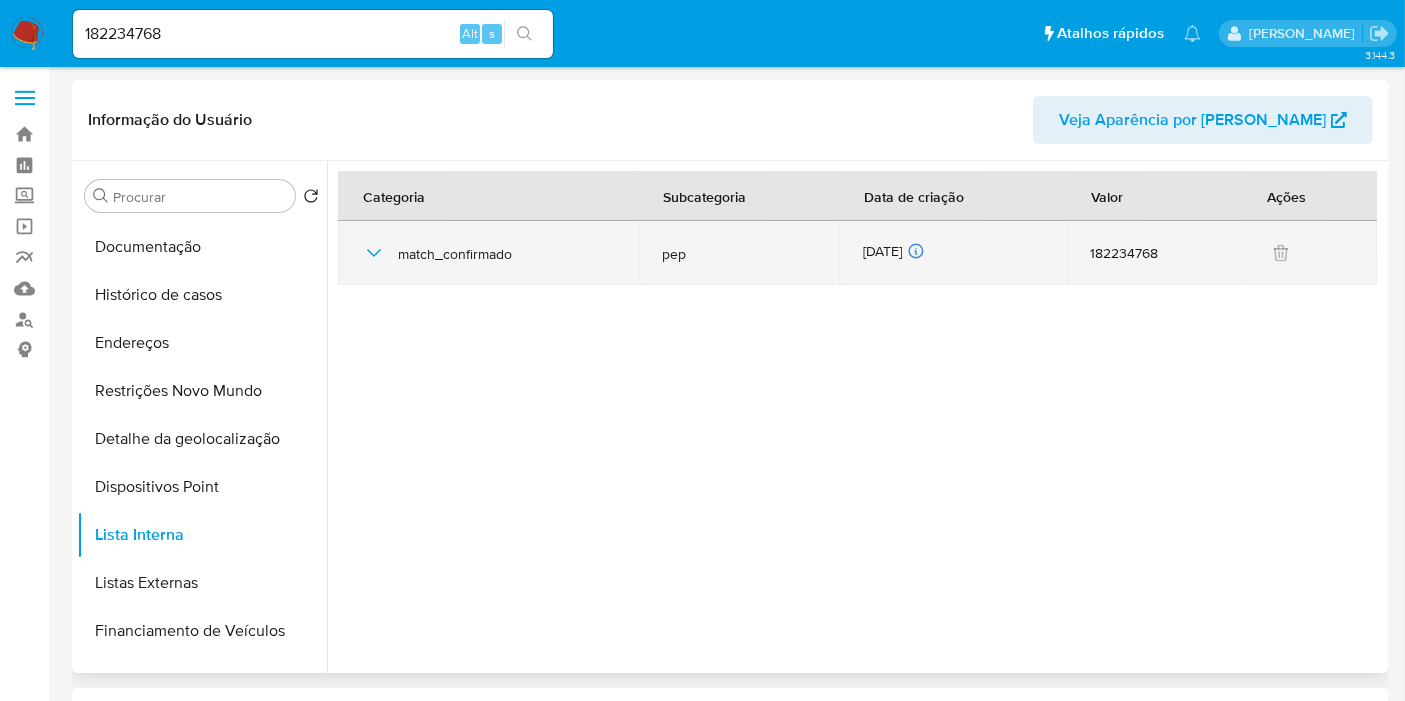 click on "24/06/2025   24/06/2025 08:56:53" at bounding box center (952, 253) 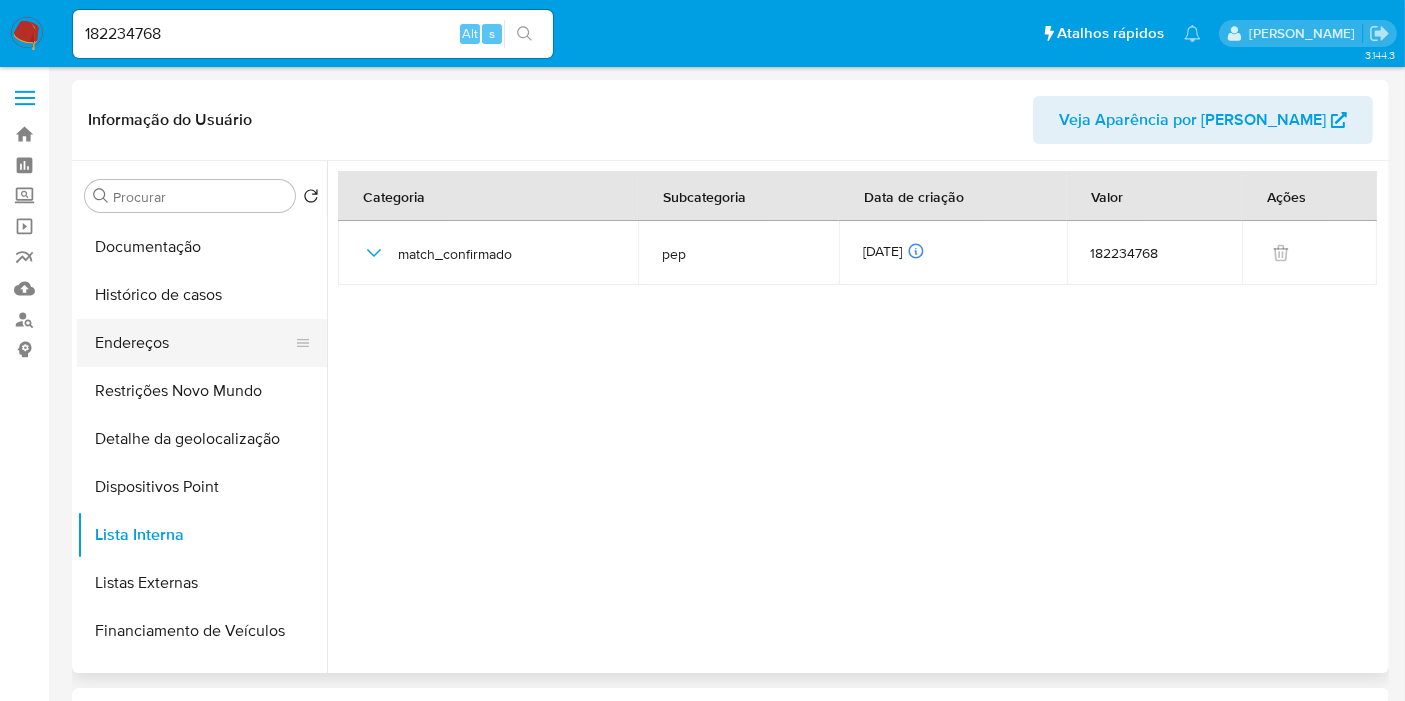scroll, scrollTop: 0, scrollLeft: 0, axis: both 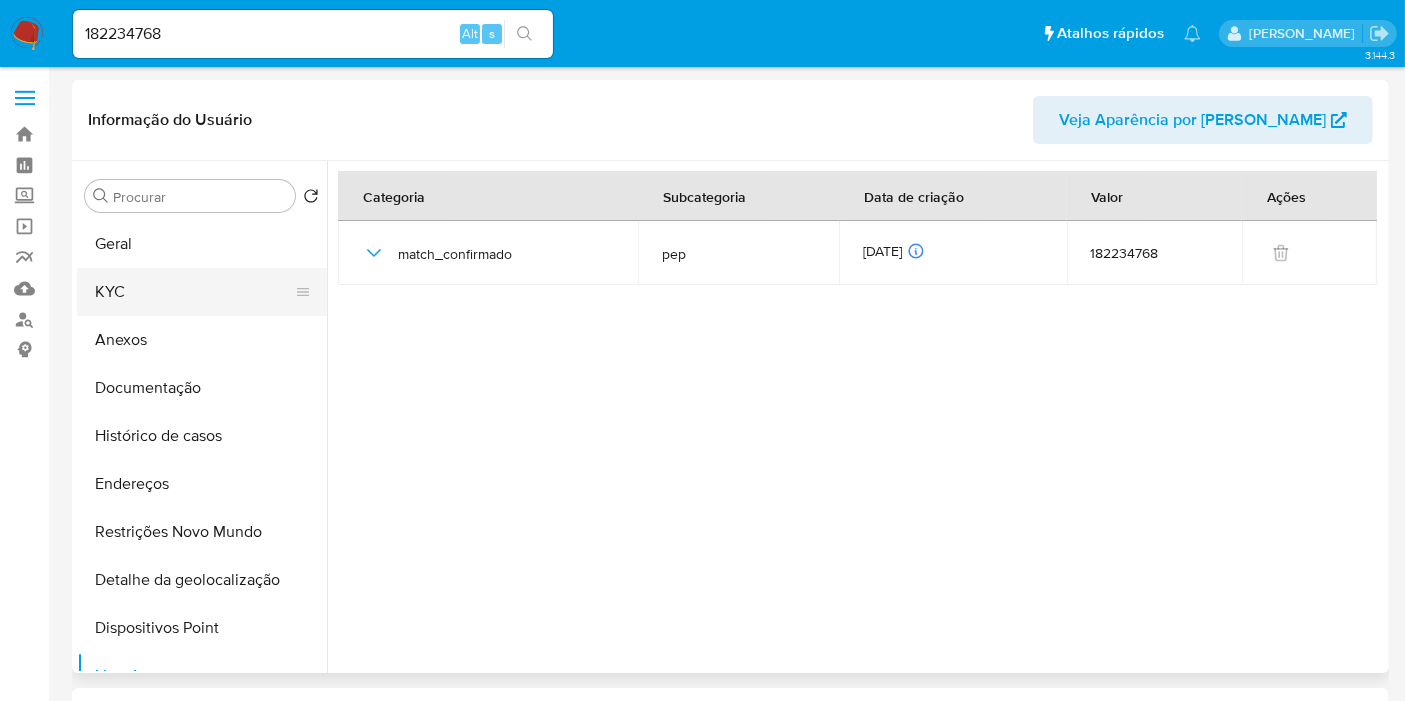 click on "KYC" at bounding box center [194, 292] 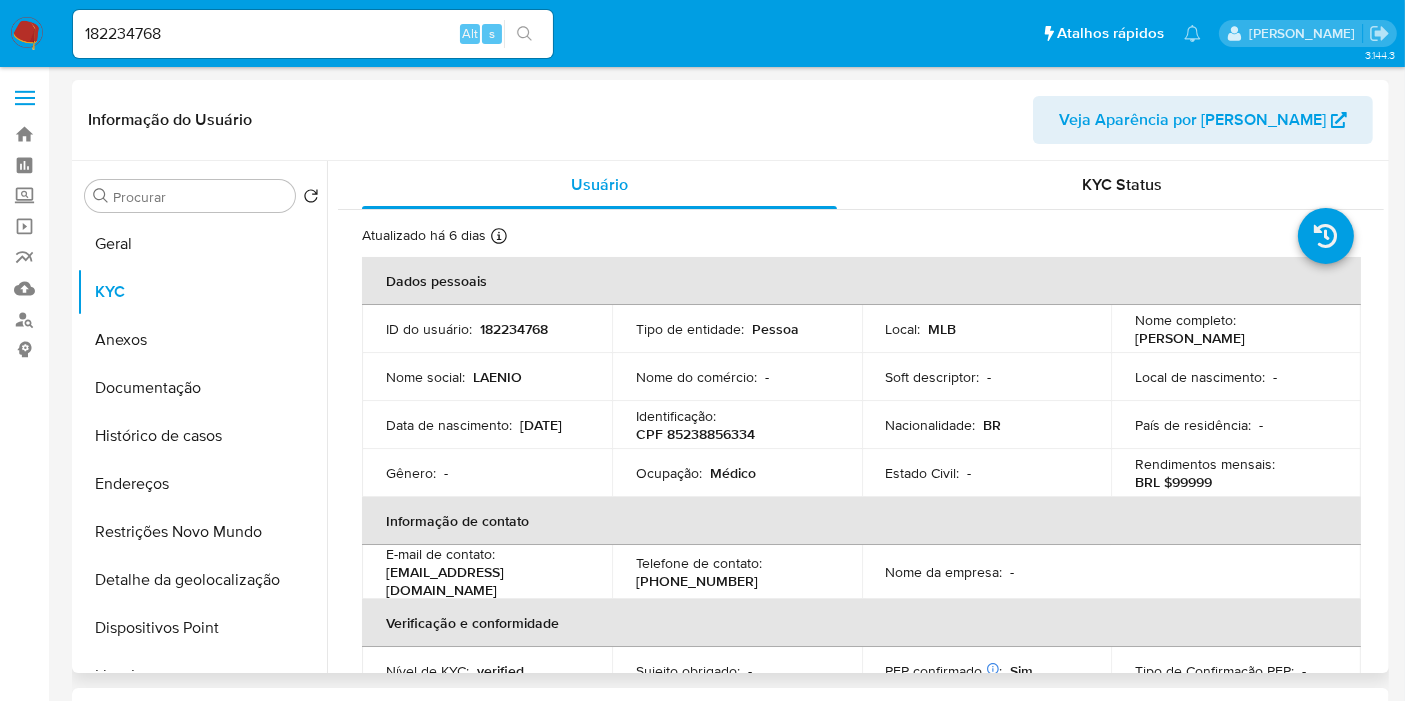 click on "182234768" at bounding box center (514, 329) 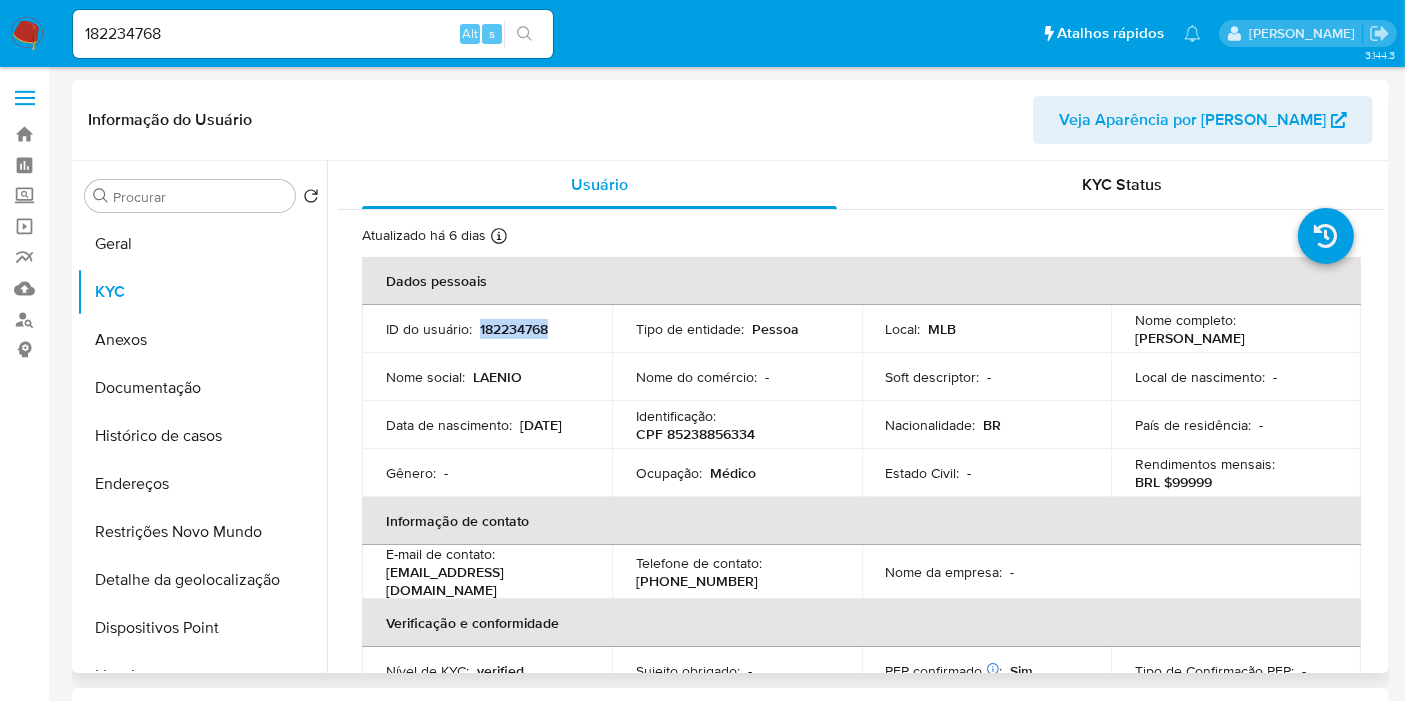 click on "182234768" at bounding box center [514, 329] 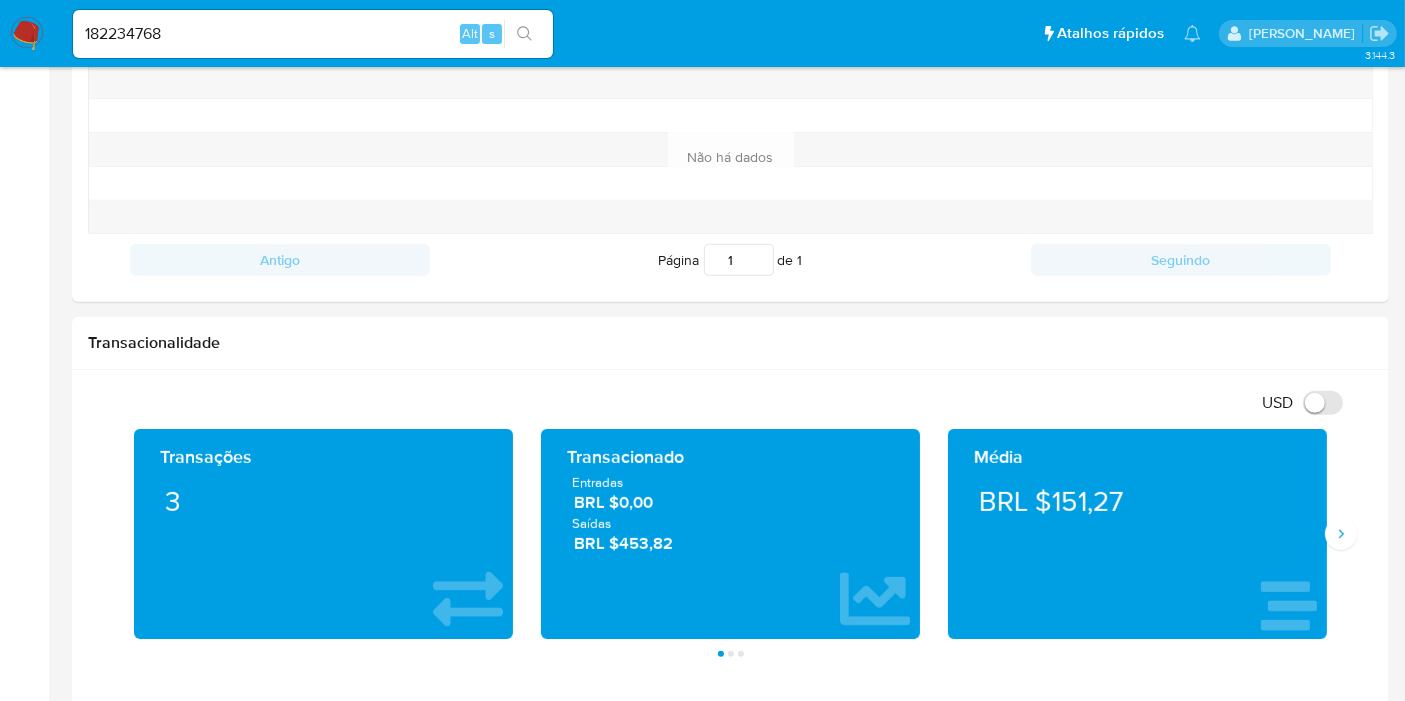 scroll, scrollTop: 888, scrollLeft: 0, axis: vertical 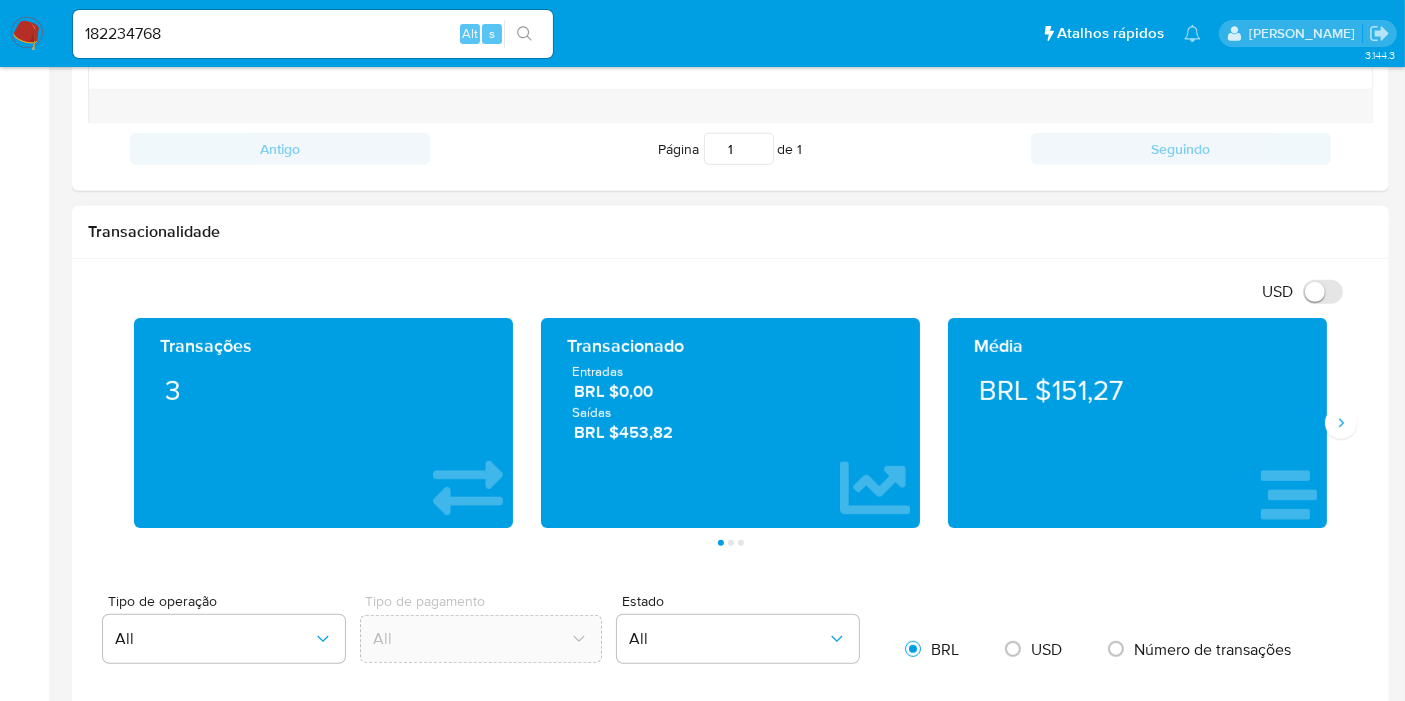 drag, startPoint x: 701, startPoint y: 435, endPoint x: 566, endPoint y: 366, distance: 151.61134 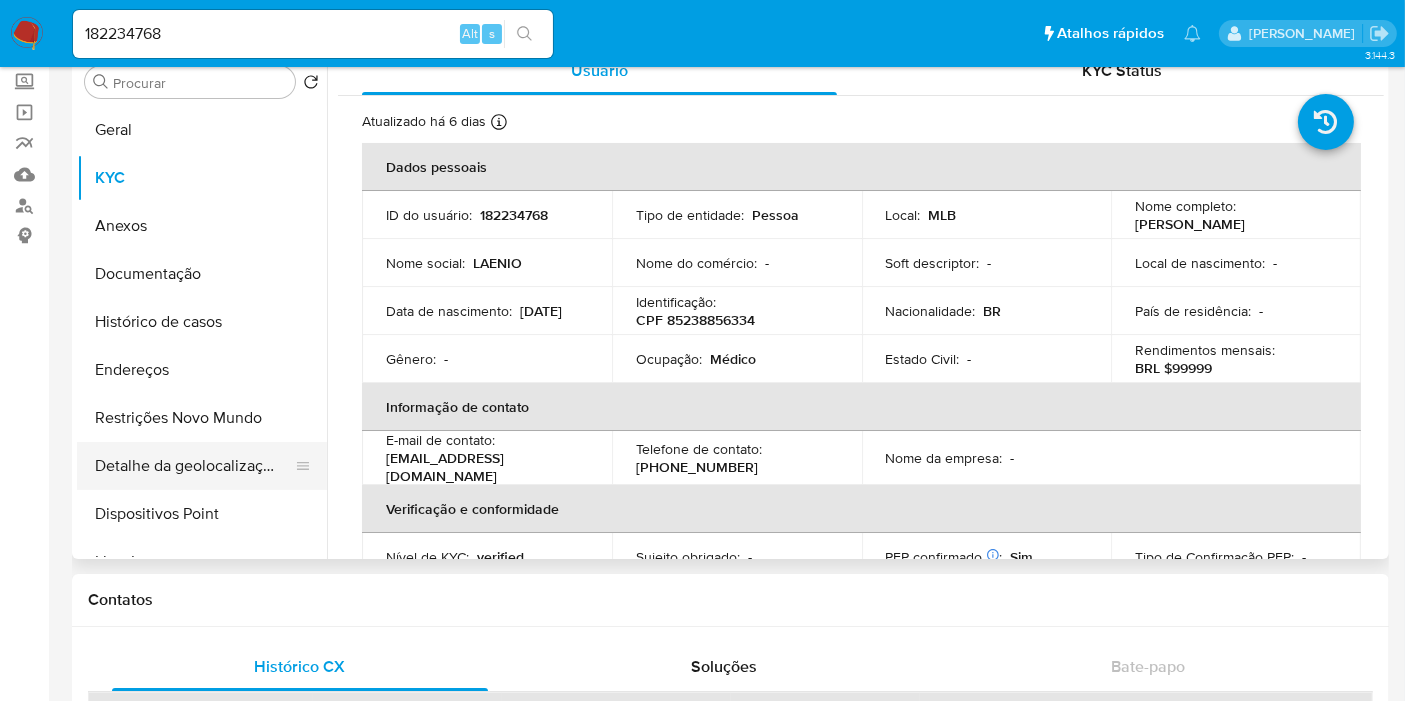 scroll, scrollTop: 222, scrollLeft: 0, axis: vertical 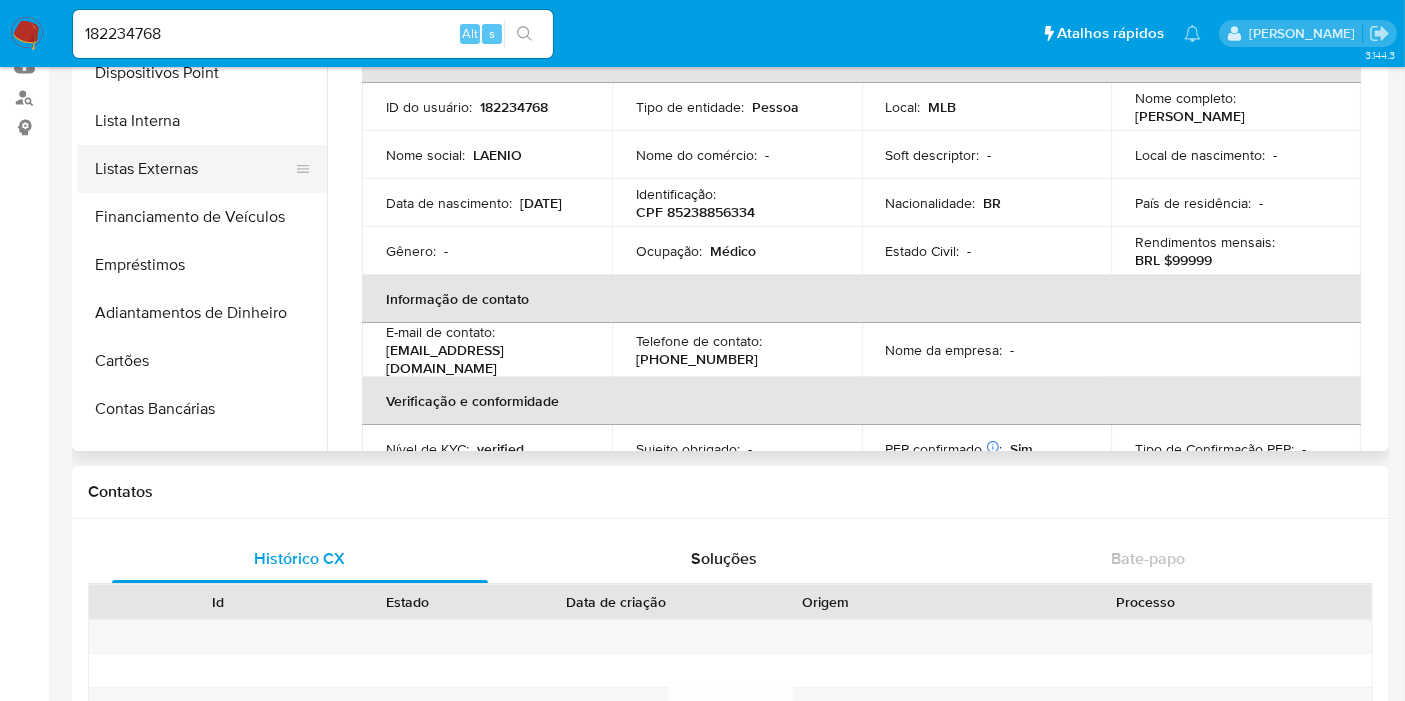 click on "Listas Externas" at bounding box center (194, 169) 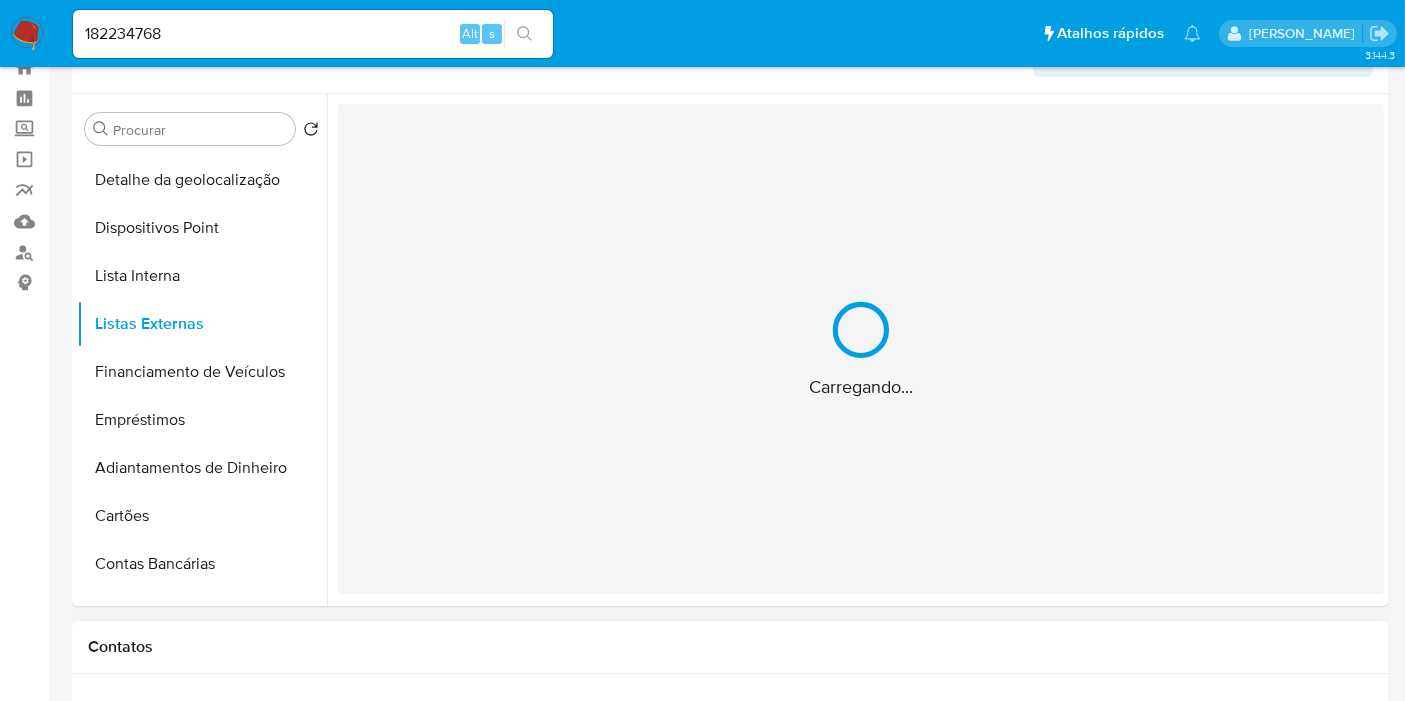 scroll, scrollTop: 0, scrollLeft: 0, axis: both 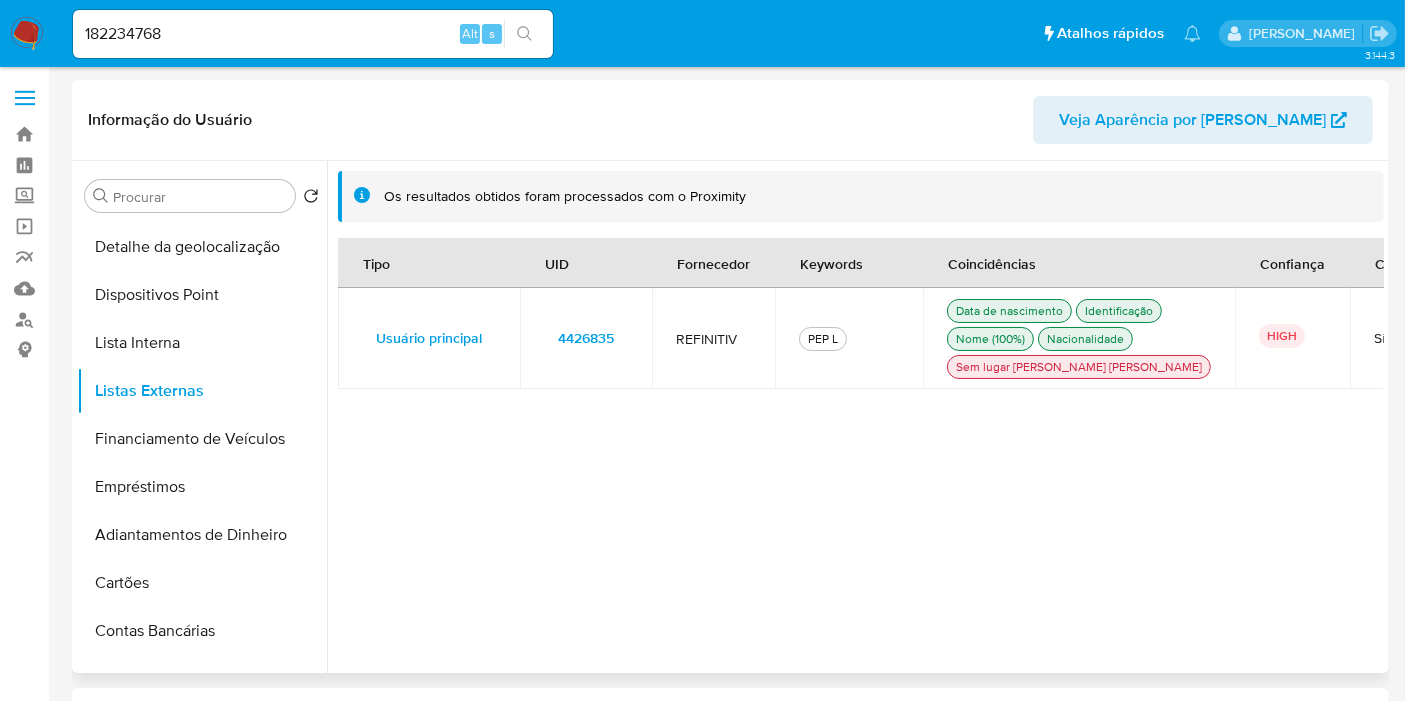 click on "4426835" at bounding box center [586, 338] 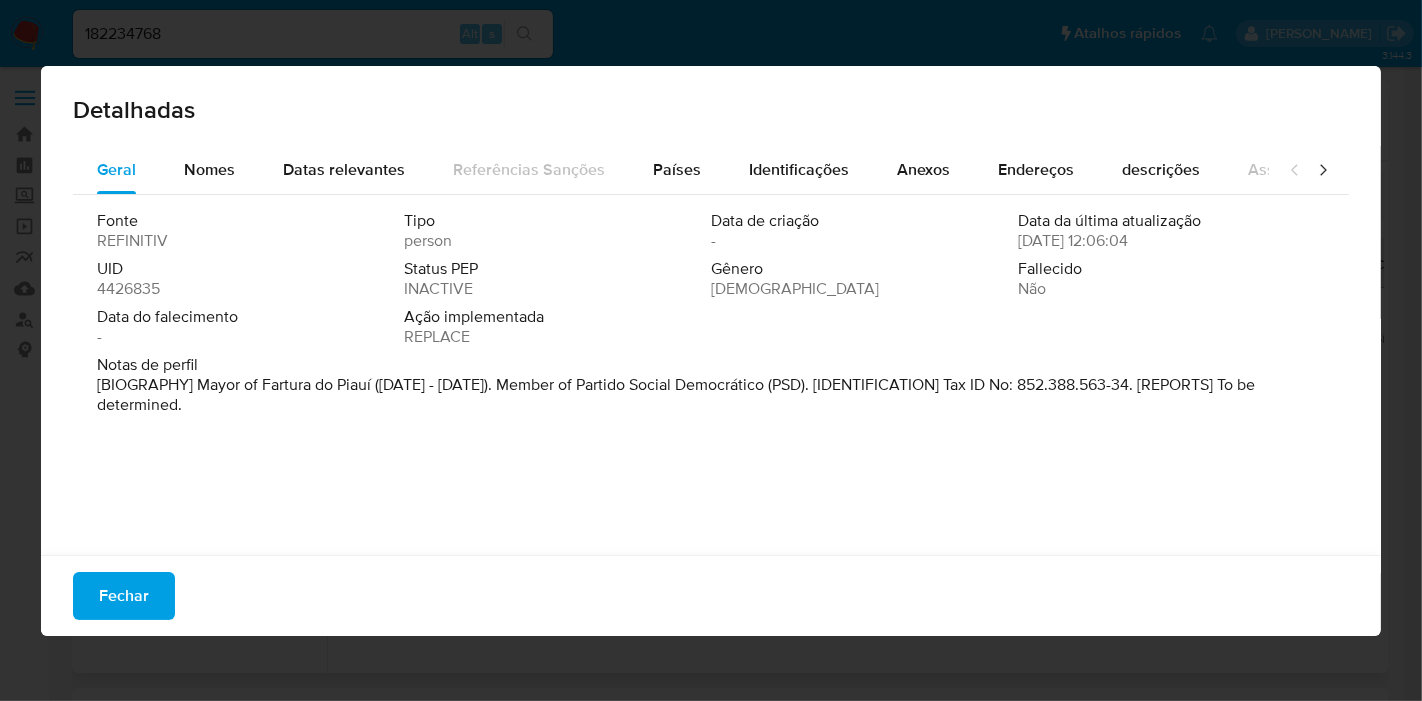 click on "UID" at bounding box center [248, 269] 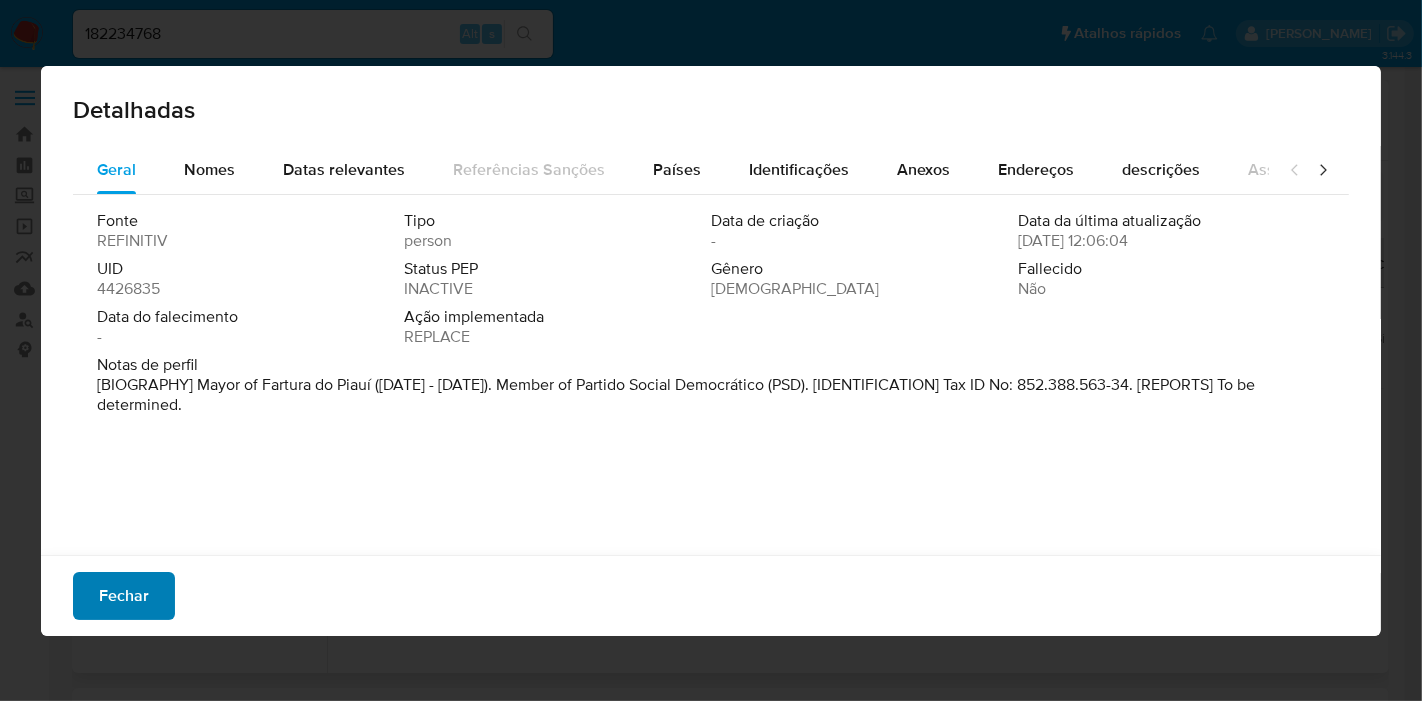 click on "Fechar" at bounding box center (124, 596) 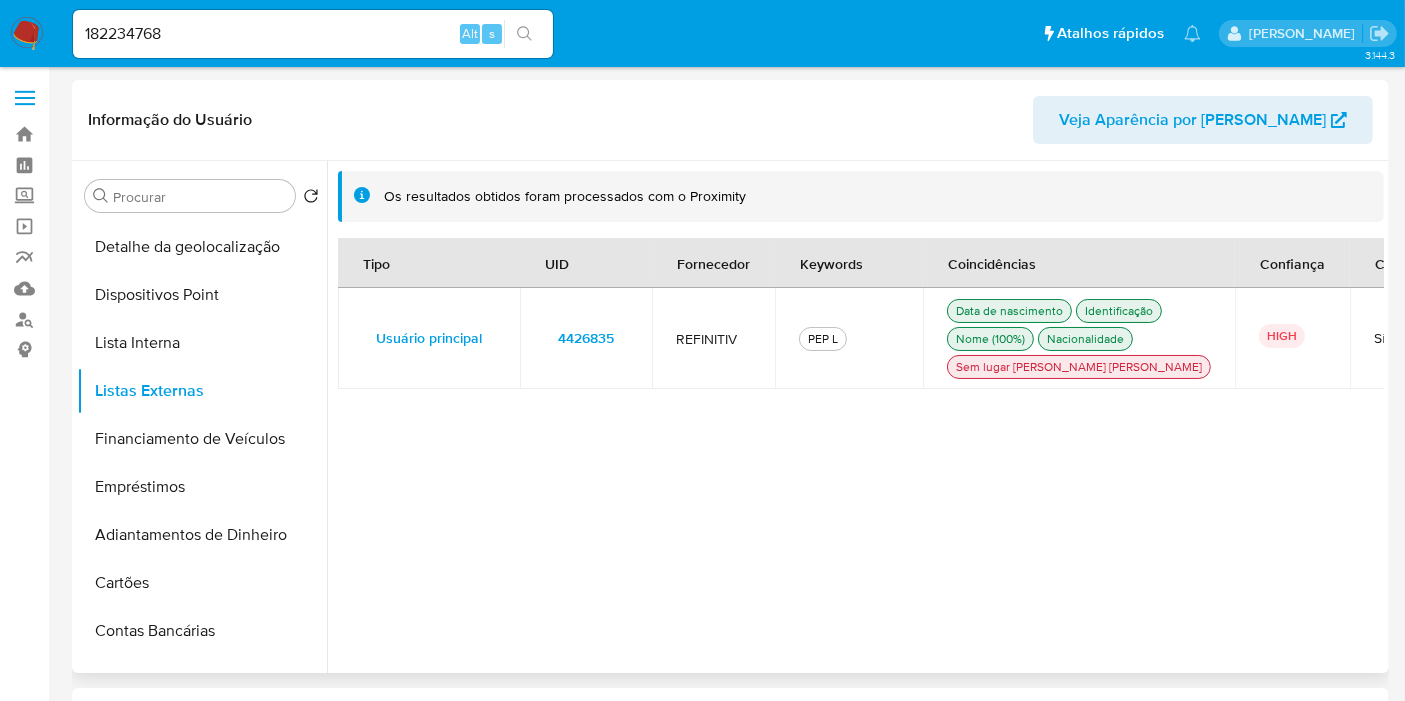 click on "182234768" at bounding box center (313, 34) 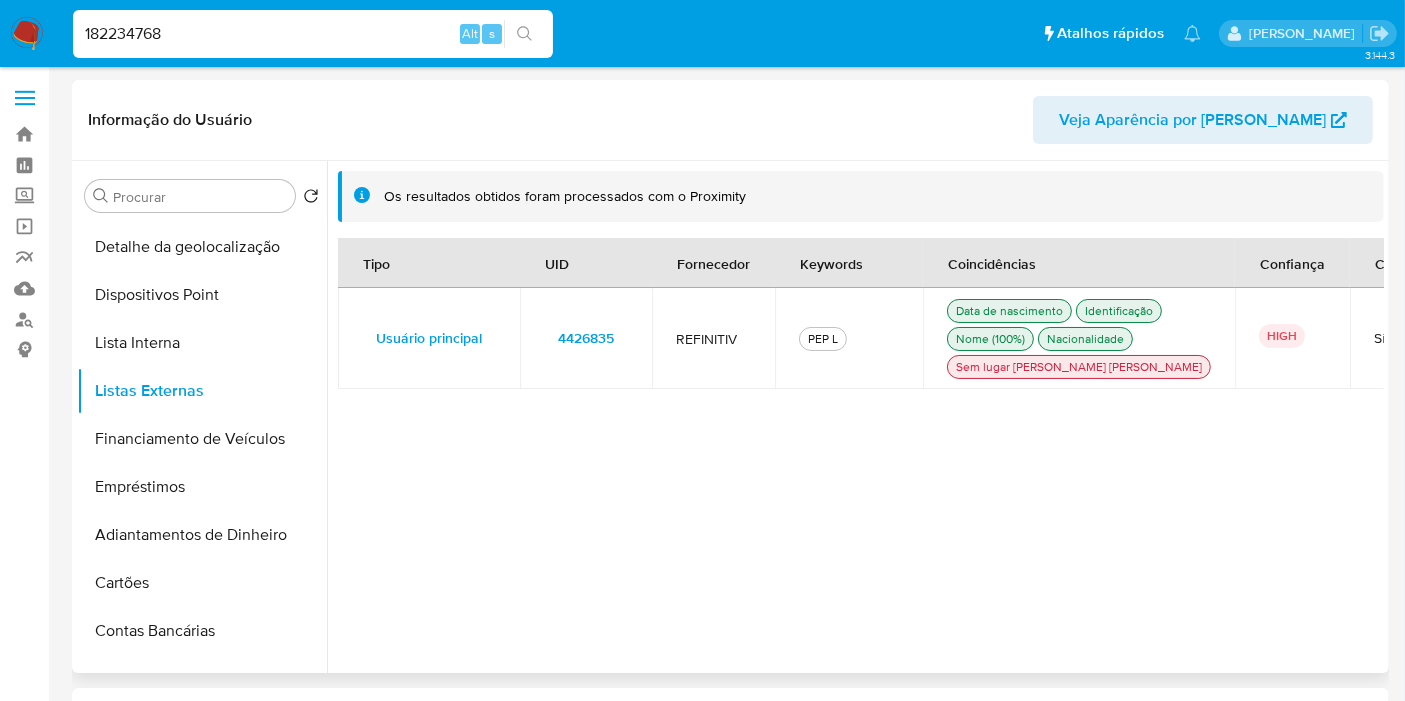 paste on "286963565" 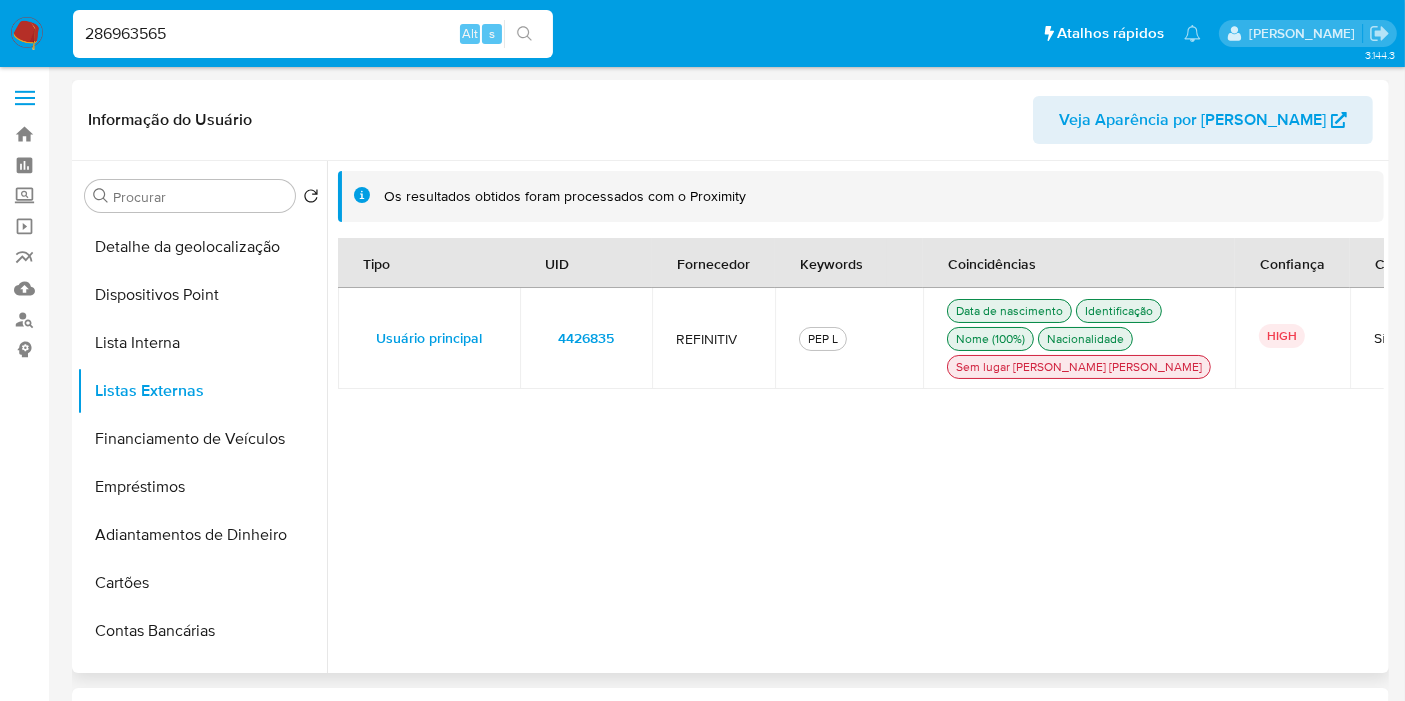 type on "286963565" 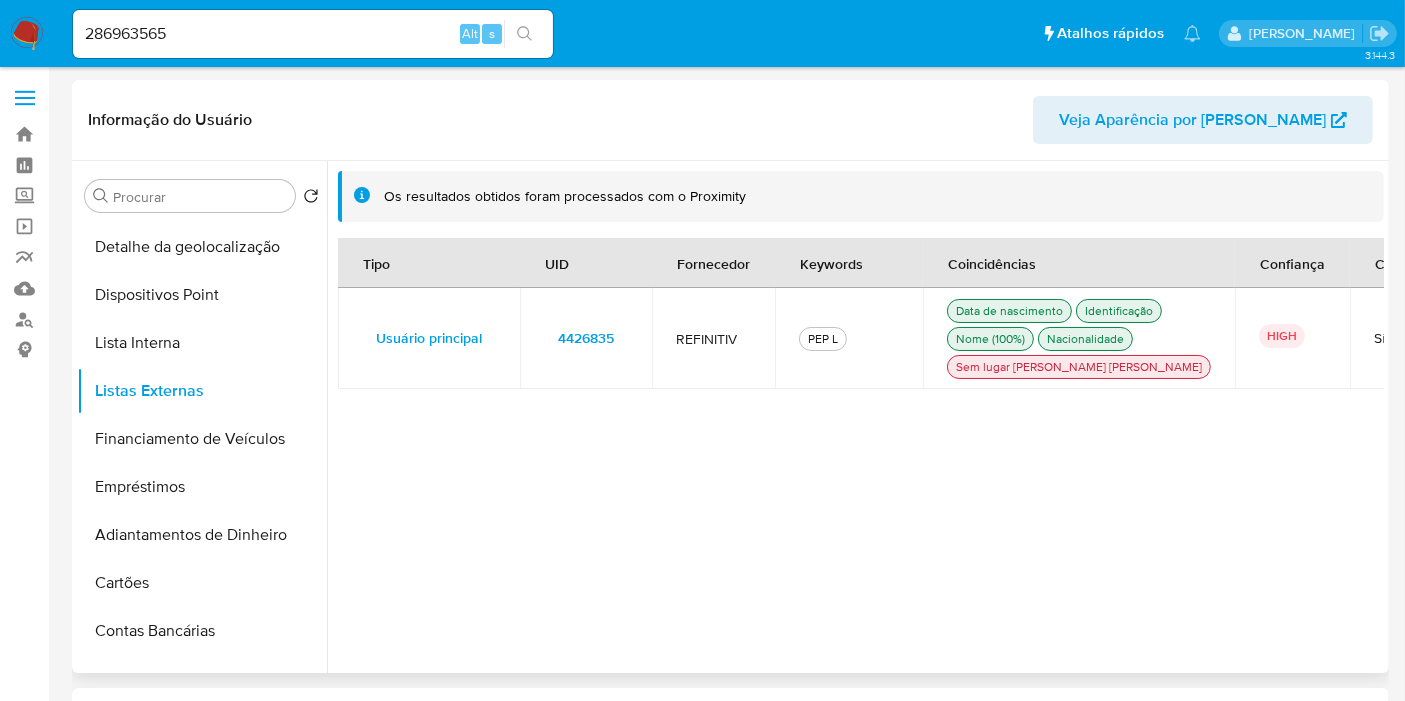 drag, startPoint x: 522, startPoint y: 31, endPoint x: 654, endPoint y: 83, distance: 141.87318 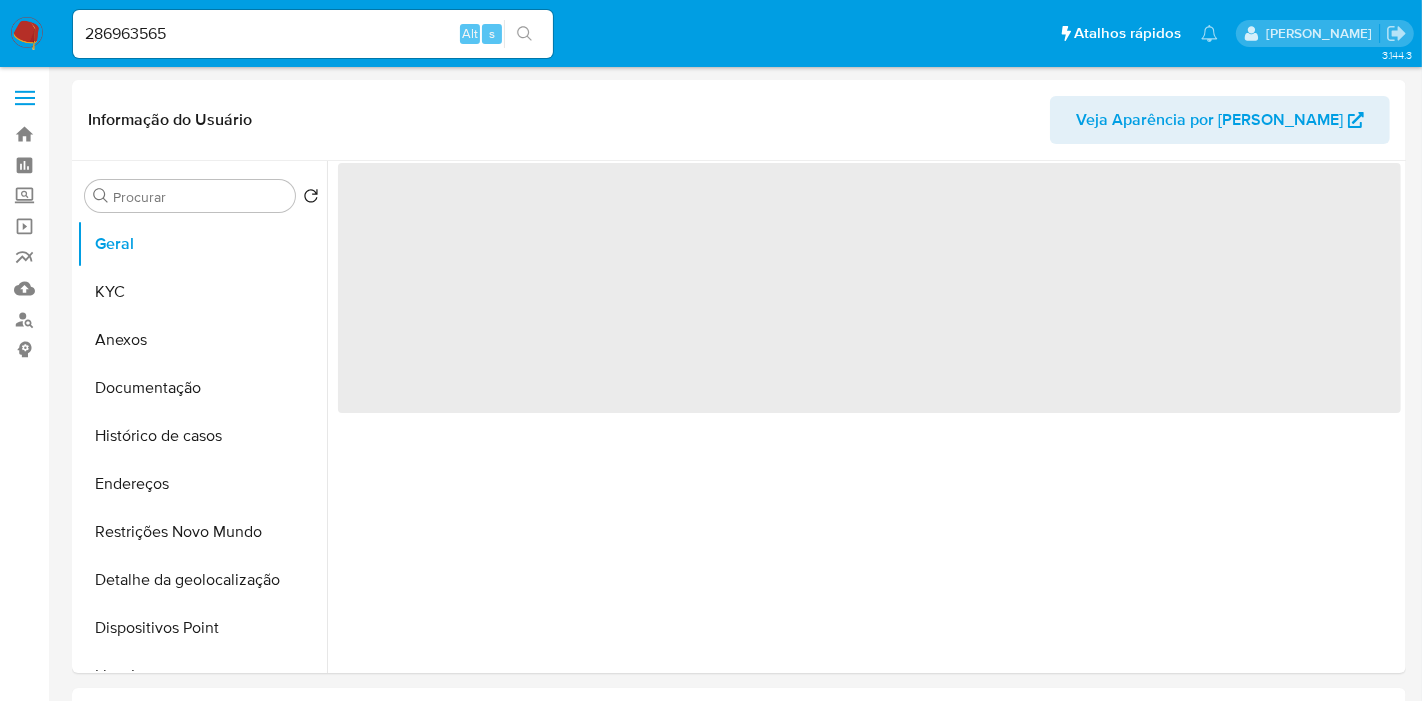 select on "10" 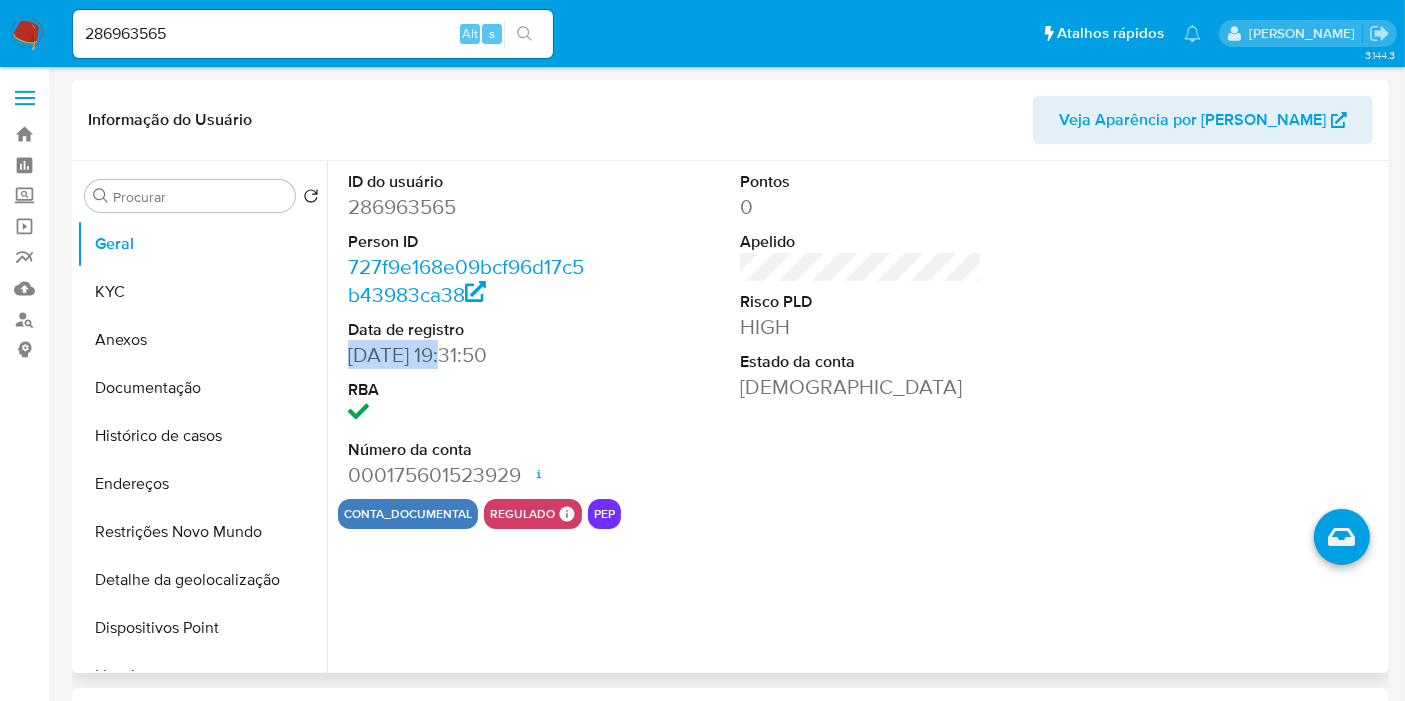 drag, startPoint x: 440, startPoint y: 358, endPoint x: 336, endPoint y: 352, distance: 104.172935 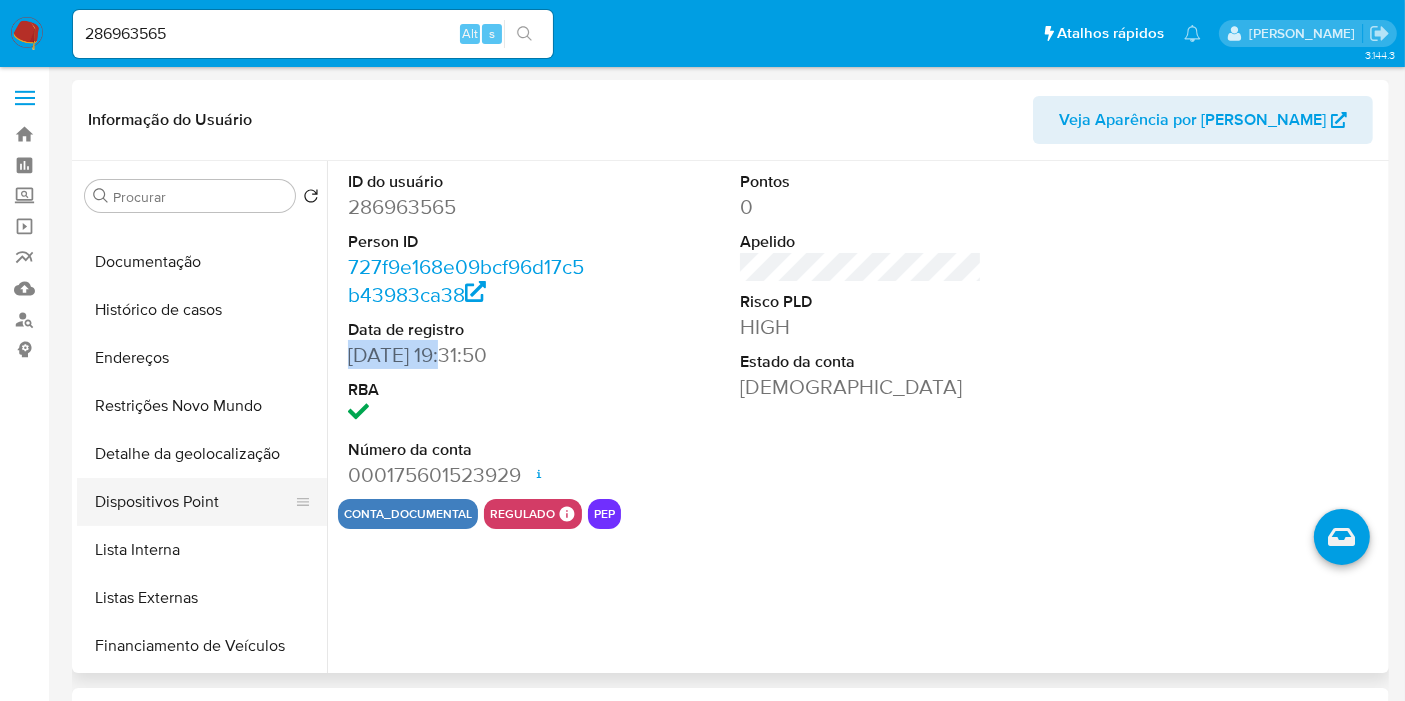 scroll, scrollTop: 222, scrollLeft: 0, axis: vertical 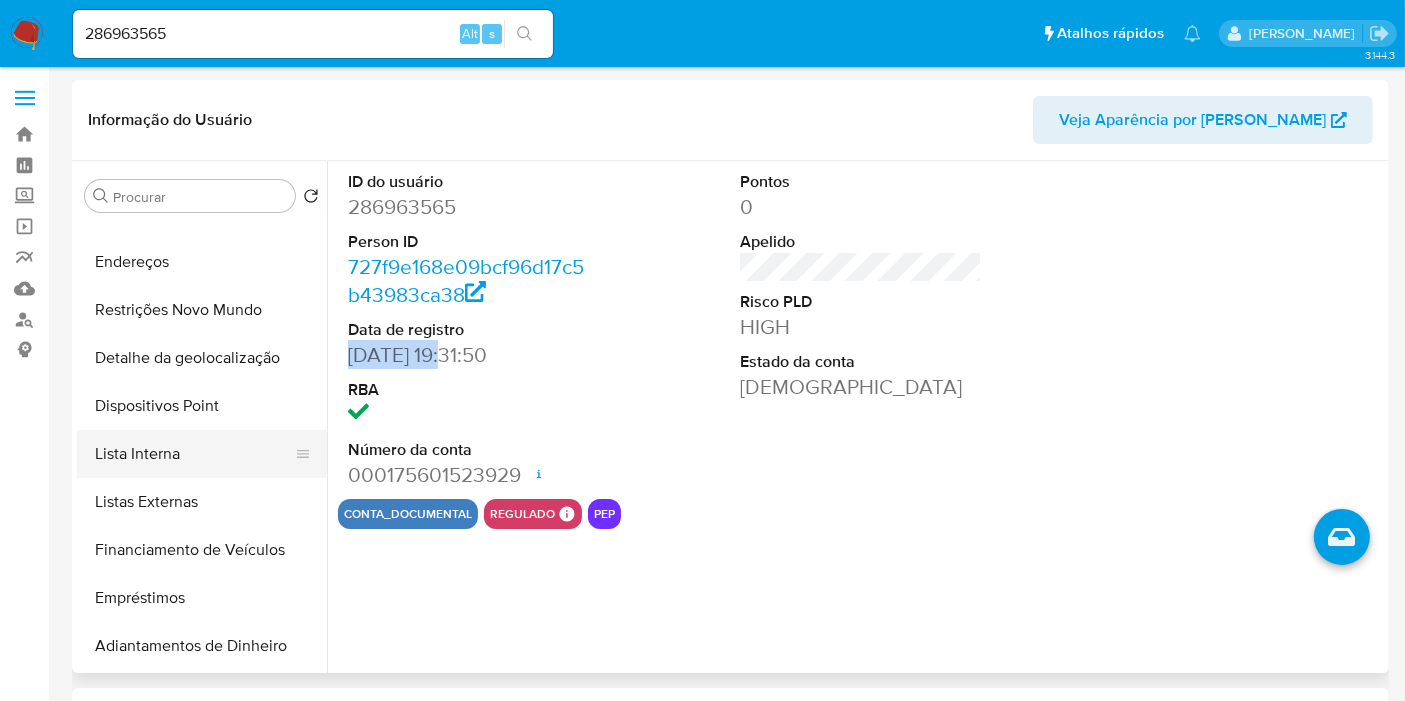 click on "Lista Interna" at bounding box center [194, 454] 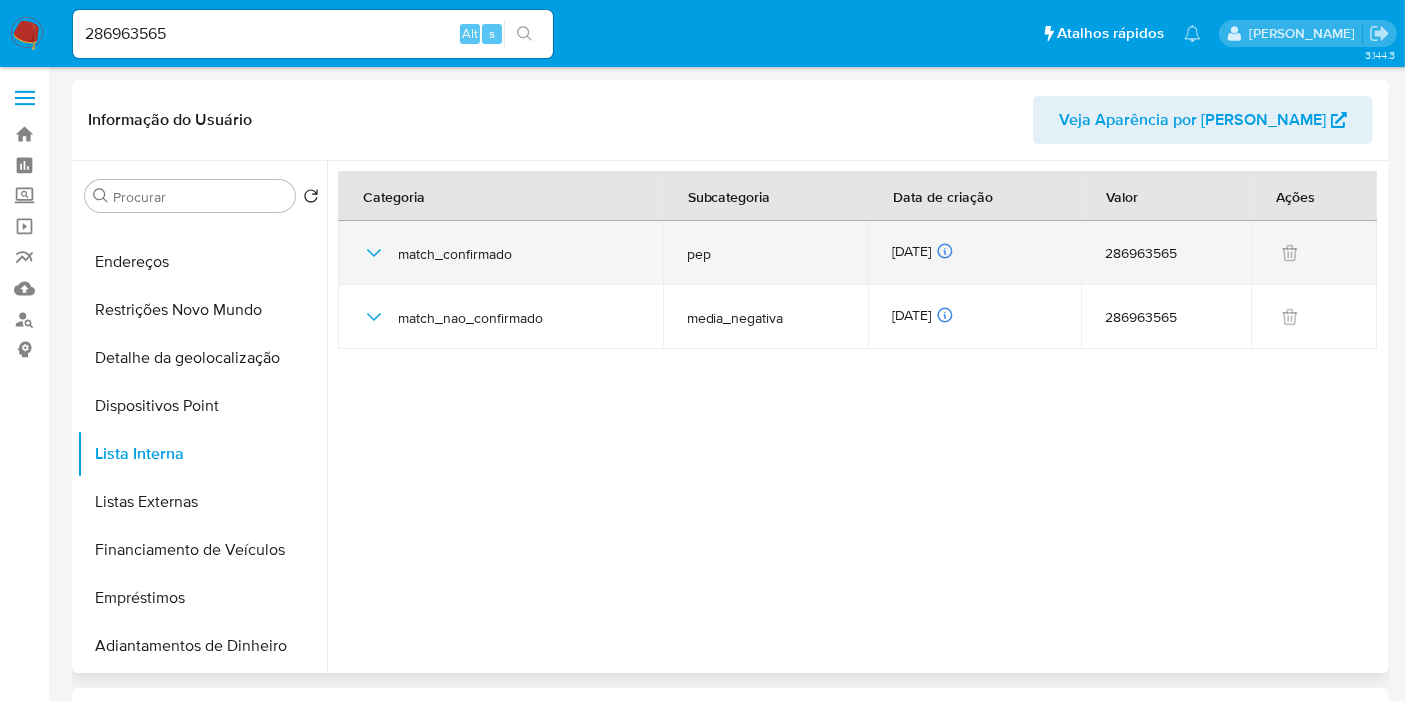 click on "27/06/2025   27/06/2025 13:15:39" at bounding box center (974, 253) 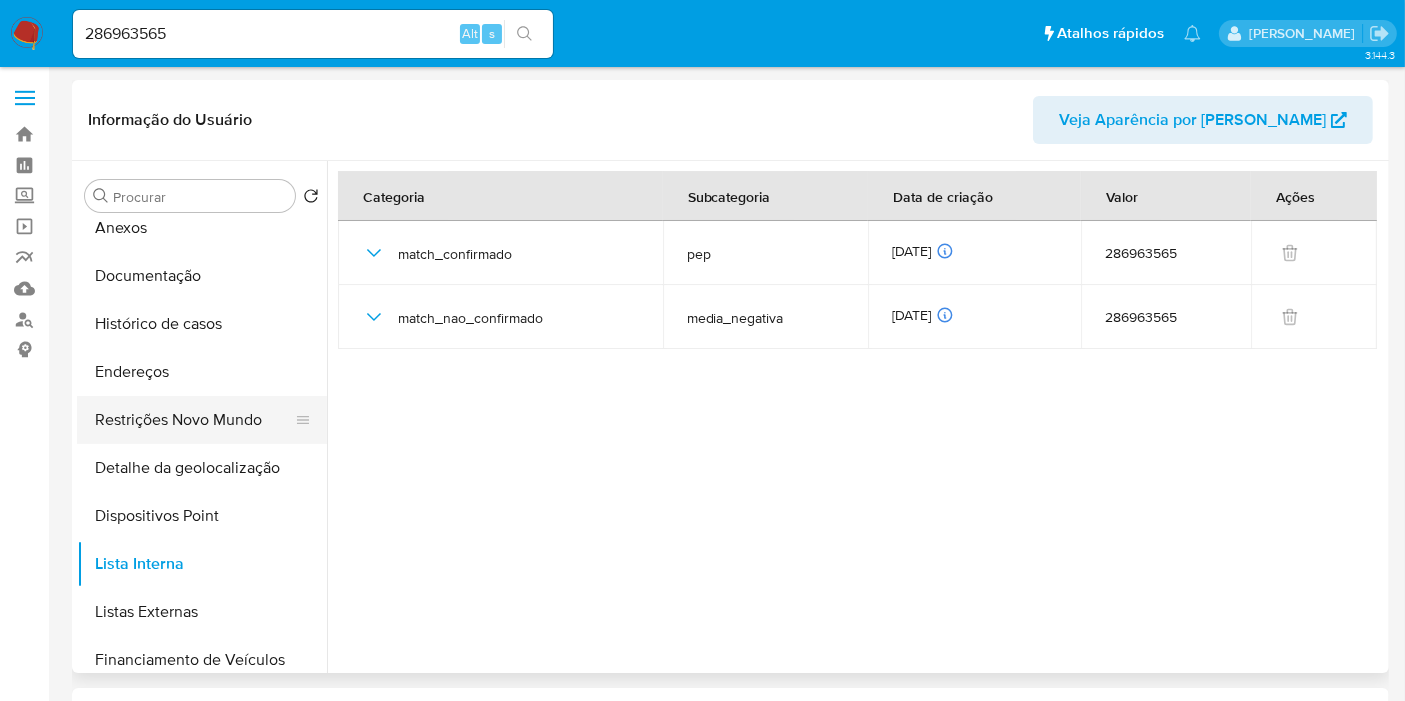 scroll, scrollTop: 0, scrollLeft: 0, axis: both 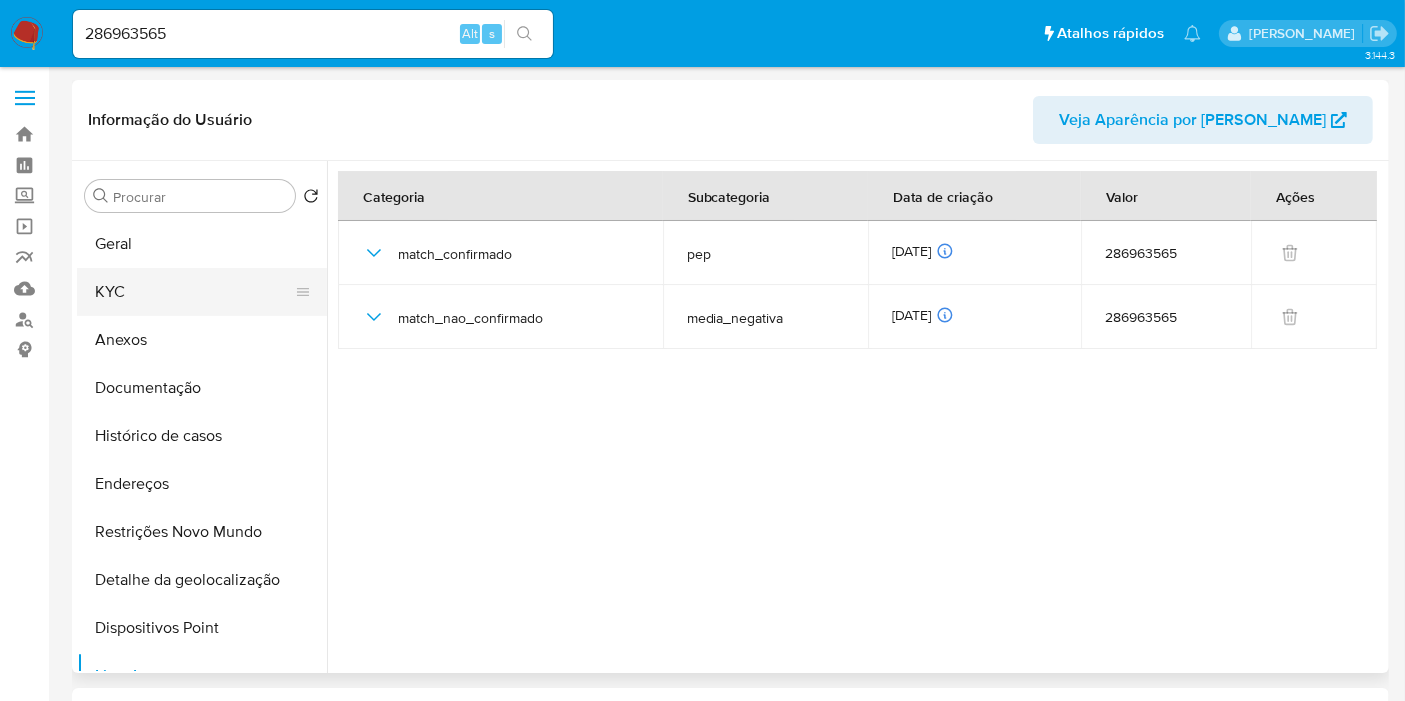 click on "KYC" at bounding box center [194, 292] 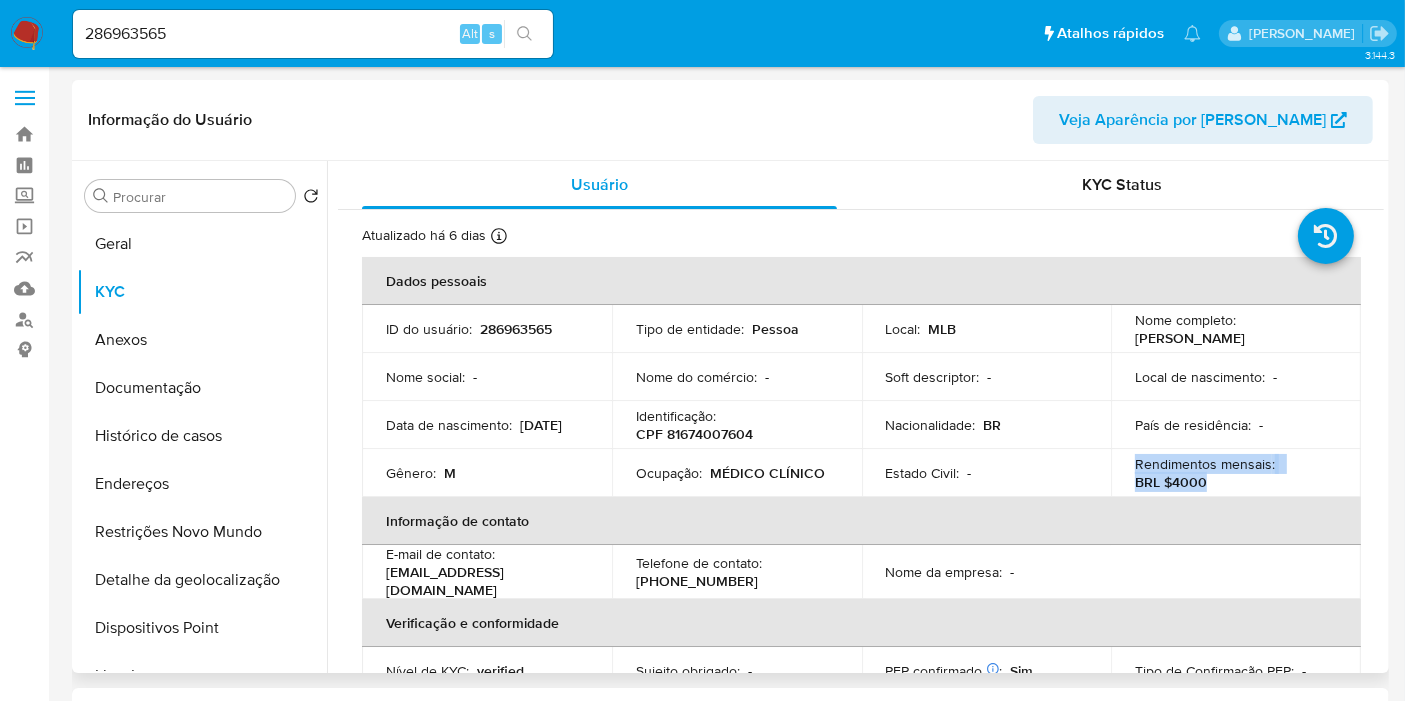 drag, startPoint x: 1225, startPoint y: 474, endPoint x: 1129, endPoint y: 464, distance: 96.519424 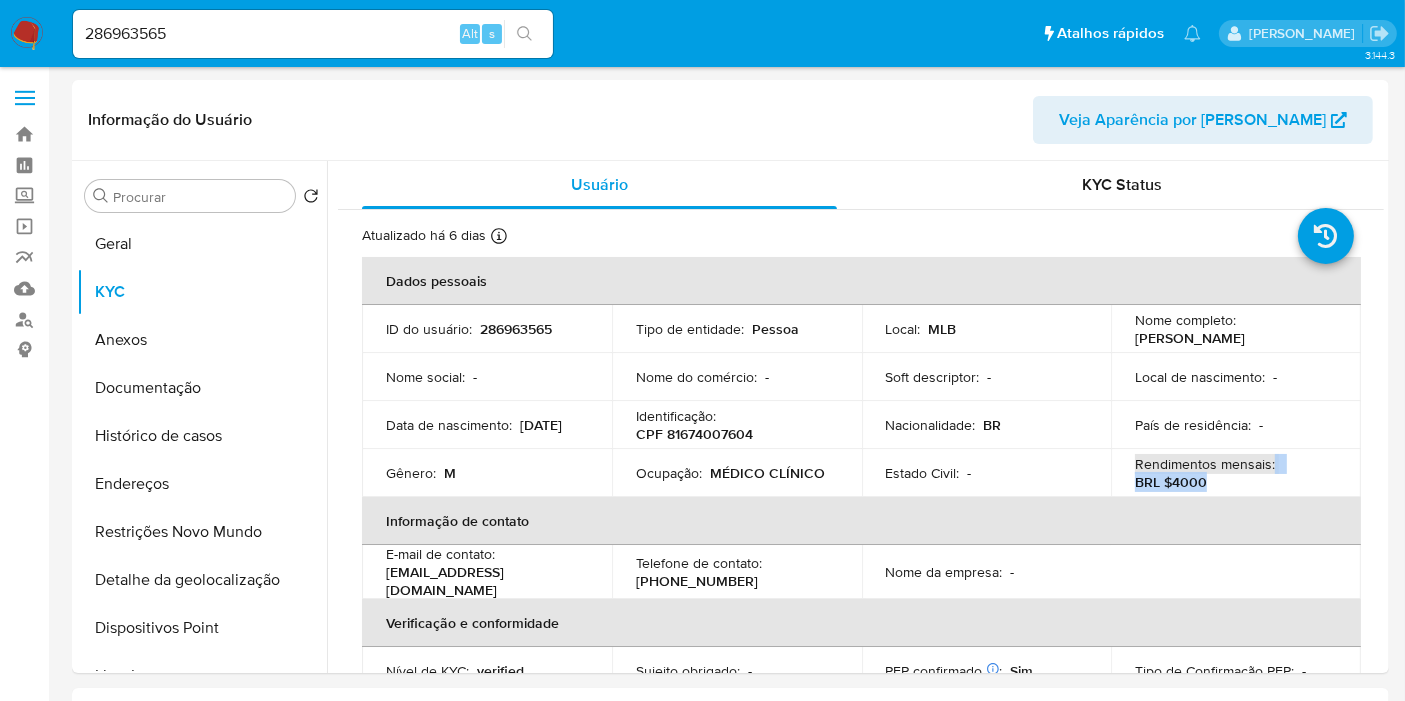click on "Bandeja Painel Screening Pesquisa em Listas Watchlist Ferramentas Operações em massa relatórios Mulan Localizador de pessoas Consolidado" at bounding box center (24, 1458) 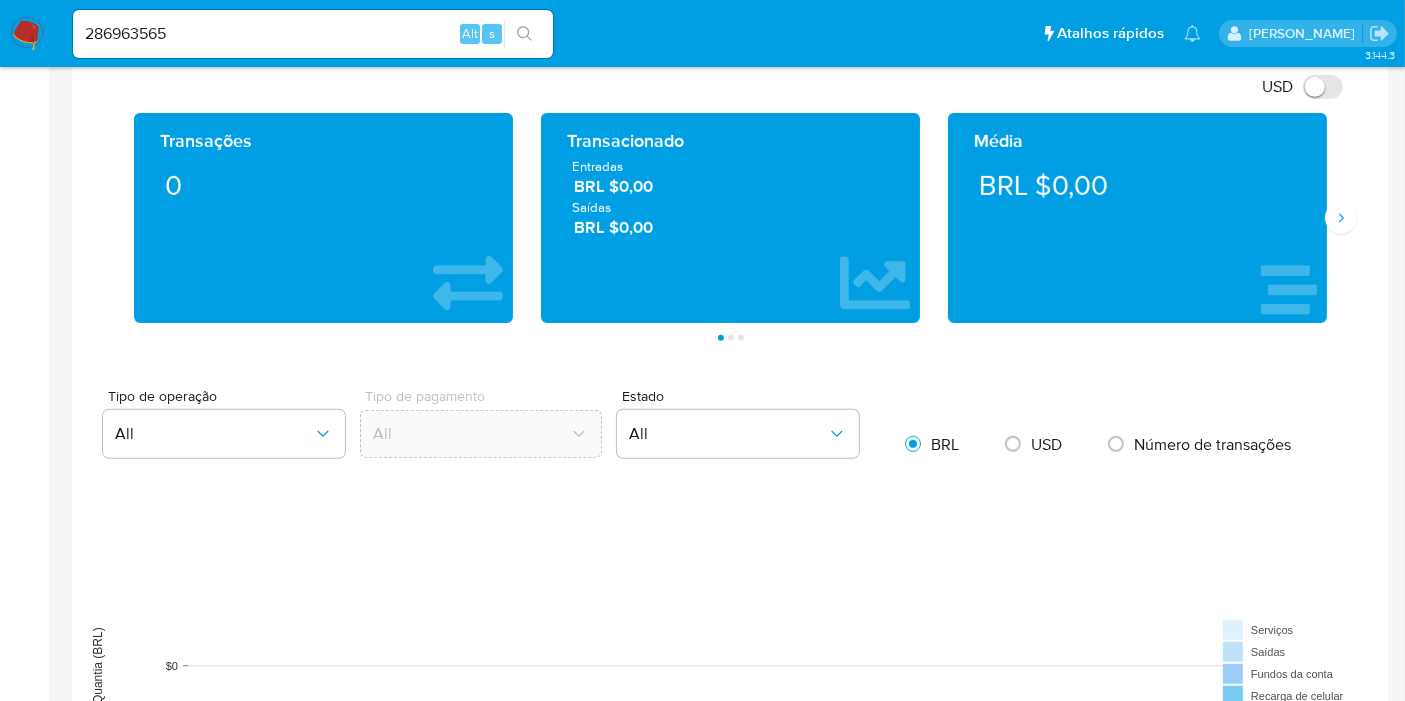scroll, scrollTop: 1000, scrollLeft: 0, axis: vertical 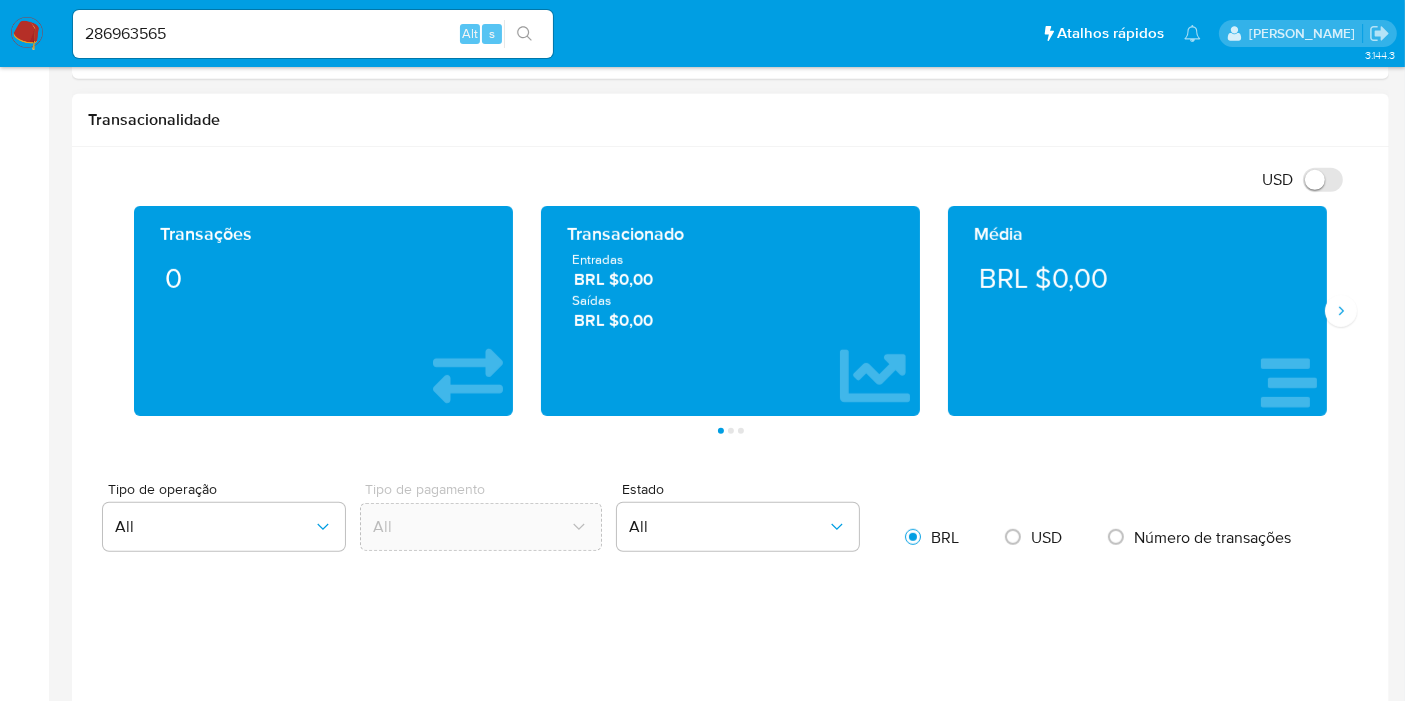 drag, startPoint x: 668, startPoint y: 319, endPoint x: 551, endPoint y: 257, distance: 132.41223 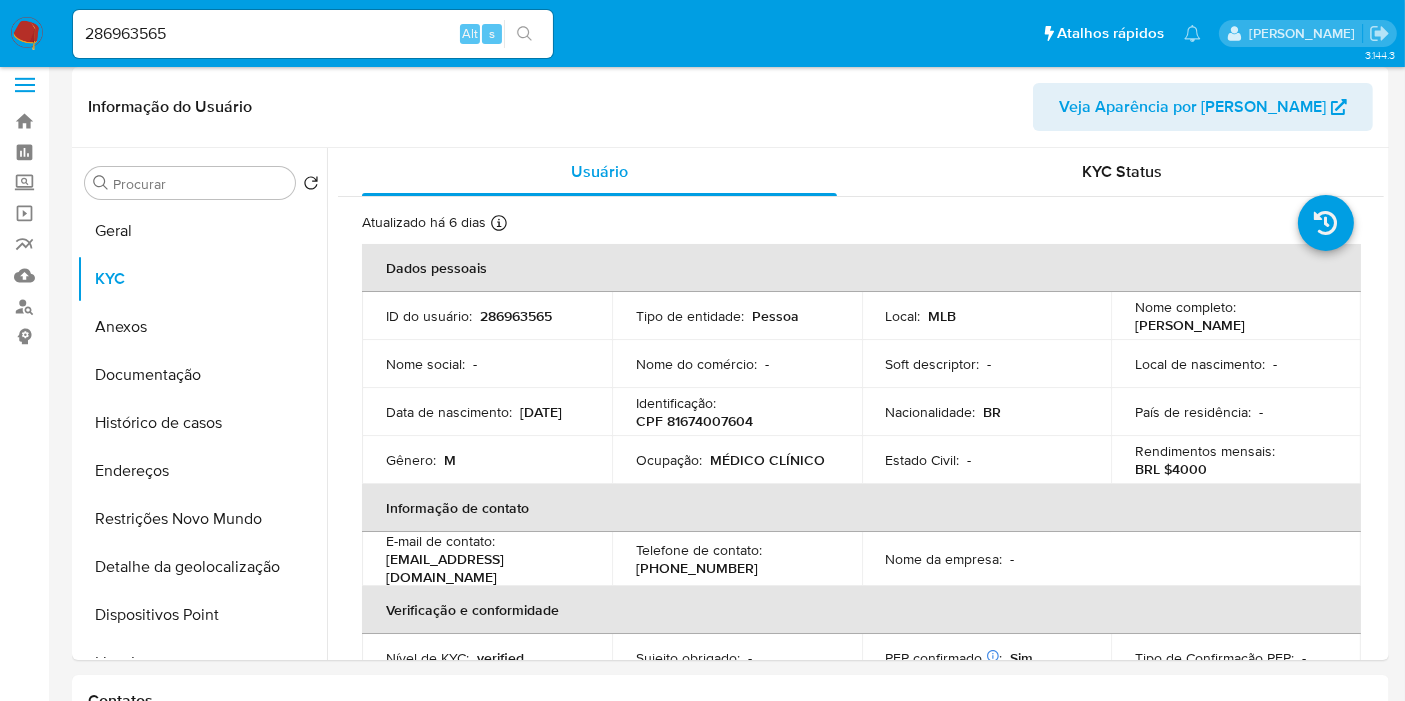 scroll, scrollTop: 12, scrollLeft: 0, axis: vertical 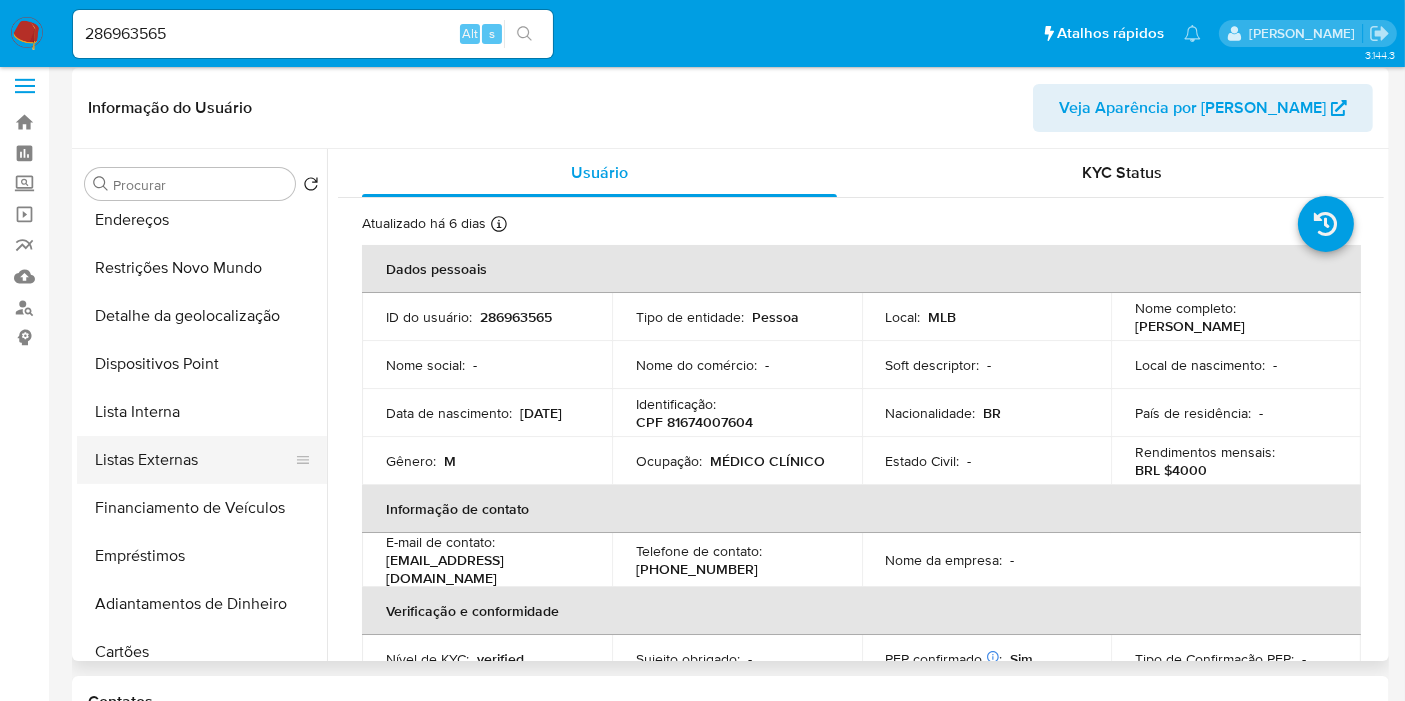 click on "Listas Externas" at bounding box center (194, 460) 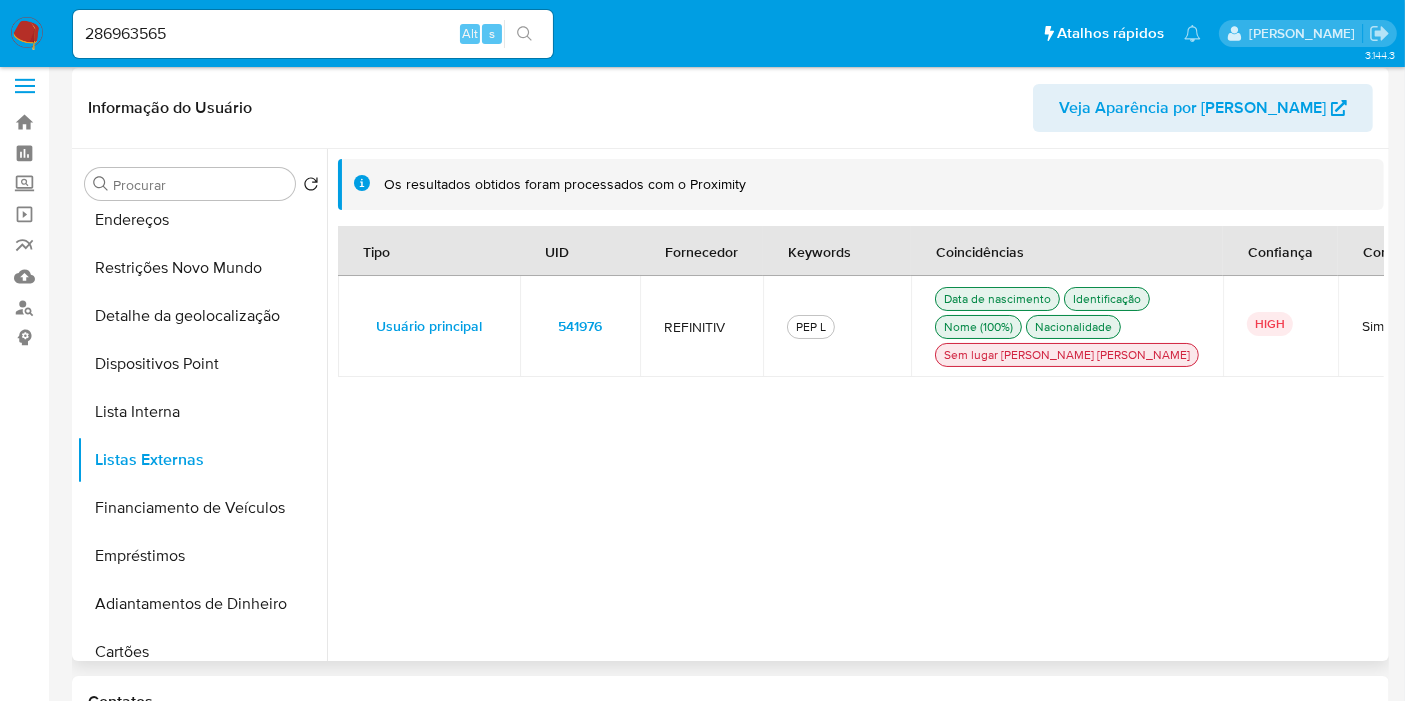 click on "541976" at bounding box center [580, 326] 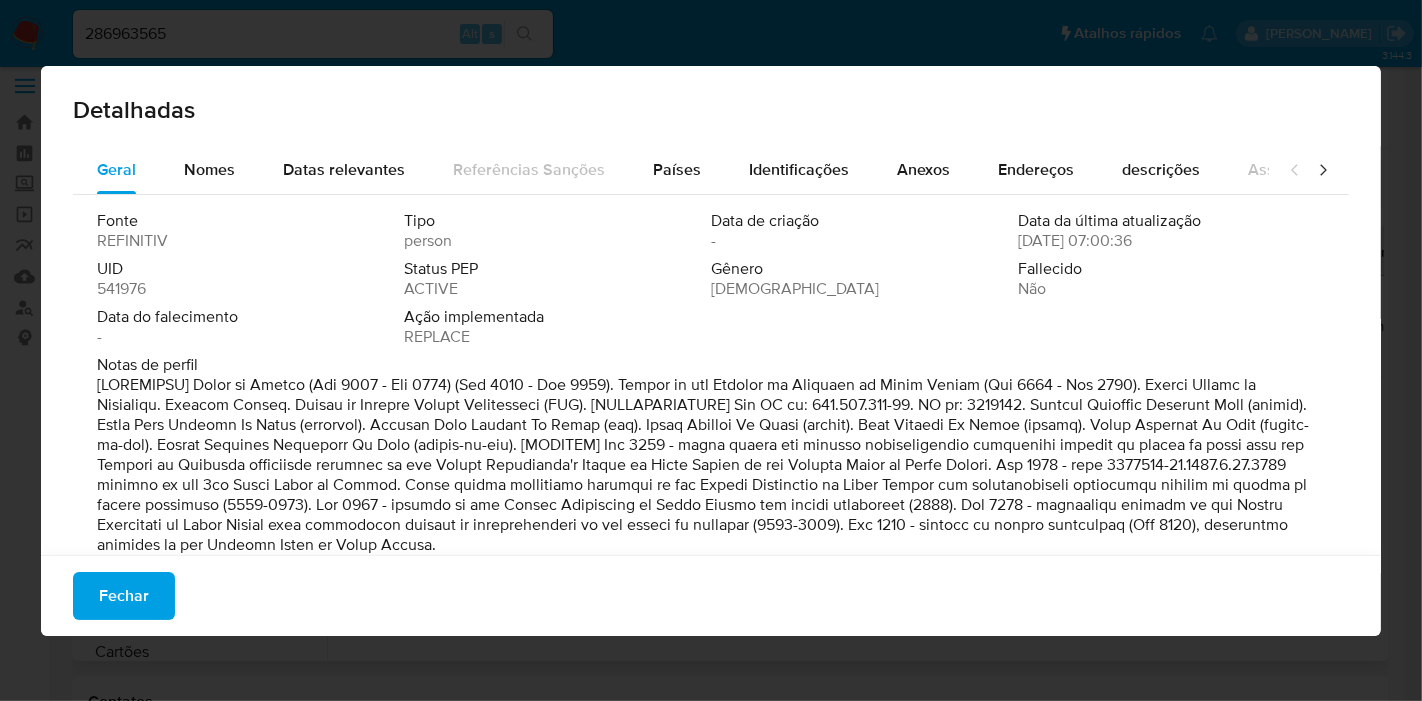 click on "541976" at bounding box center [121, 289] 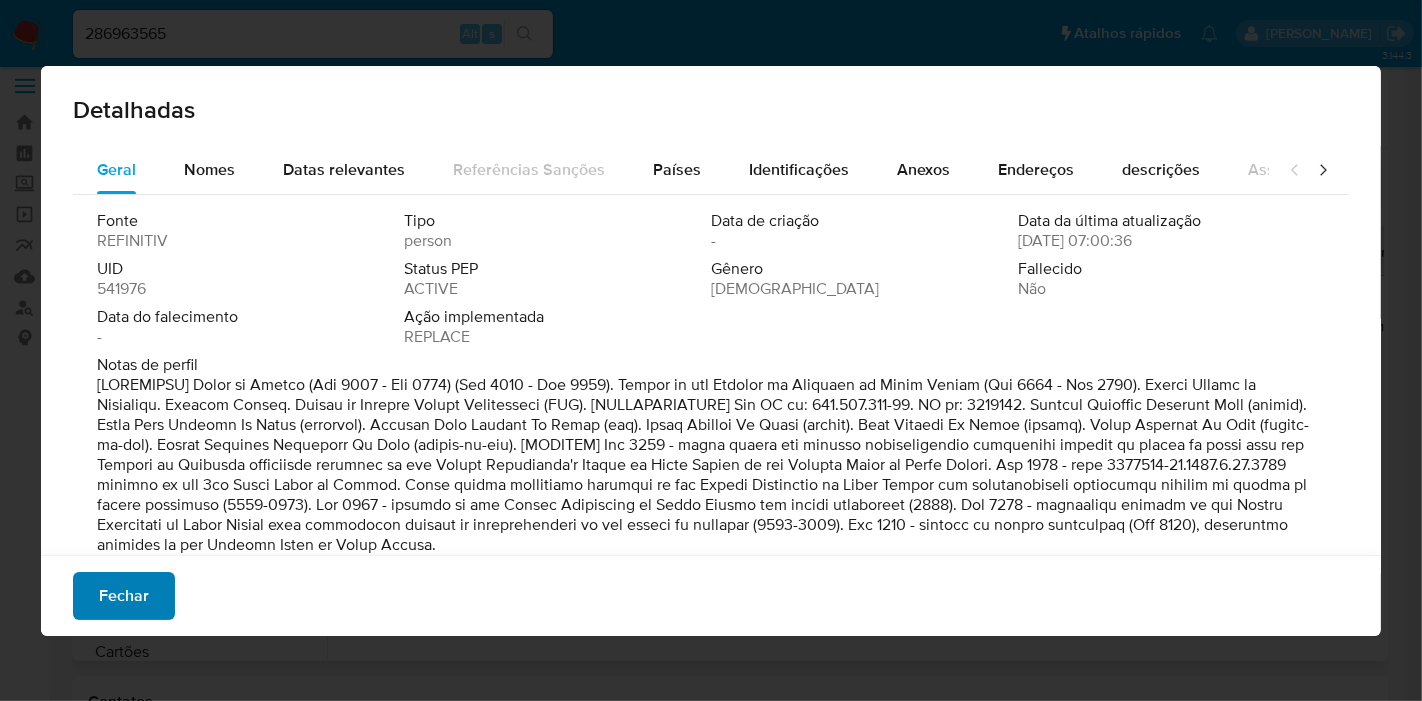 click on "Fechar" at bounding box center (124, 596) 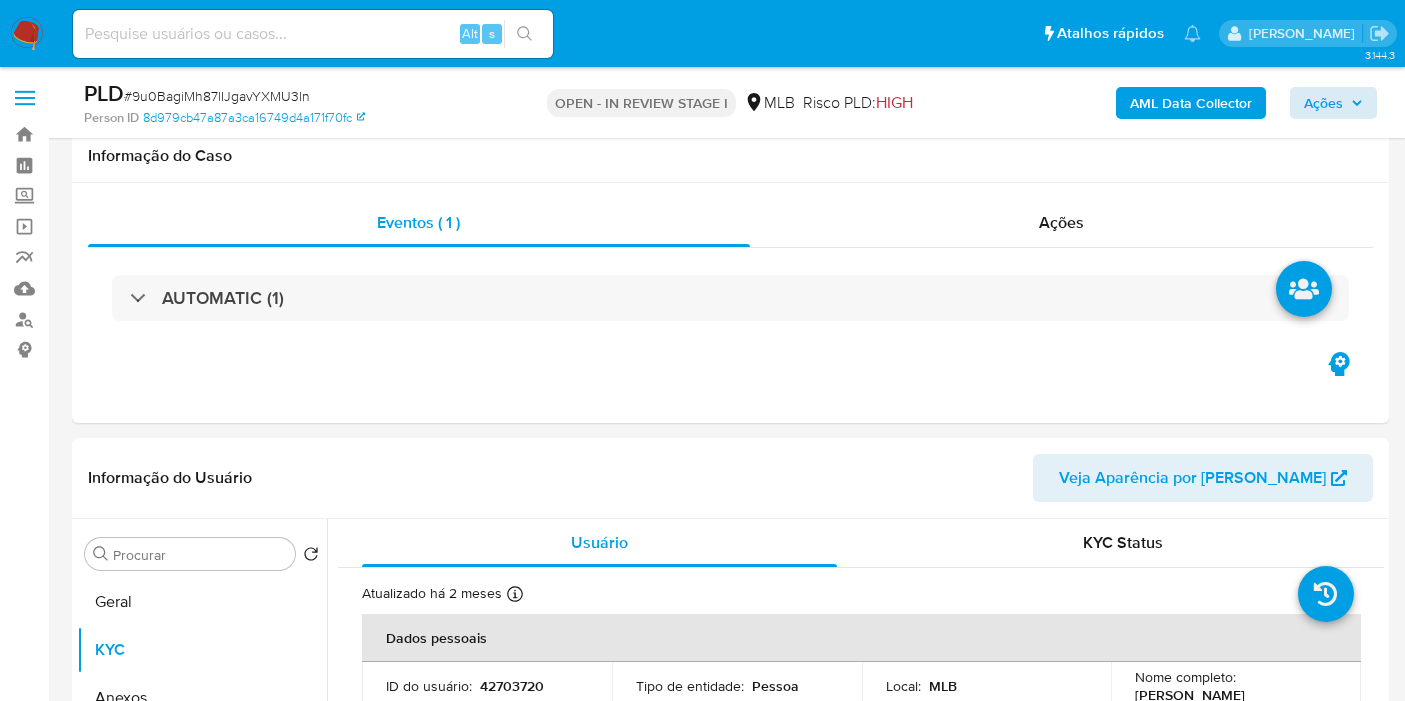 scroll, scrollTop: 194, scrollLeft: 0, axis: vertical 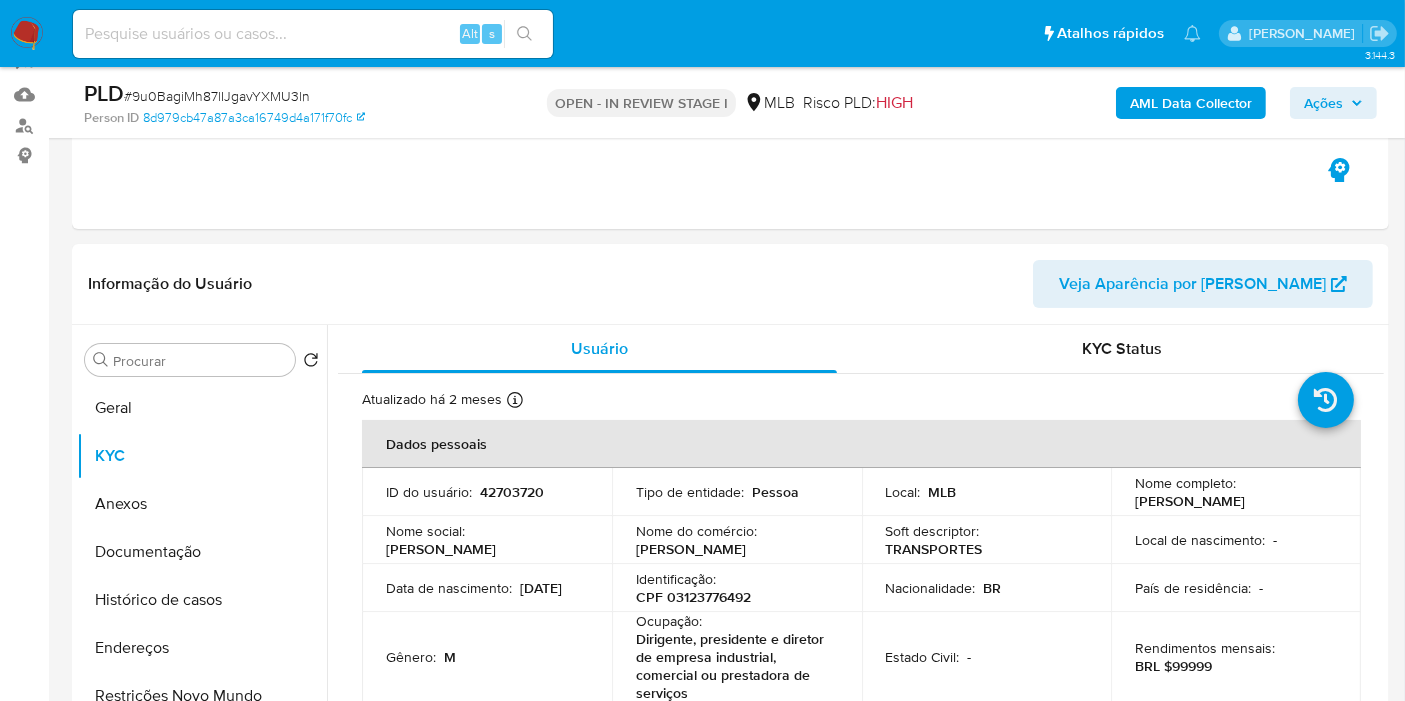 click on "Ações" at bounding box center [1333, 103] 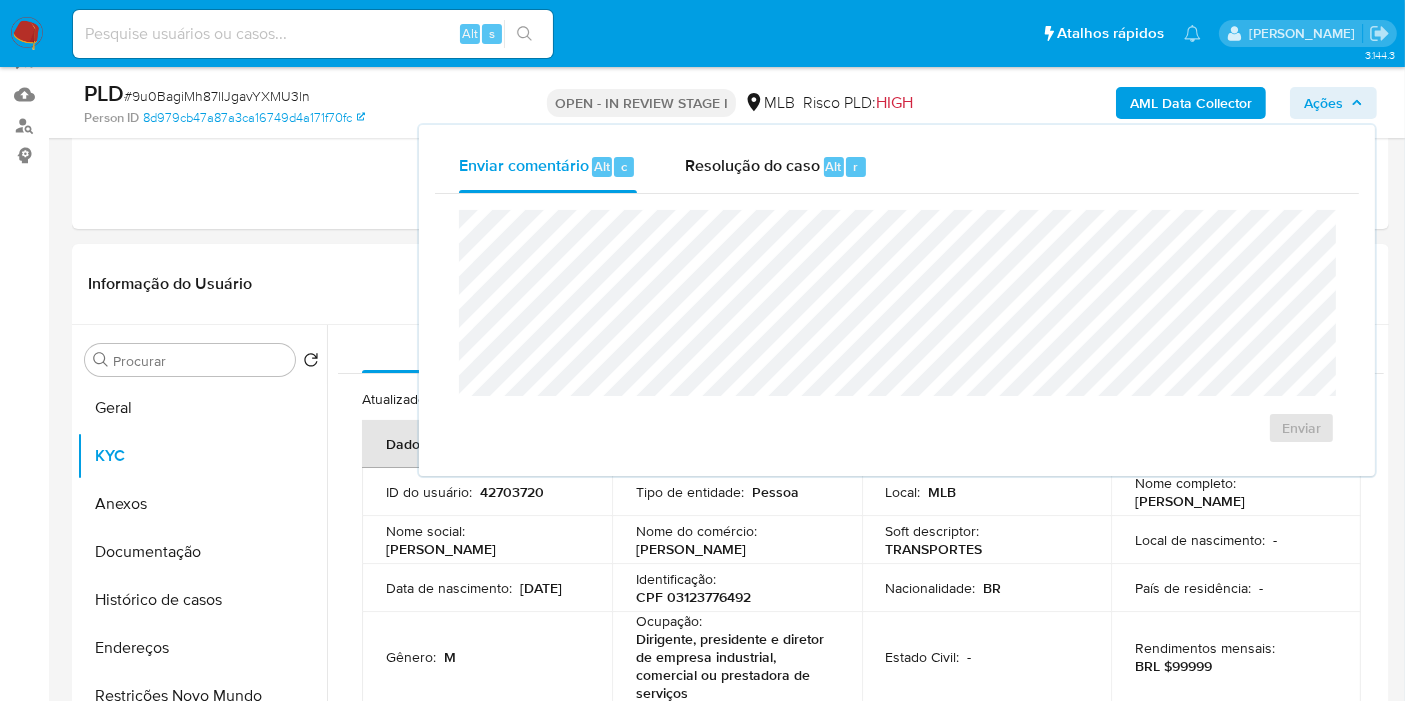 click on "Ações" at bounding box center (1323, 103) 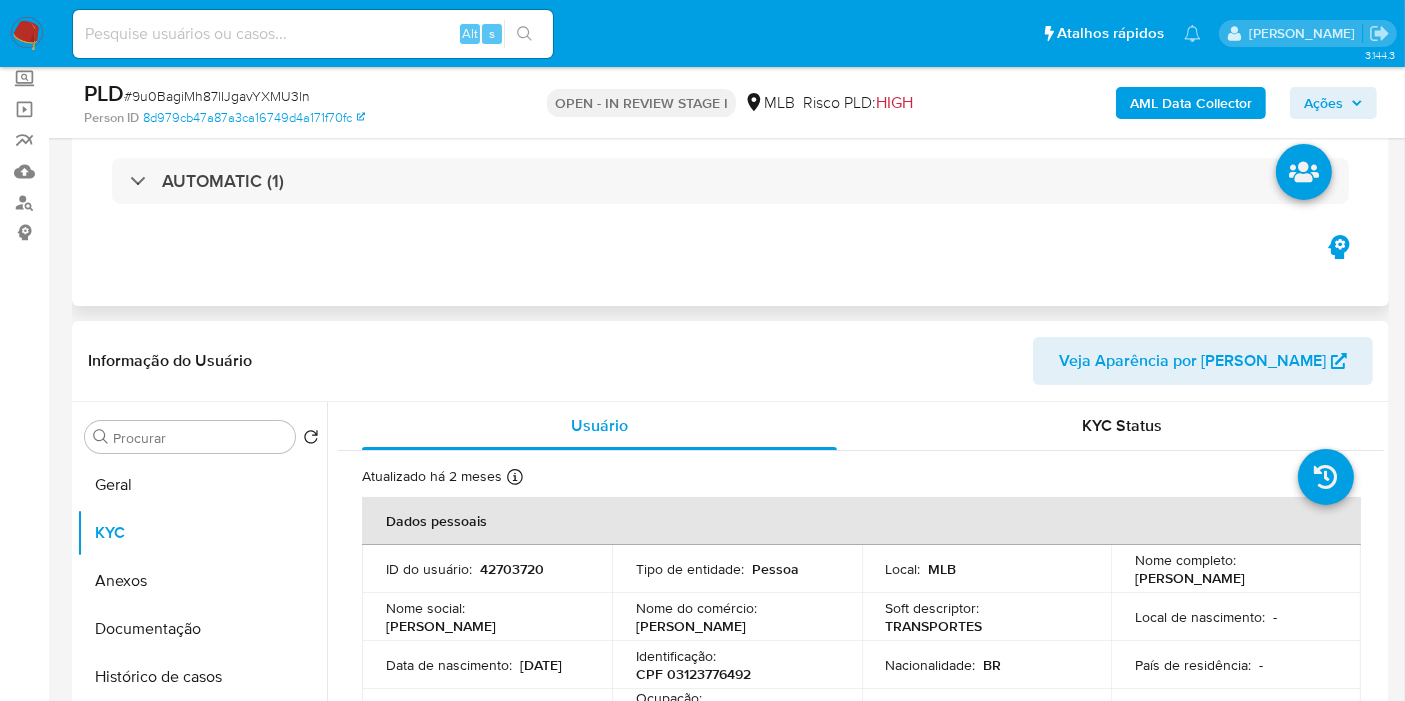 scroll, scrollTop: 82, scrollLeft: 0, axis: vertical 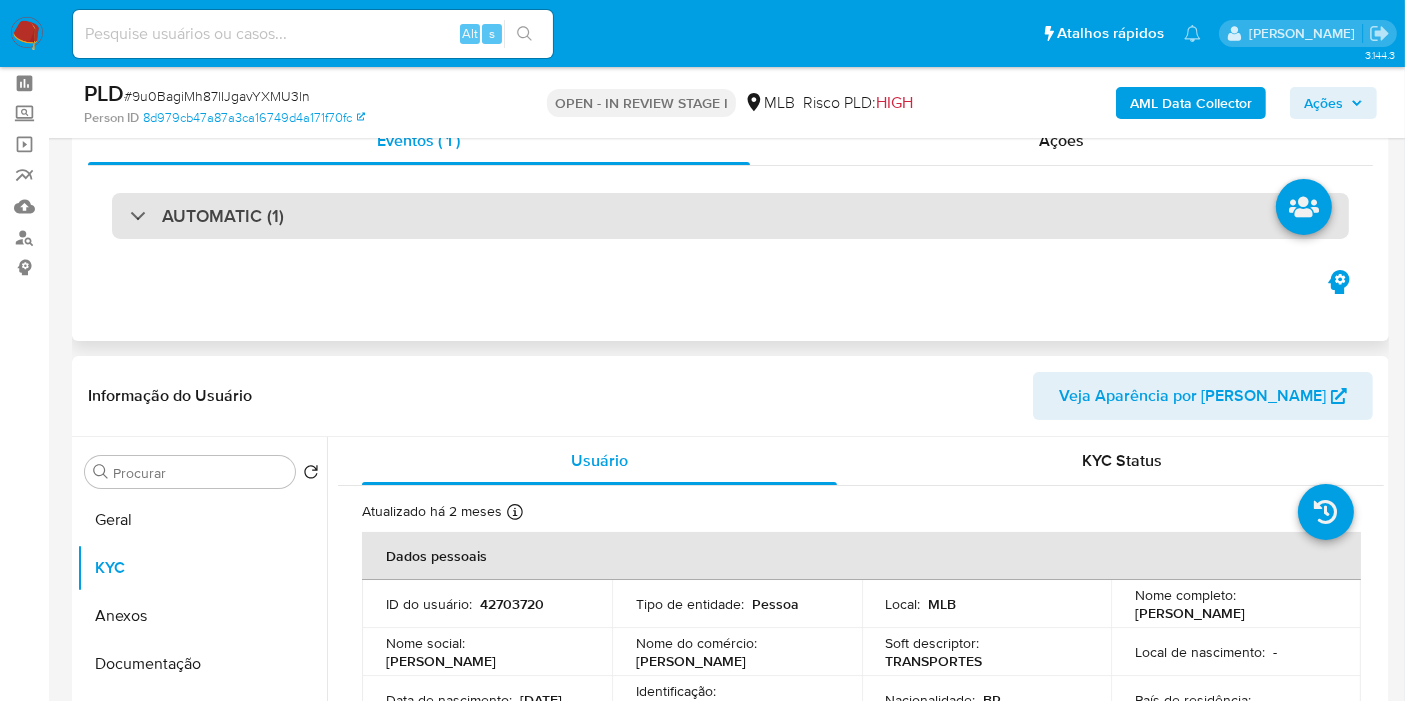 click on "AUTOMATIC (1)" at bounding box center (730, 216) 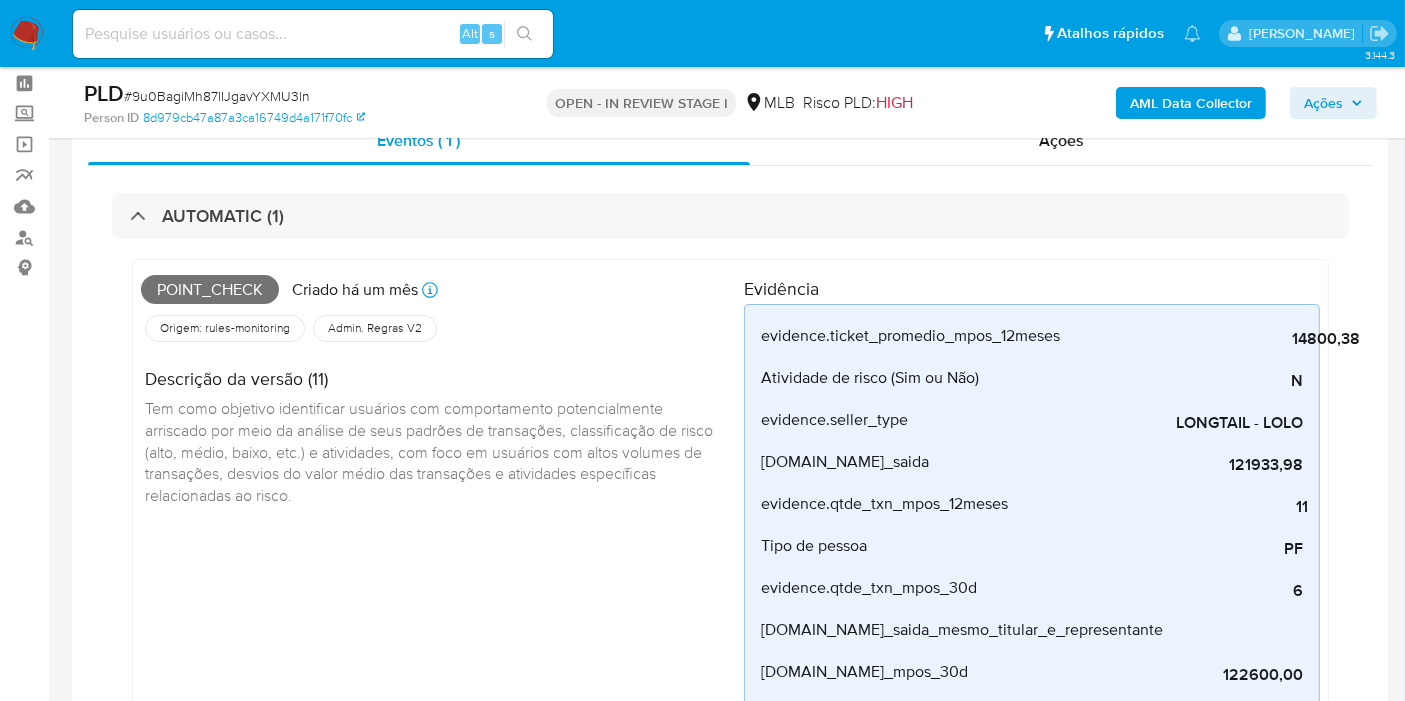 click on "Point_check" at bounding box center (210, 290) 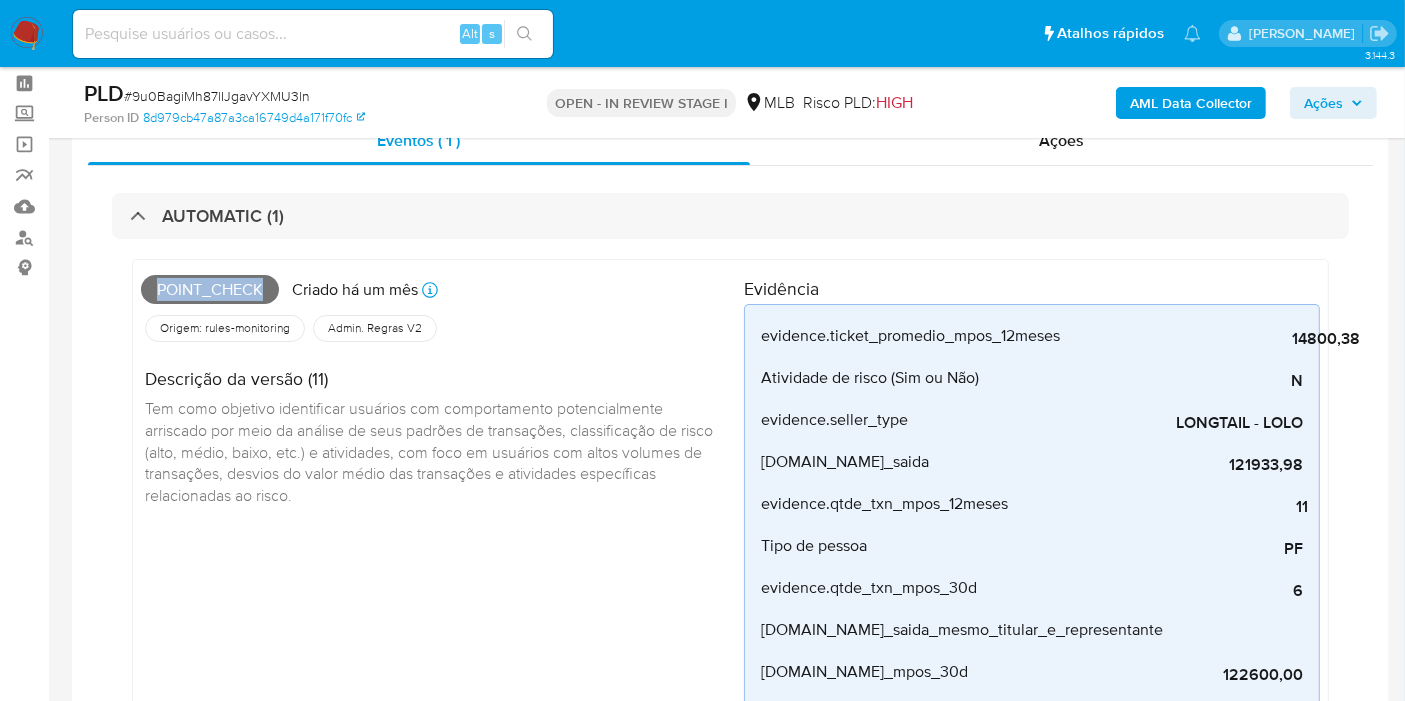 click on "Point_check" at bounding box center (210, 290) 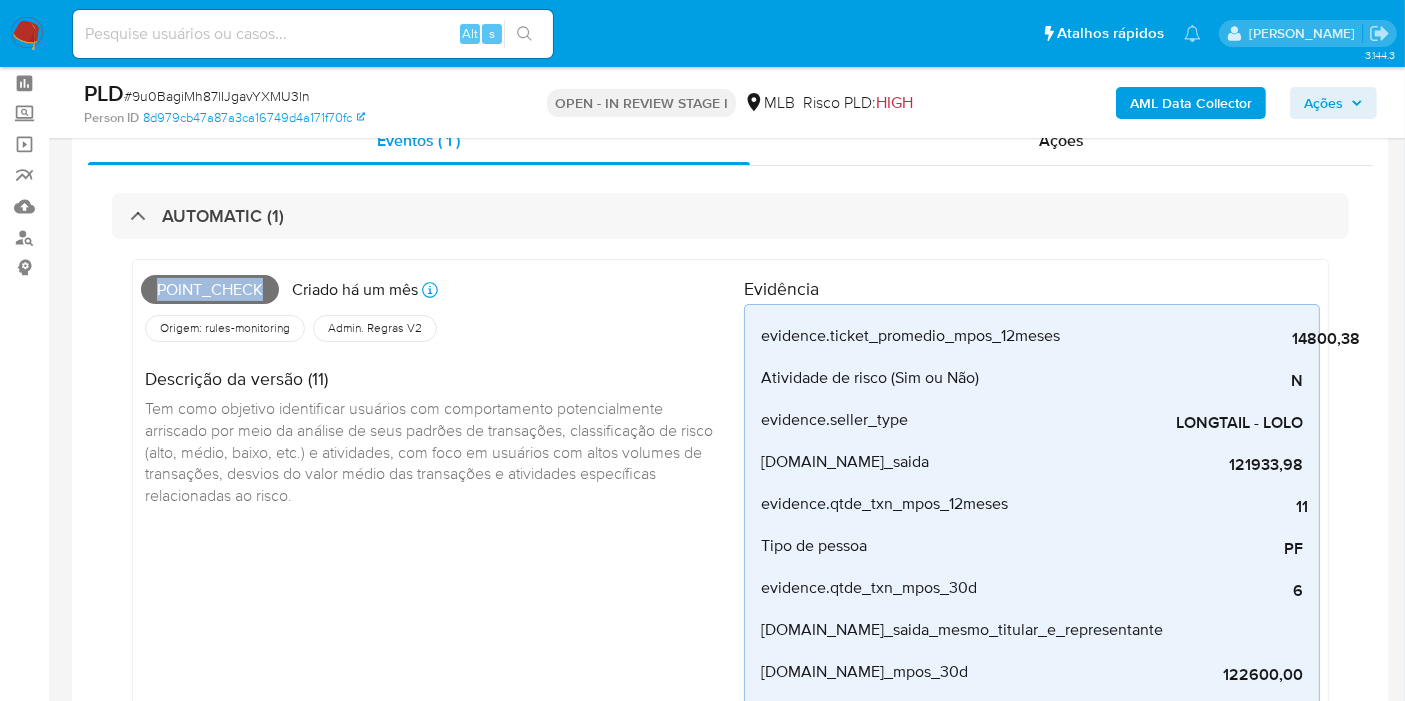 click on "Ações" at bounding box center [1333, 103] 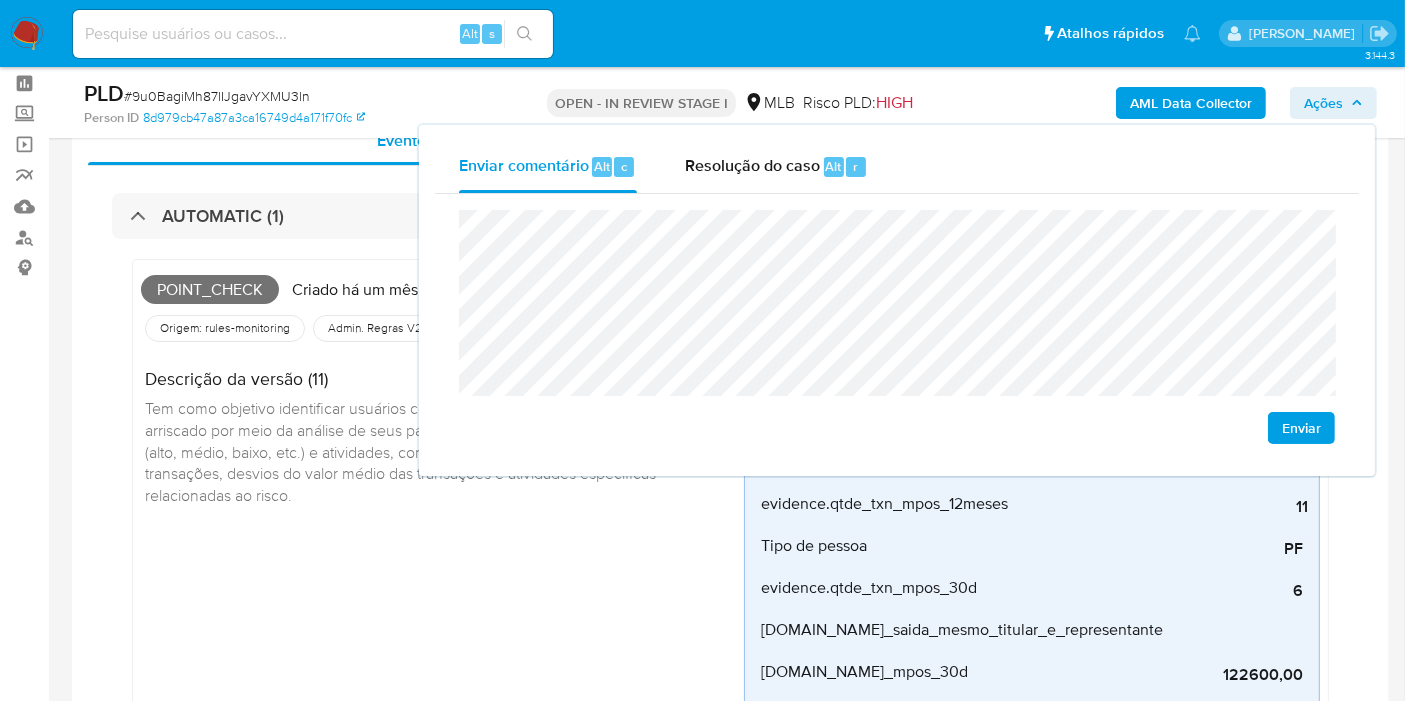click on "Point_check Criado há um mês   Criado: 12/06/2025 00:19:06 Origem: rules-monitoring    Referência ao id da tabela de resultados da regra em rules-monitoring Admin. Regras V2 Descrição da versão (11) Tem como objetivo identificar usuários com comportamento potencialmente arriscado por meio da análise de seus padrões de transações, classificação de risco (alto, médio, baixo, etc.) e atividades, com foco em usuários com altos volumes de transações, desvios do valor médio das transações e atividades específicas relacionadas ao risco." at bounding box center [442, 654] 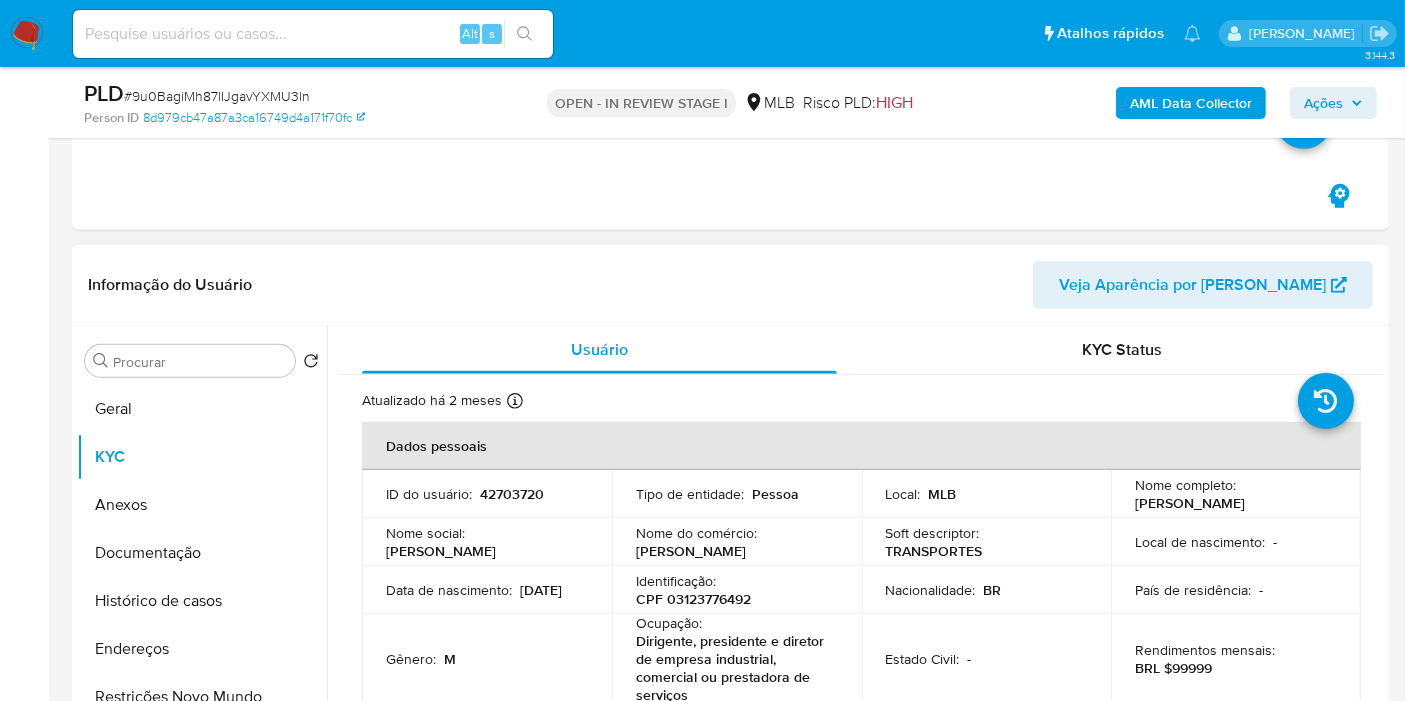 scroll, scrollTop: 1194, scrollLeft: 0, axis: vertical 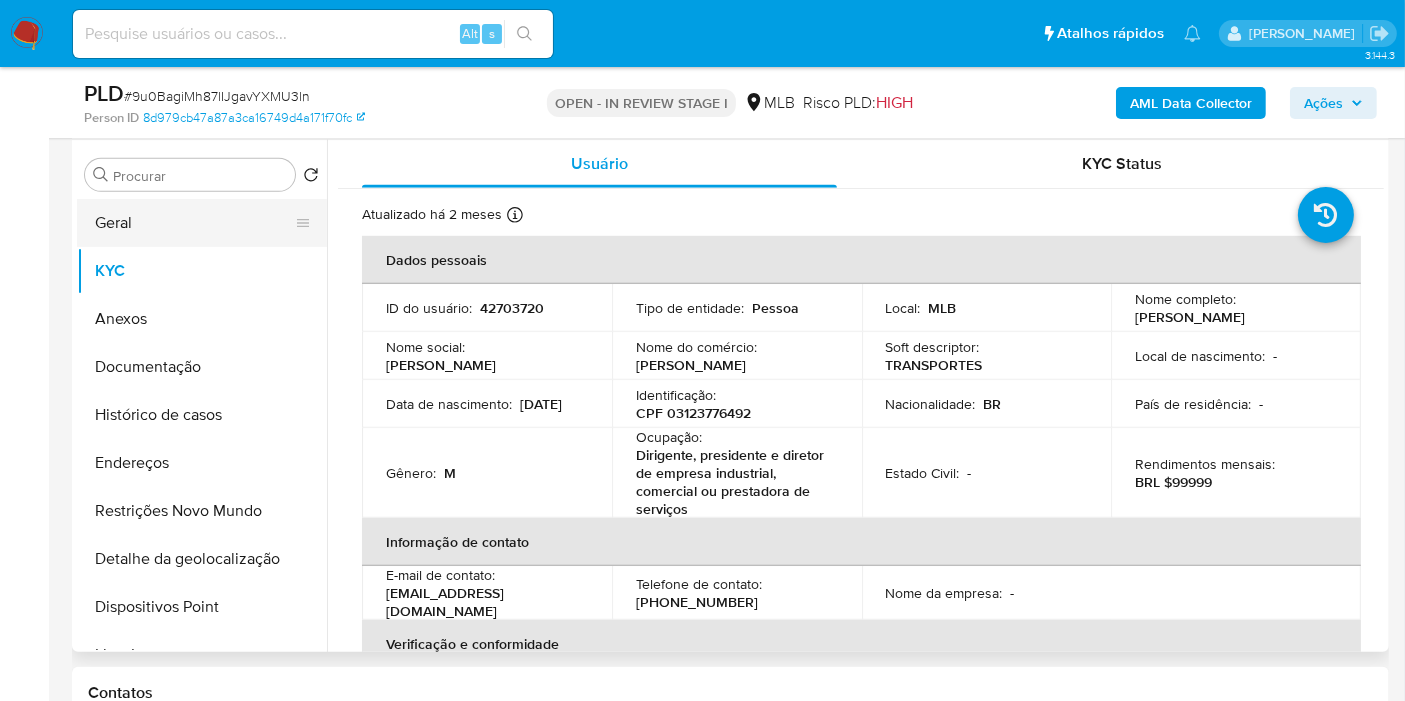 click on "Geral" at bounding box center (194, 223) 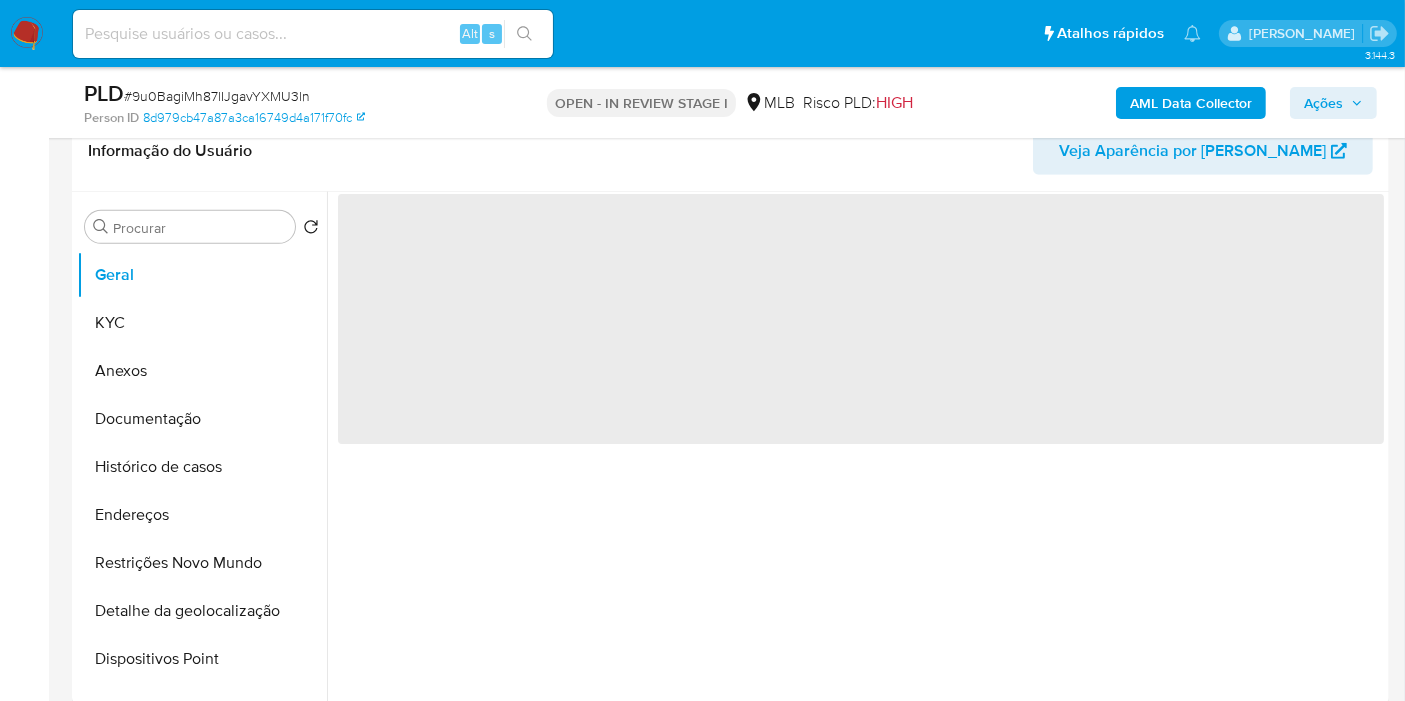 scroll, scrollTop: 1082, scrollLeft: 0, axis: vertical 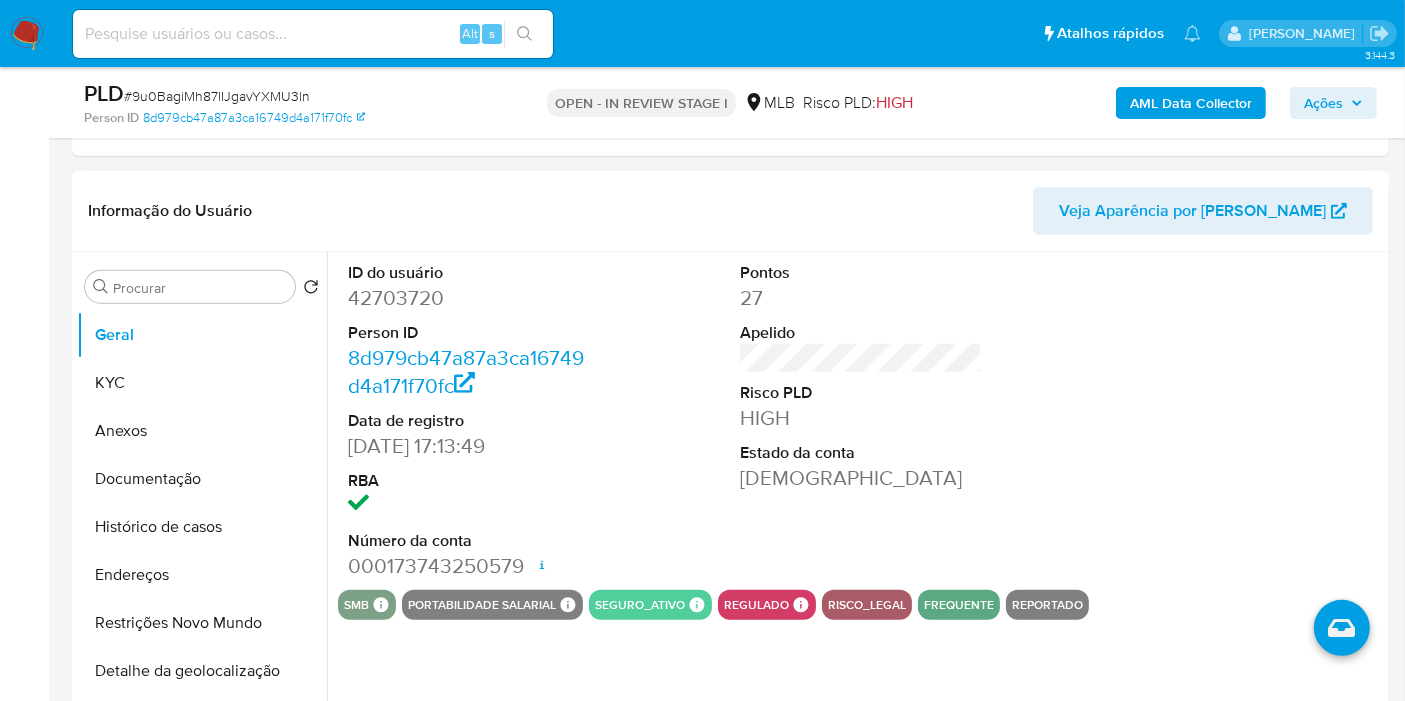 click on "42703720" at bounding box center [469, 298] 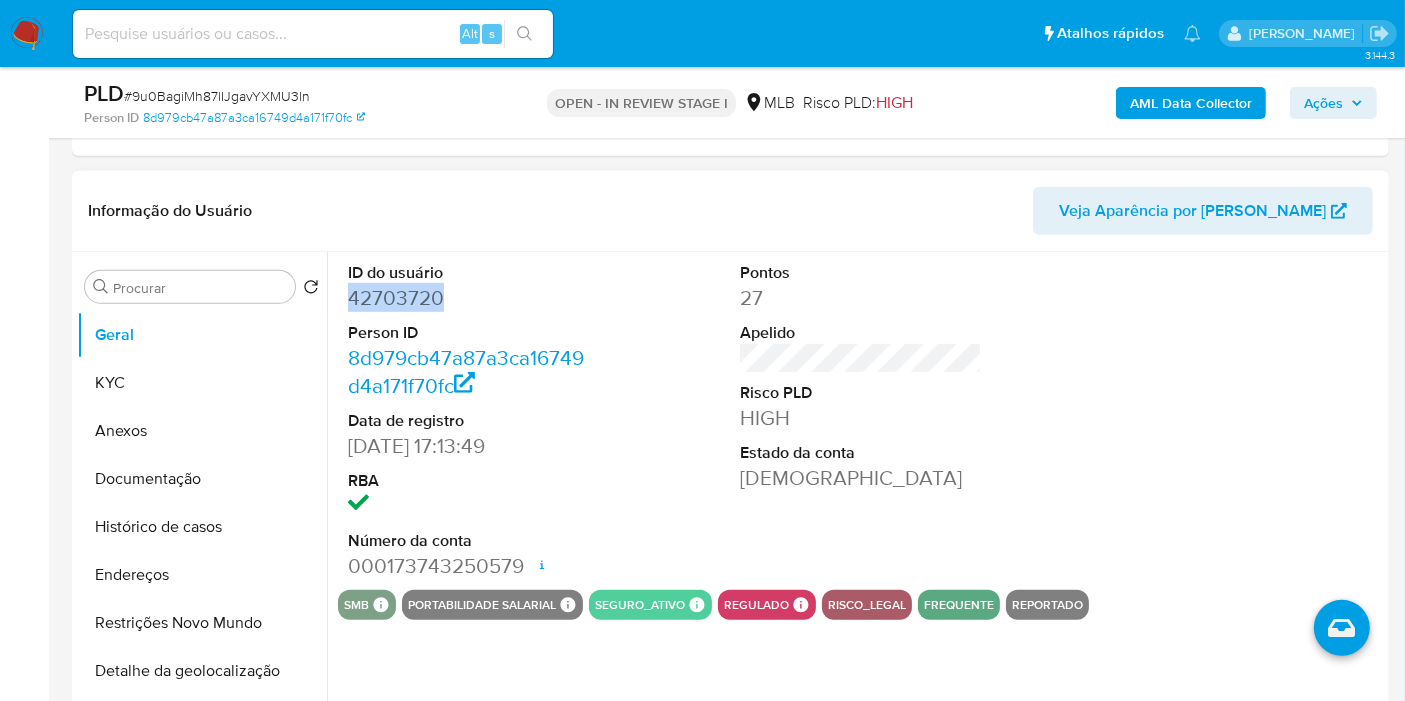 click on "42703720" at bounding box center [469, 298] 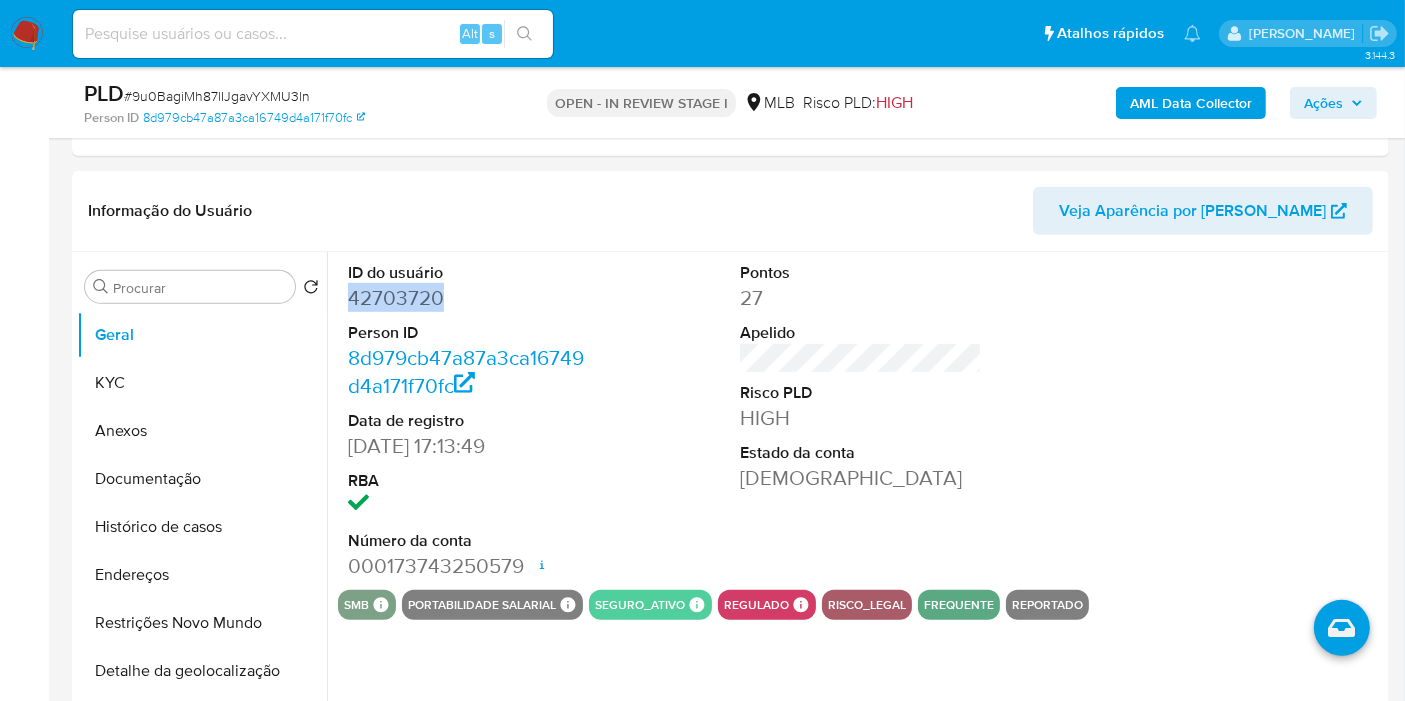 copy on "42703720" 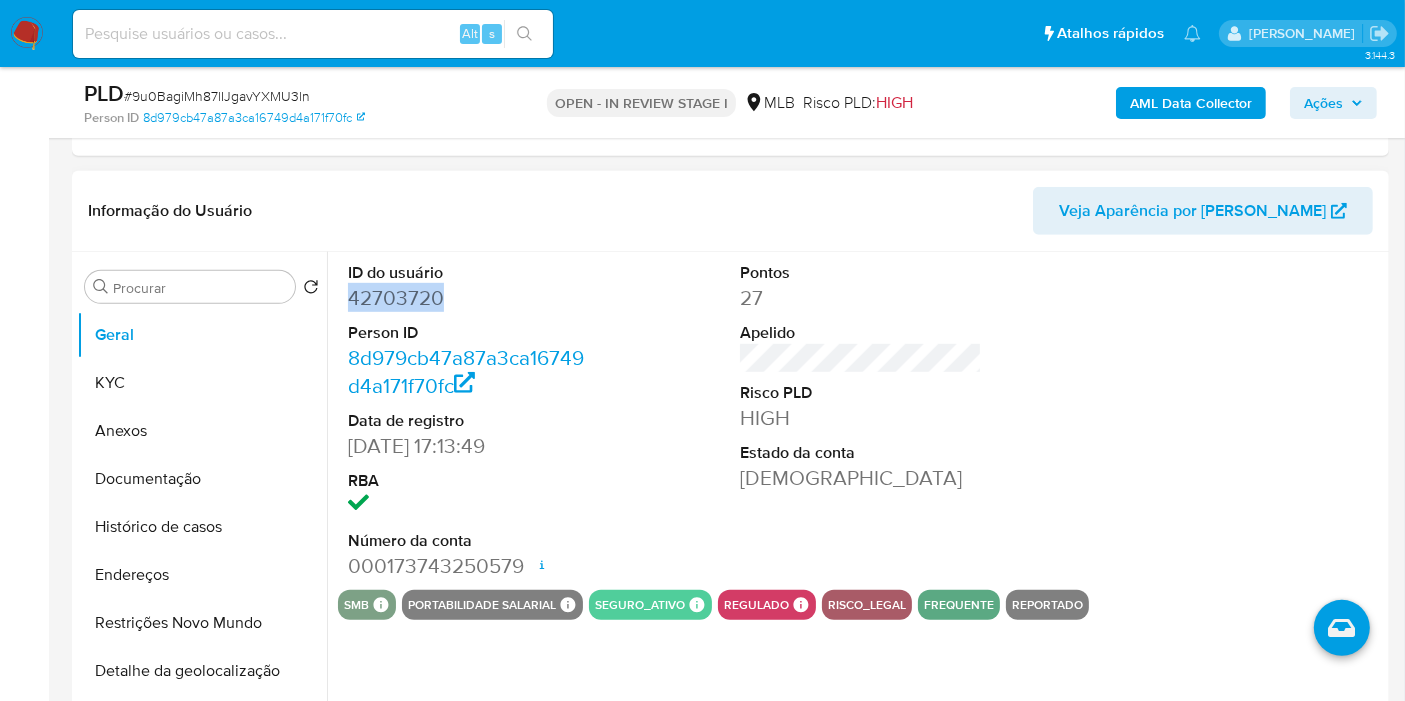 click on "42703720" at bounding box center [469, 298] 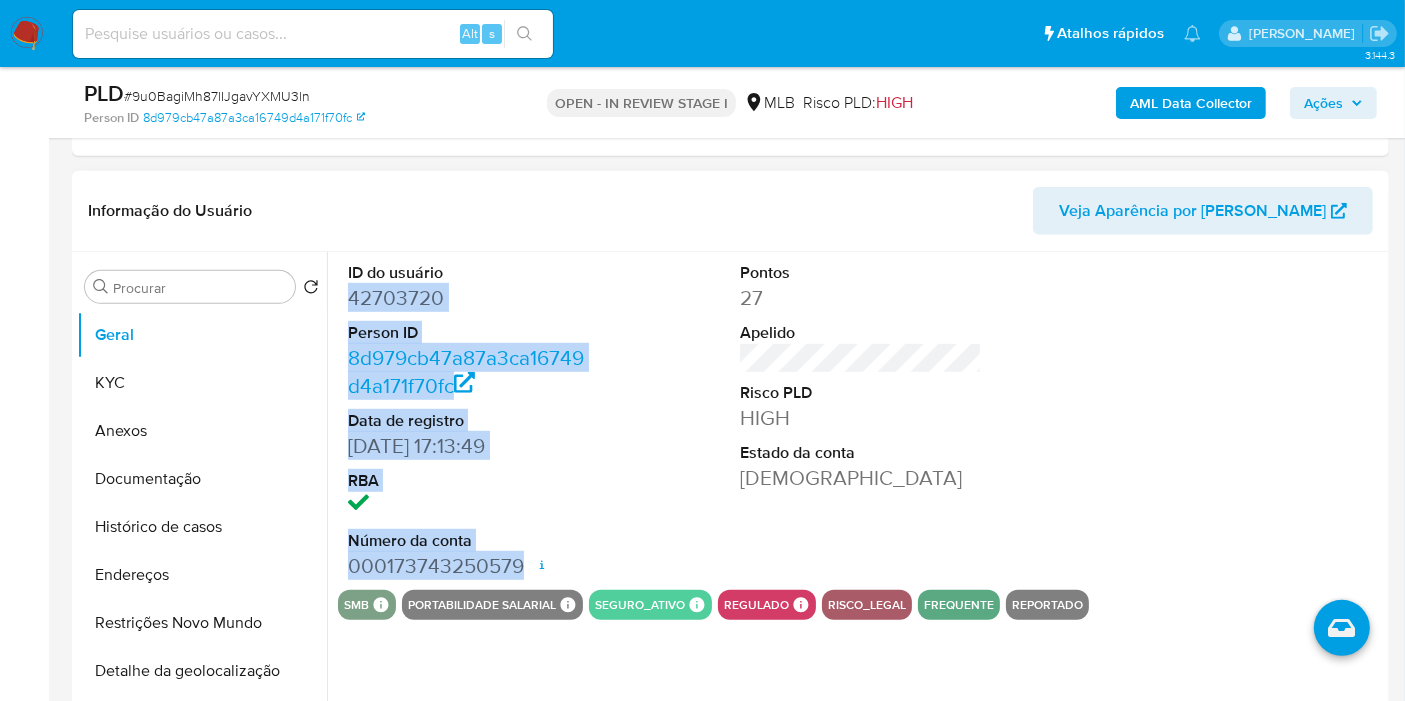 drag, startPoint x: 351, startPoint y: 295, endPoint x: 526, endPoint y: 554, distance: 312.5796 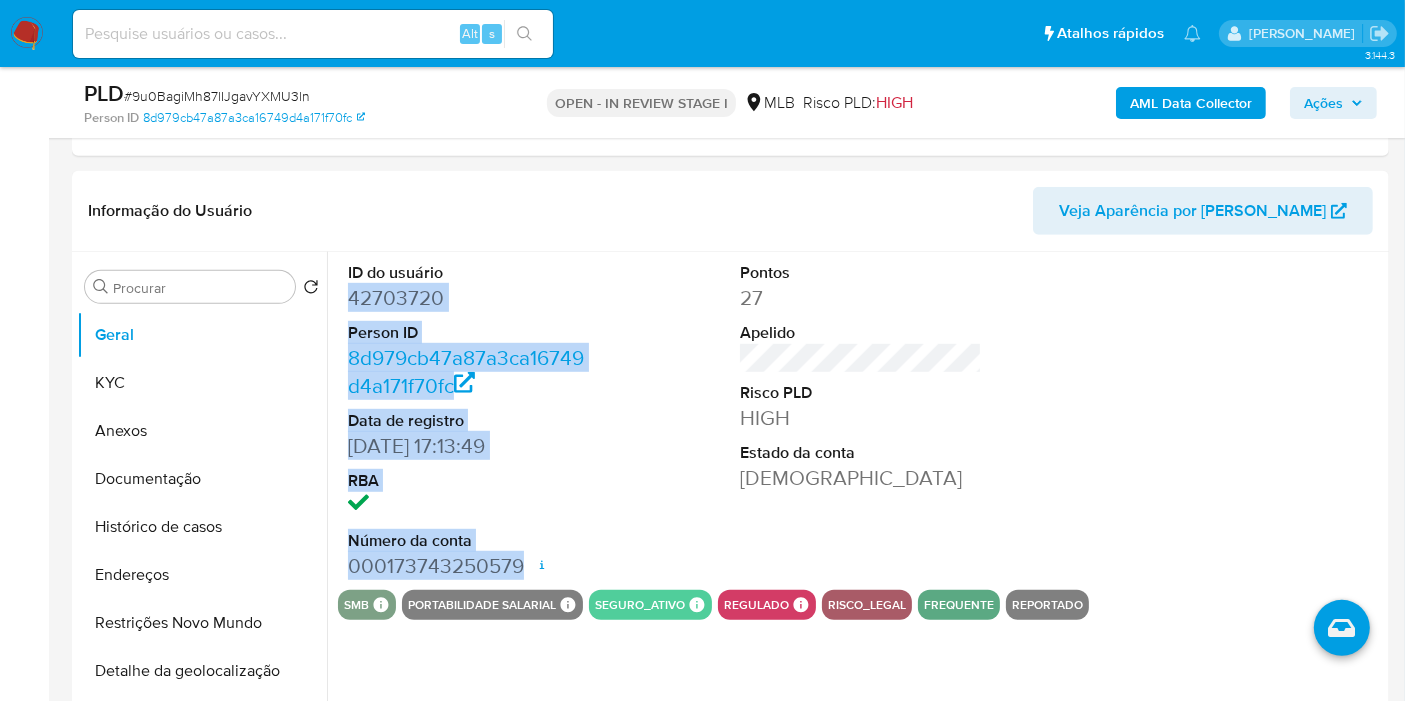 click on "Ações" at bounding box center (1323, 103) 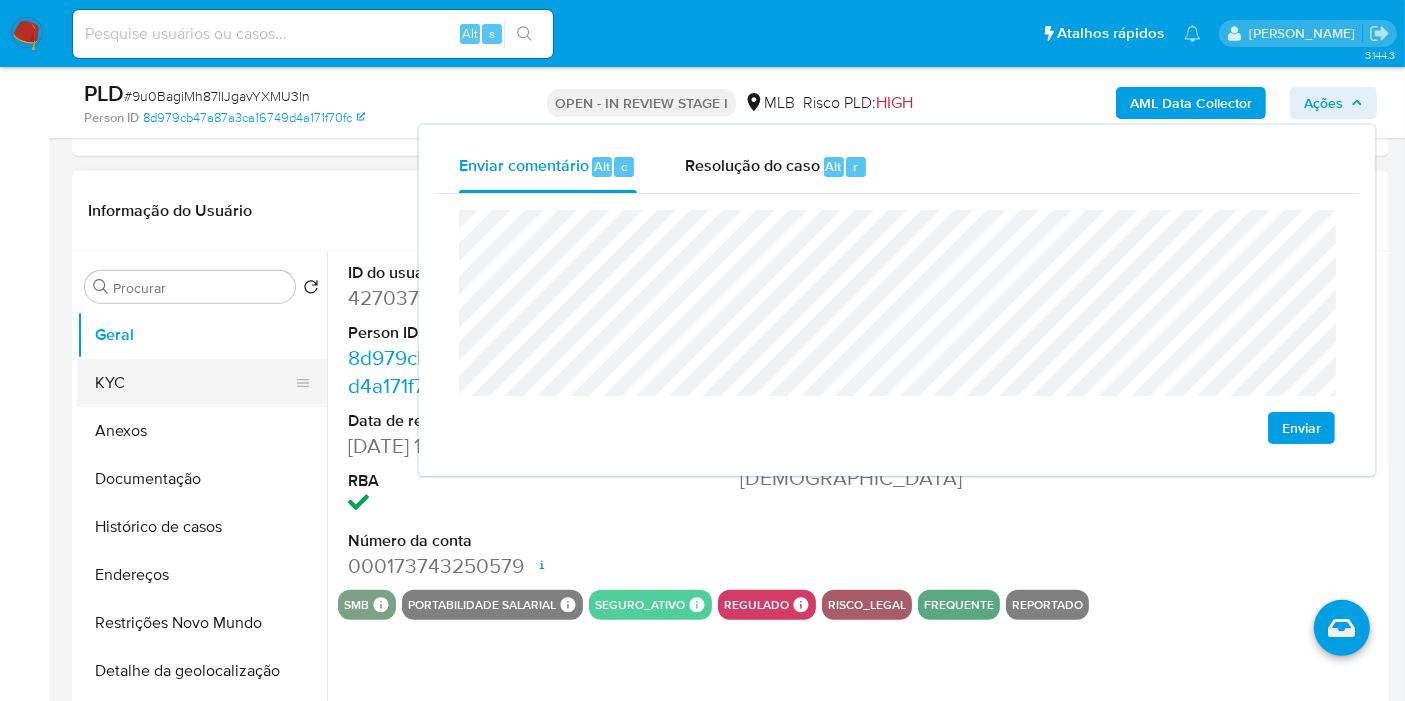click on "KYC" at bounding box center [194, 383] 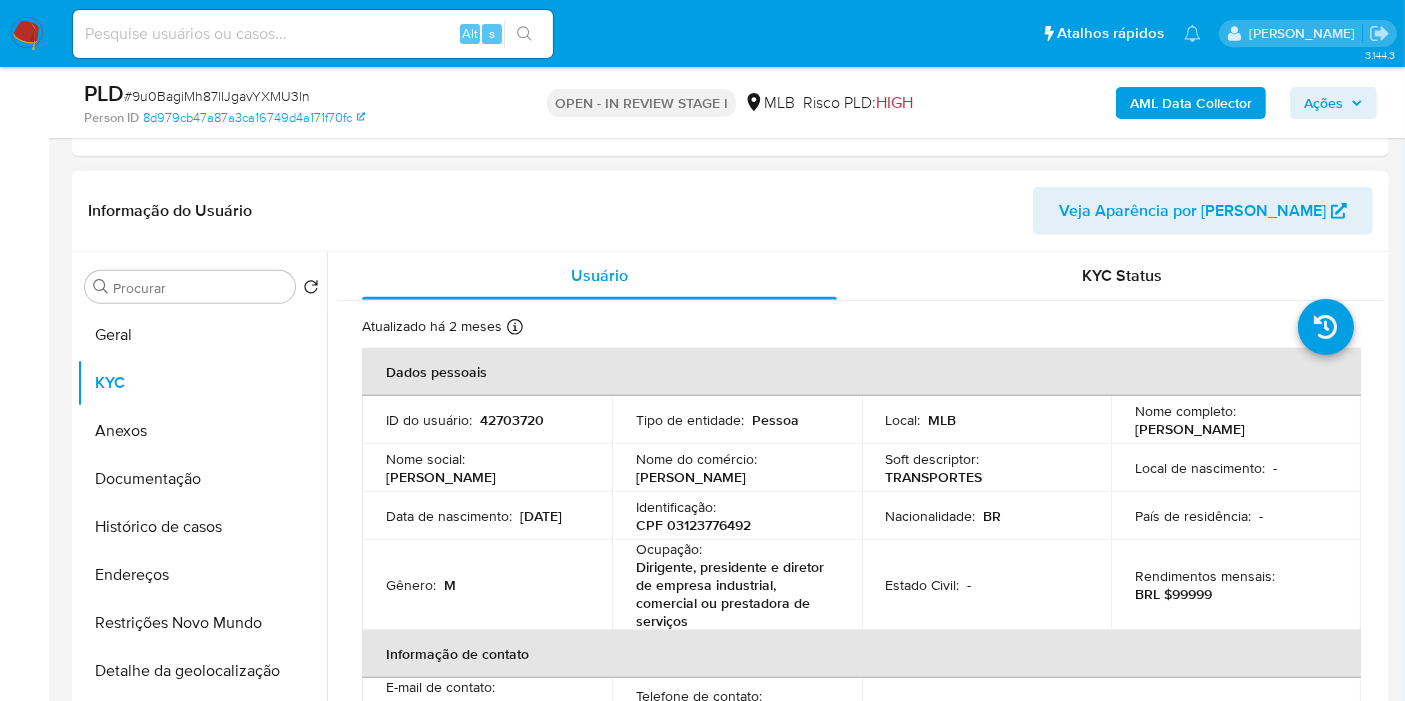 click on "CPF 03123776492" at bounding box center [693, 525] 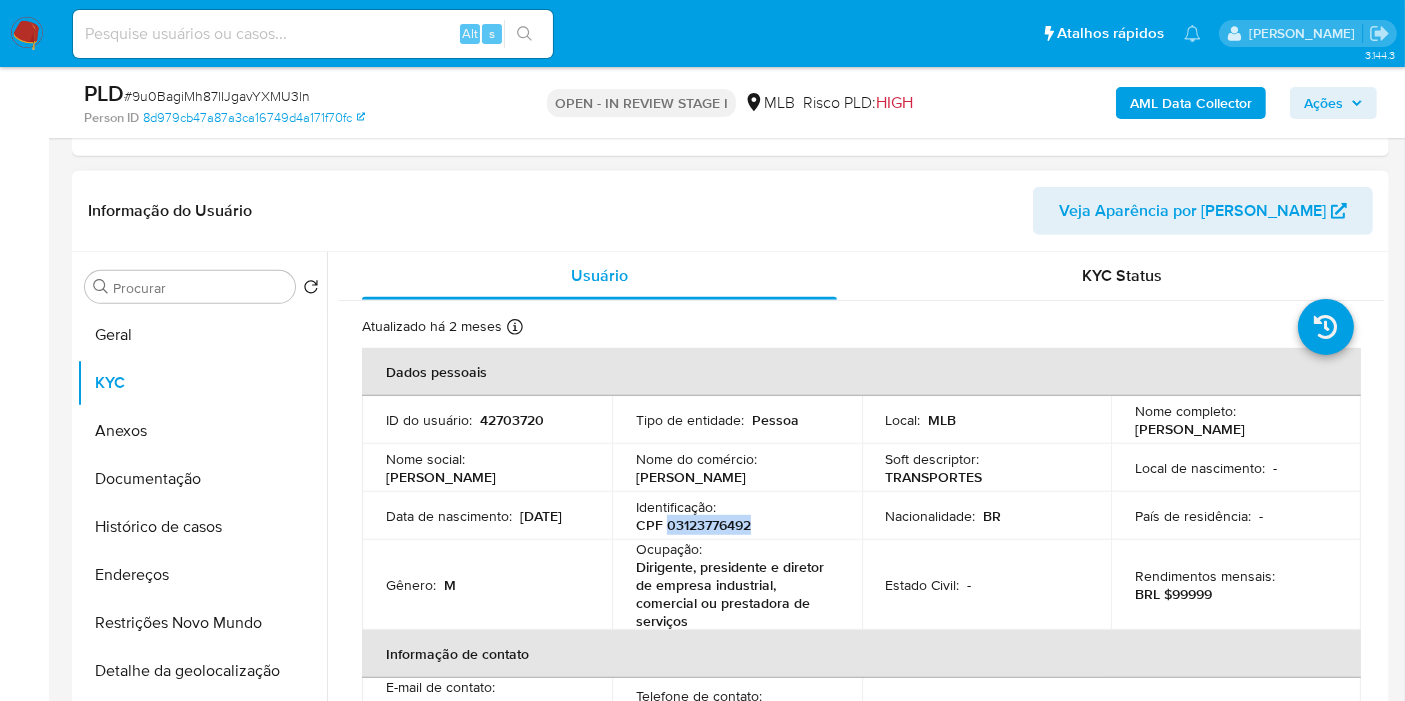 click on "CPF 03123776492" at bounding box center [693, 525] 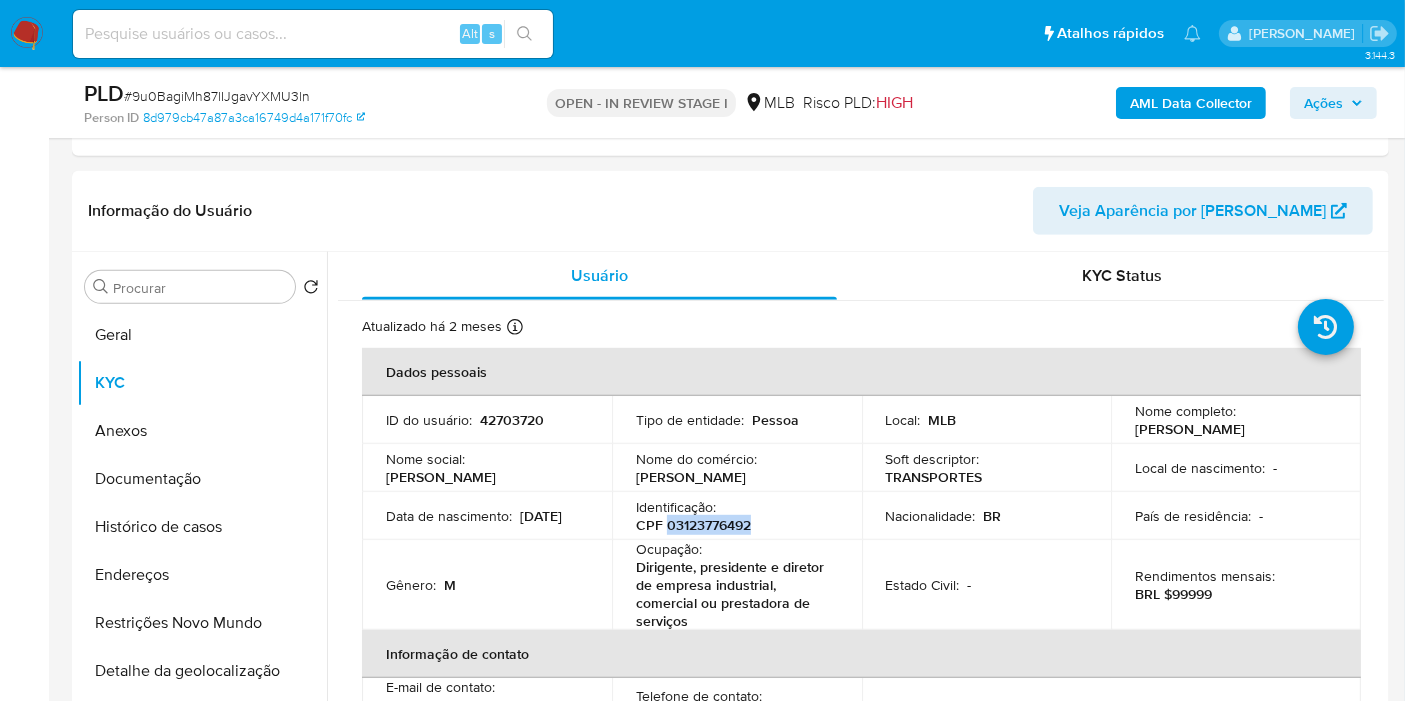 click 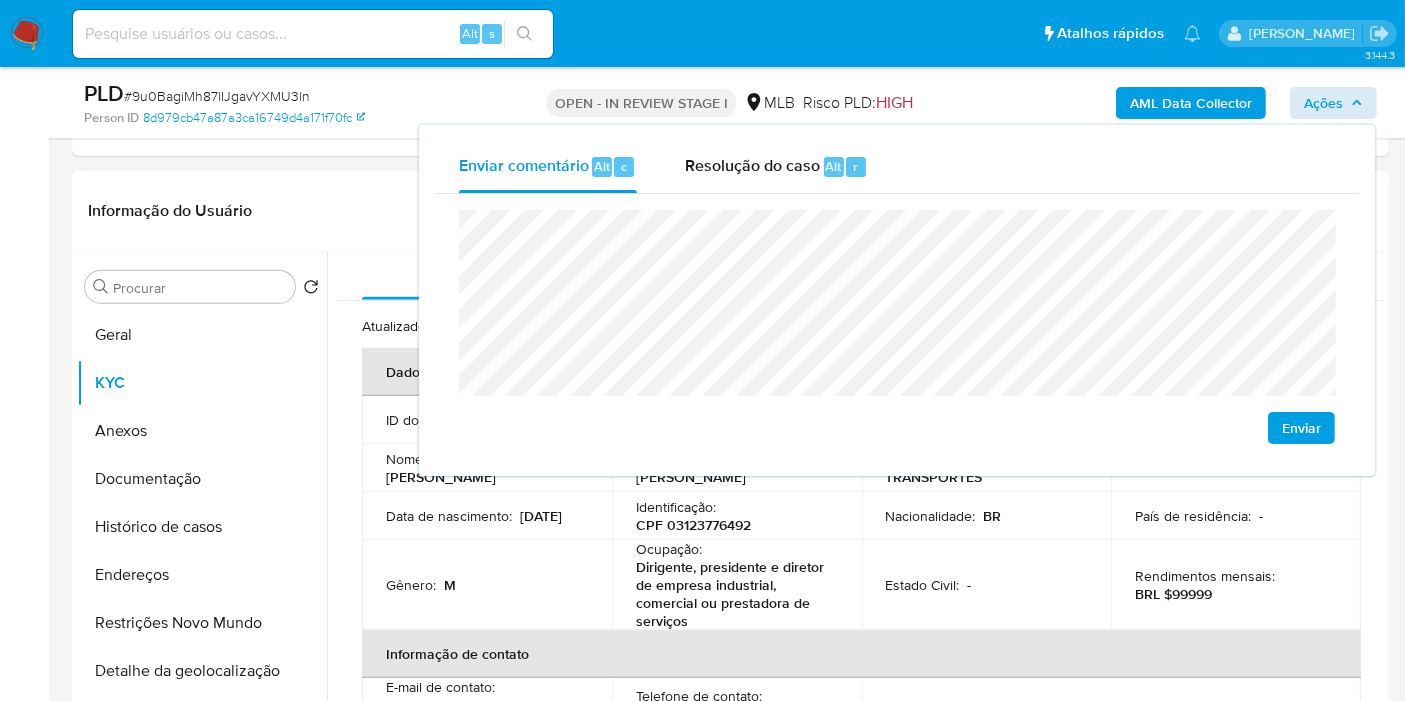 click on "Ocupação :    Dirigente, presidente e diretor de empresa industrial, comercial ou prestadora de serviços" at bounding box center (737, 585) 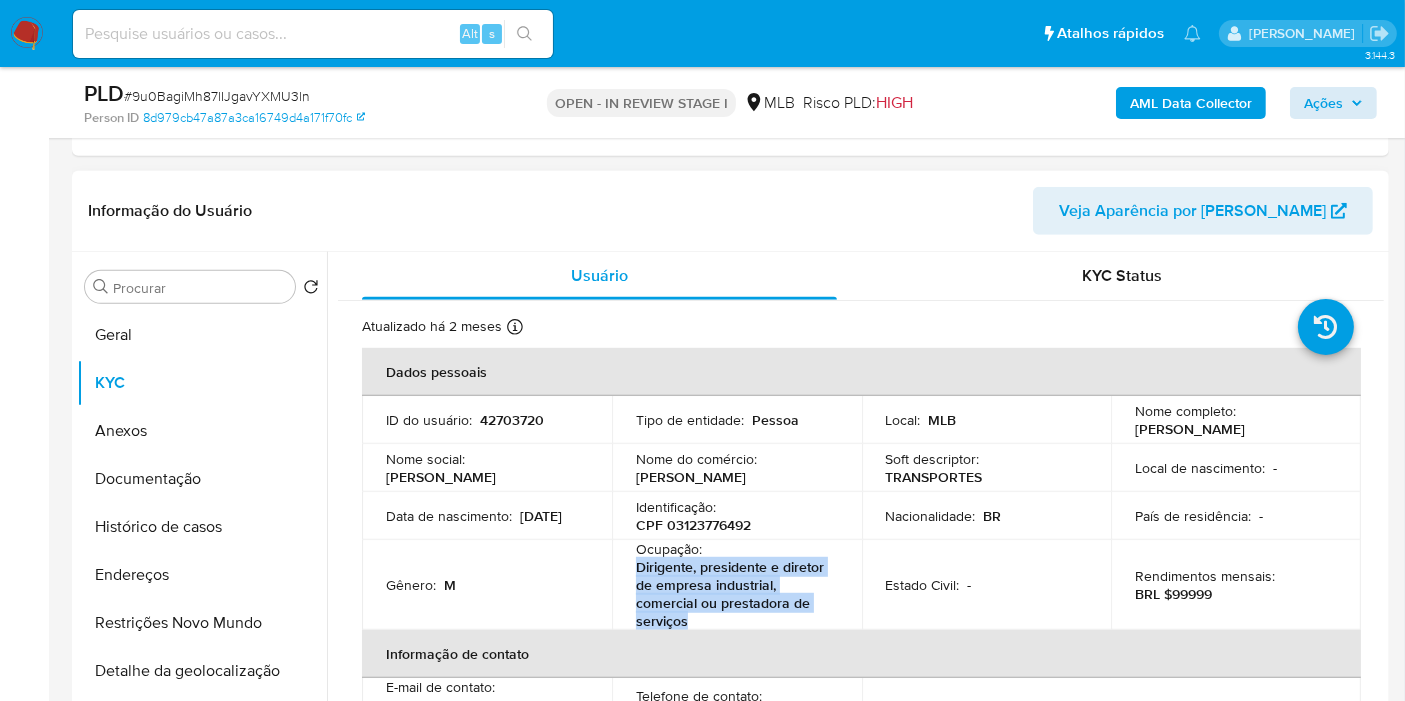 drag, startPoint x: 634, startPoint y: 565, endPoint x: 704, endPoint y: 614, distance: 85.44589 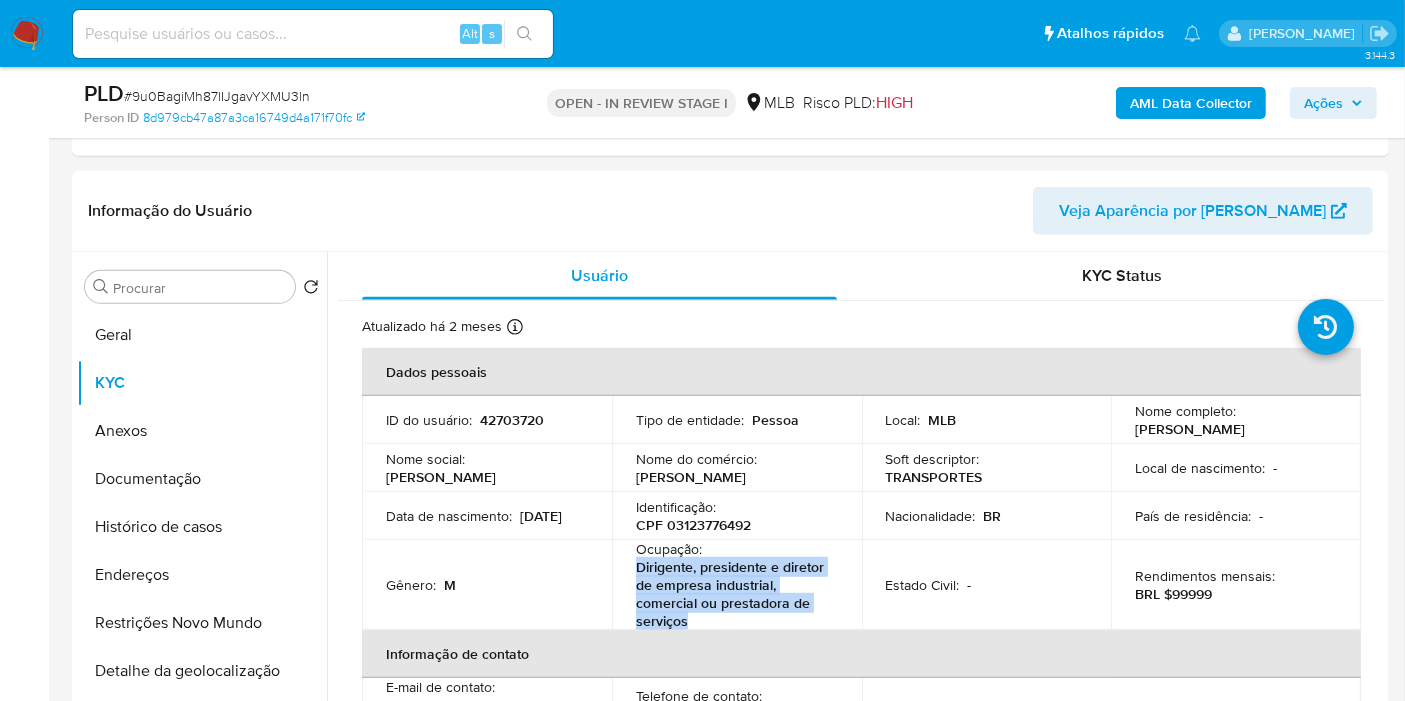 click on "Ações" at bounding box center [1333, 103] 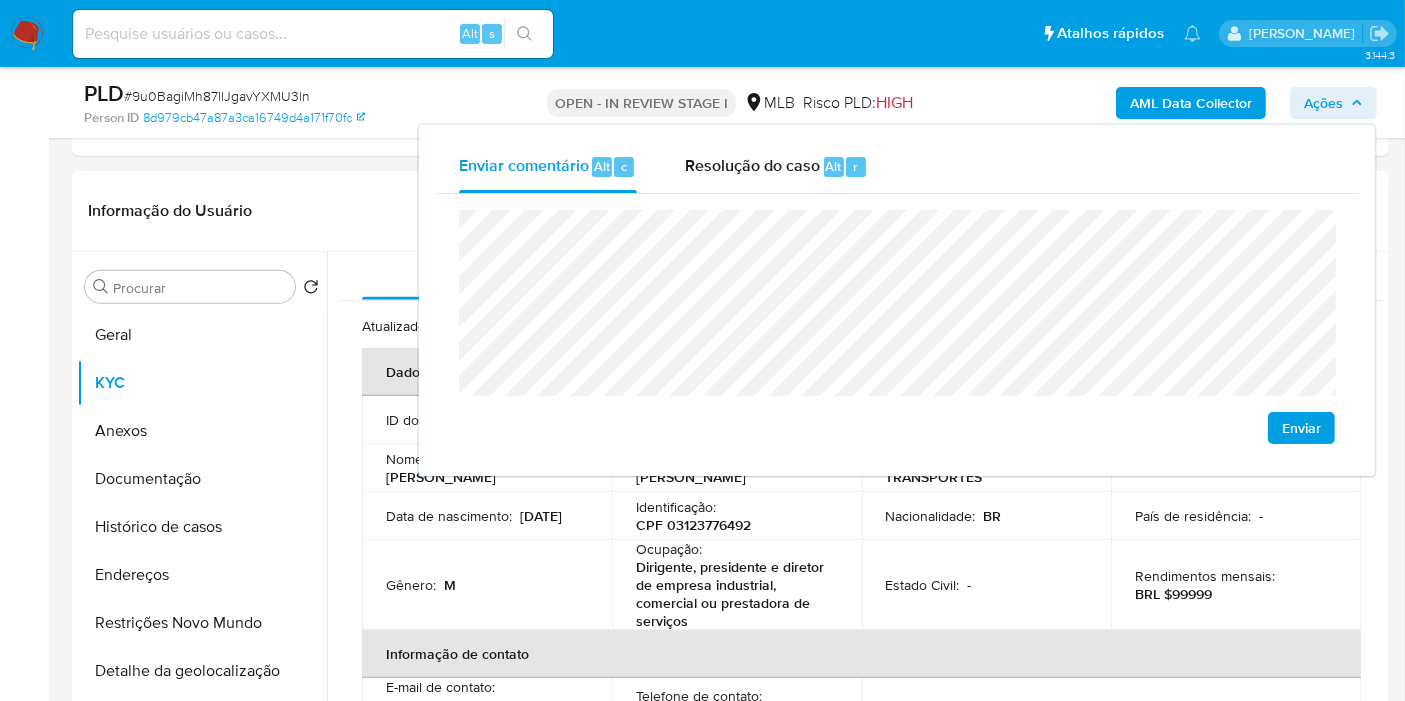 click on "Estado Civil :    -" at bounding box center [987, 585] 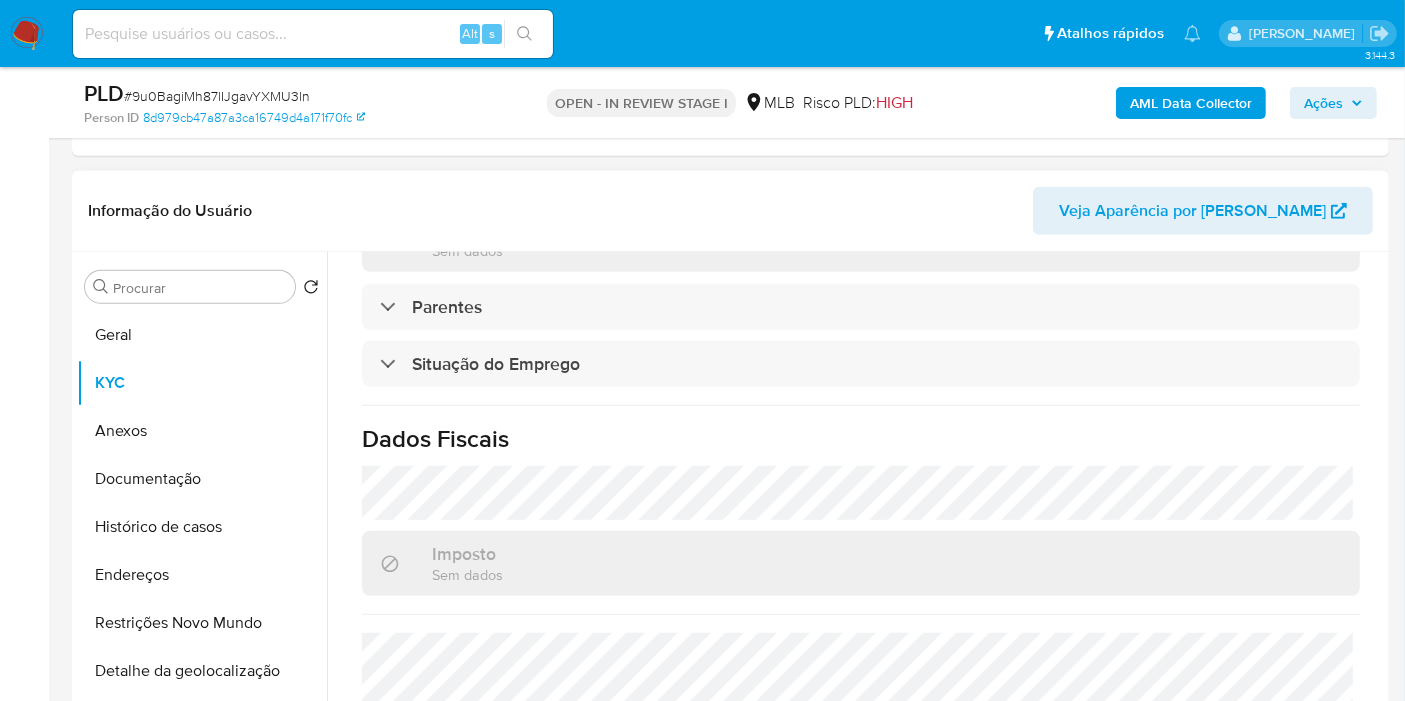 scroll, scrollTop: 950, scrollLeft: 0, axis: vertical 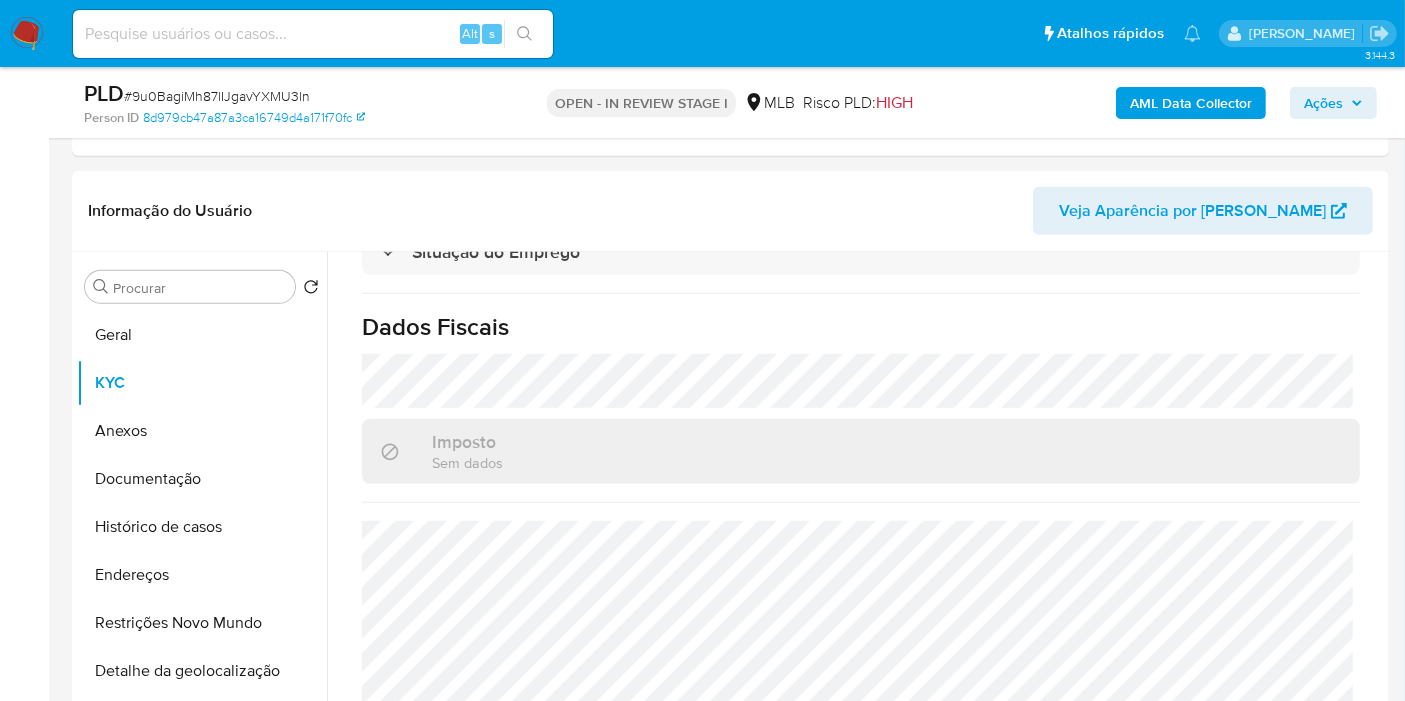 drag, startPoint x: 1314, startPoint y: 109, endPoint x: 1304, endPoint y: 112, distance: 10.440307 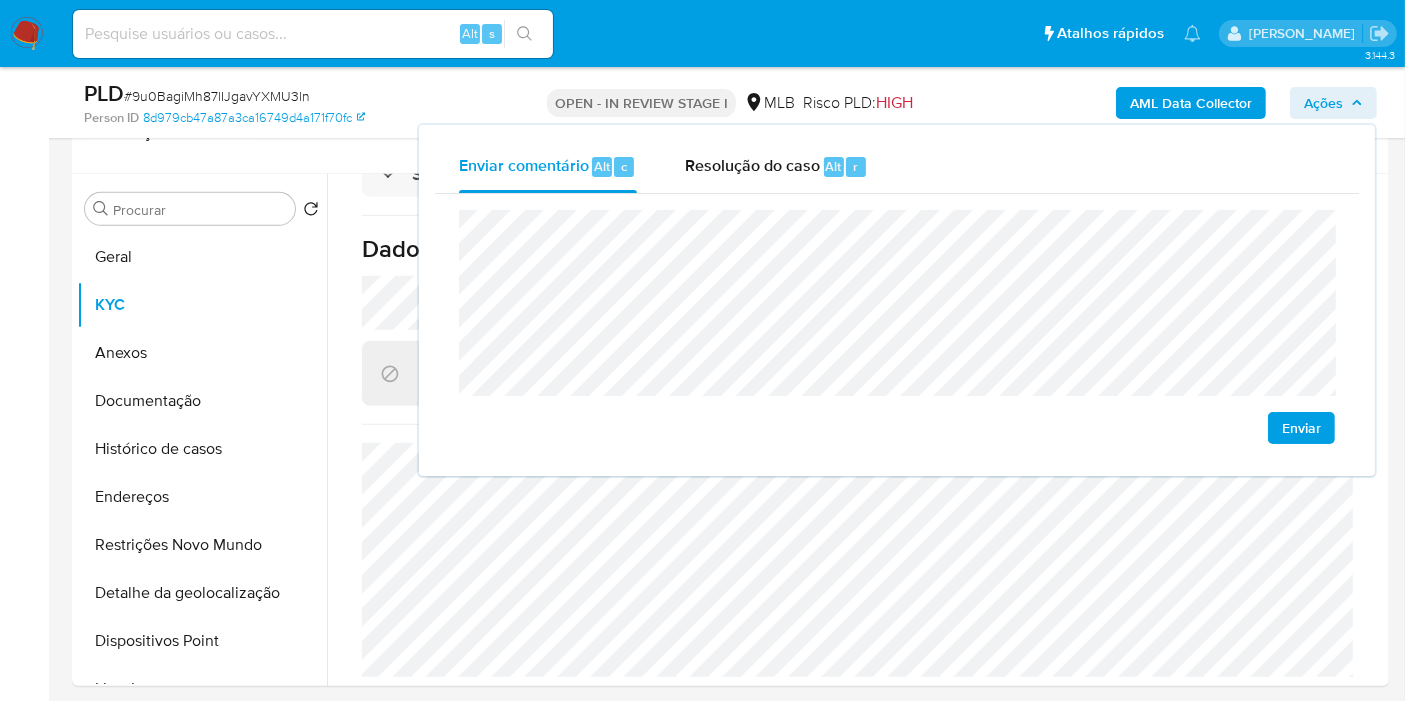 scroll, scrollTop: 1194, scrollLeft: 0, axis: vertical 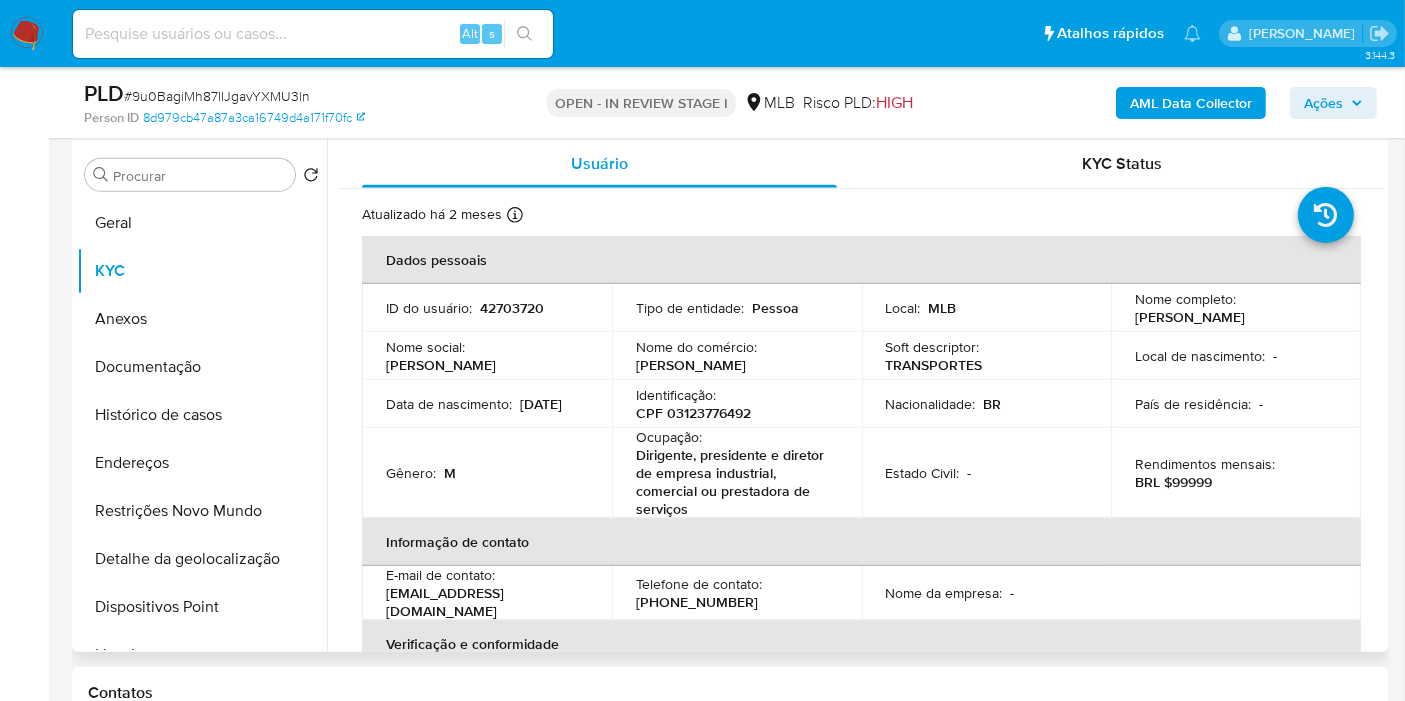 click on "42703720" at bounding box center (512, 308) 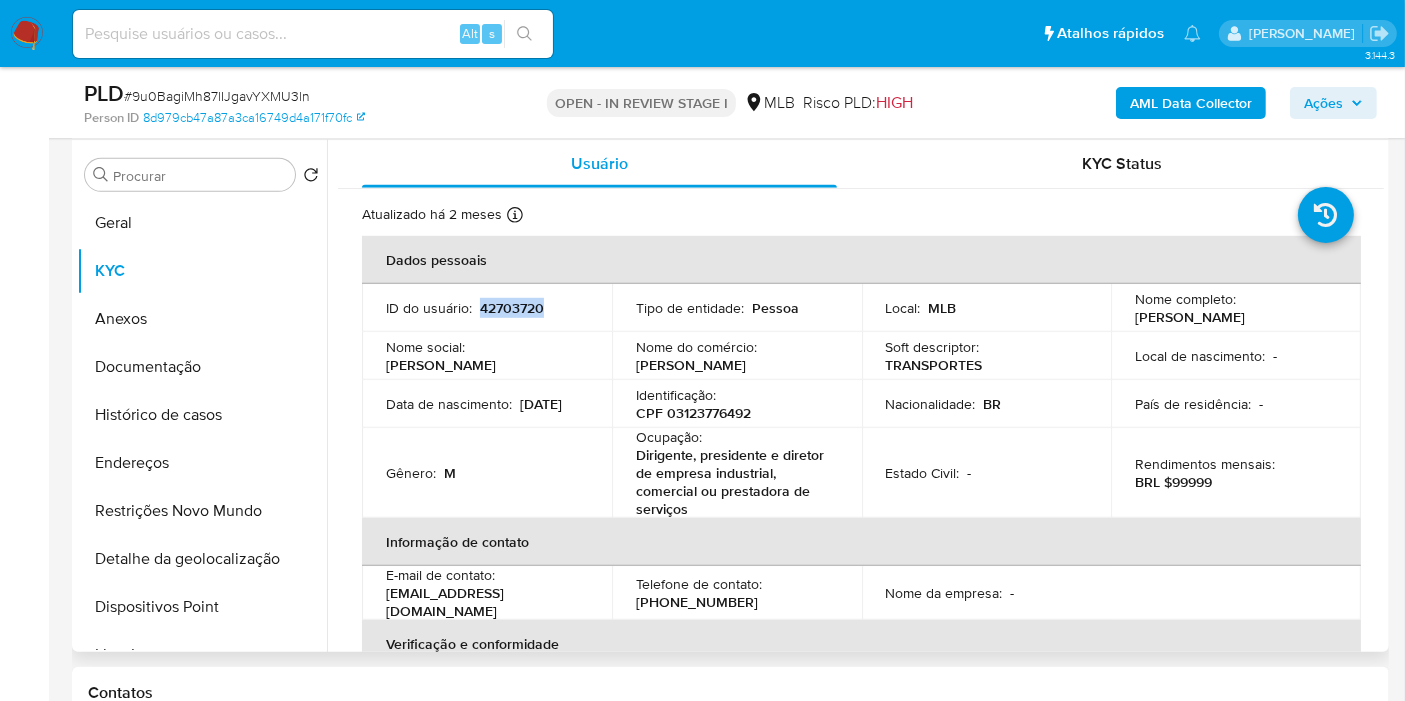 click on "42703720" at bounding box center [512, 308] 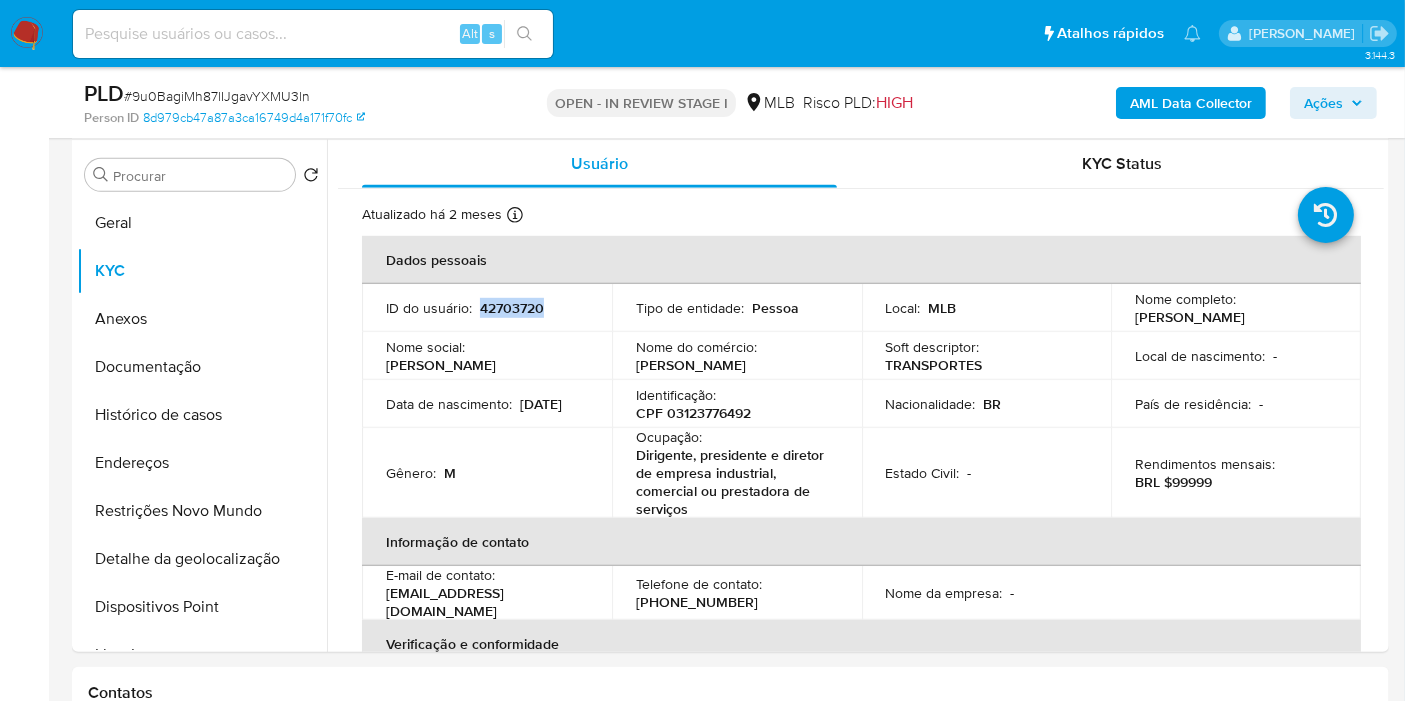 click on "Ações" at bounding box center [1323, 103] 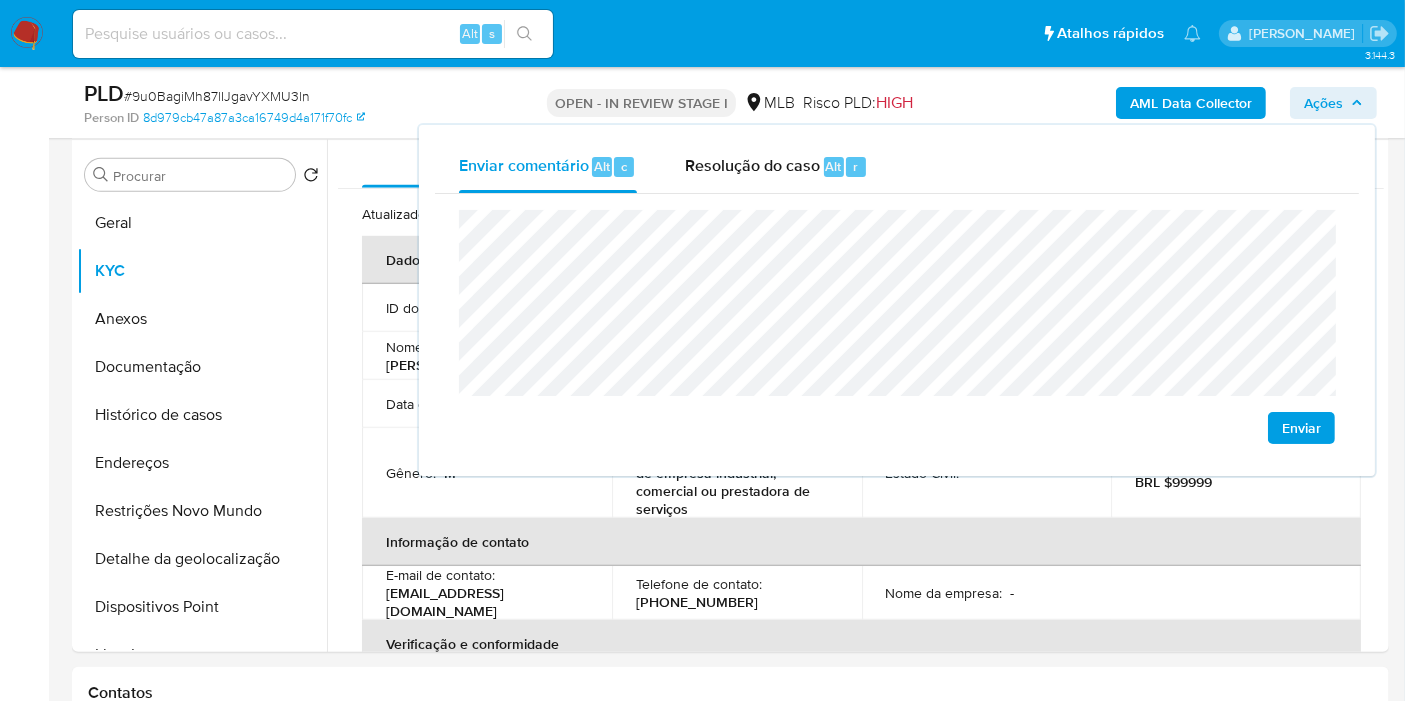 click on "econômica" 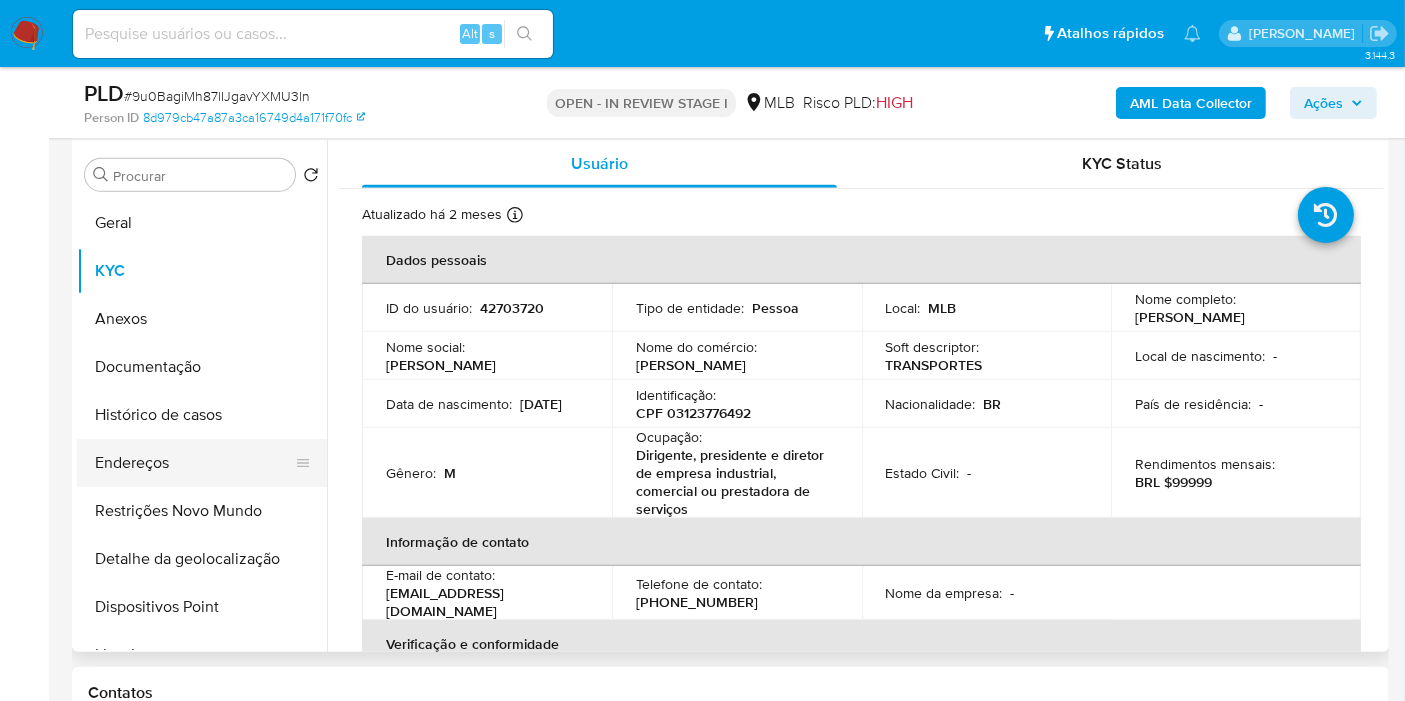 click on "Endereços" at bounding box center (194, 463) 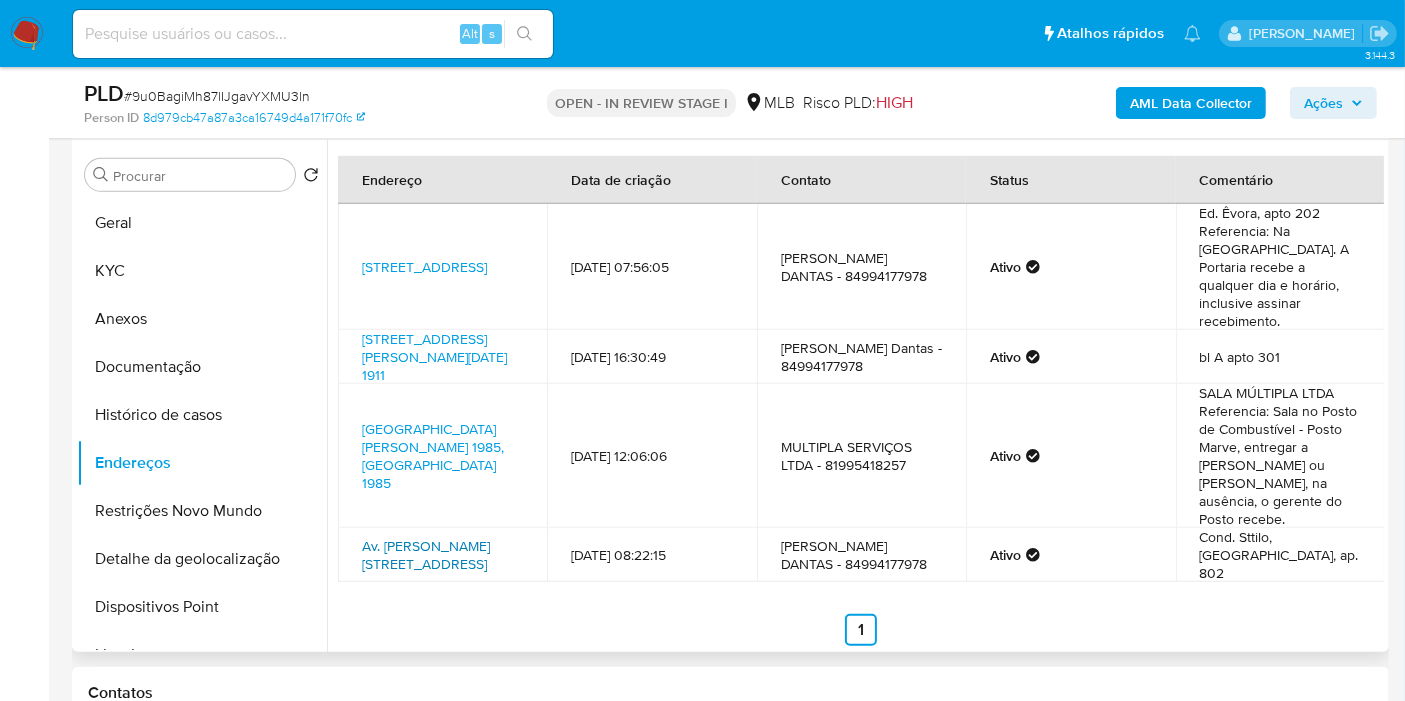 scroll, scrollTop: 56, scrollLeft: 0, axis: vertical 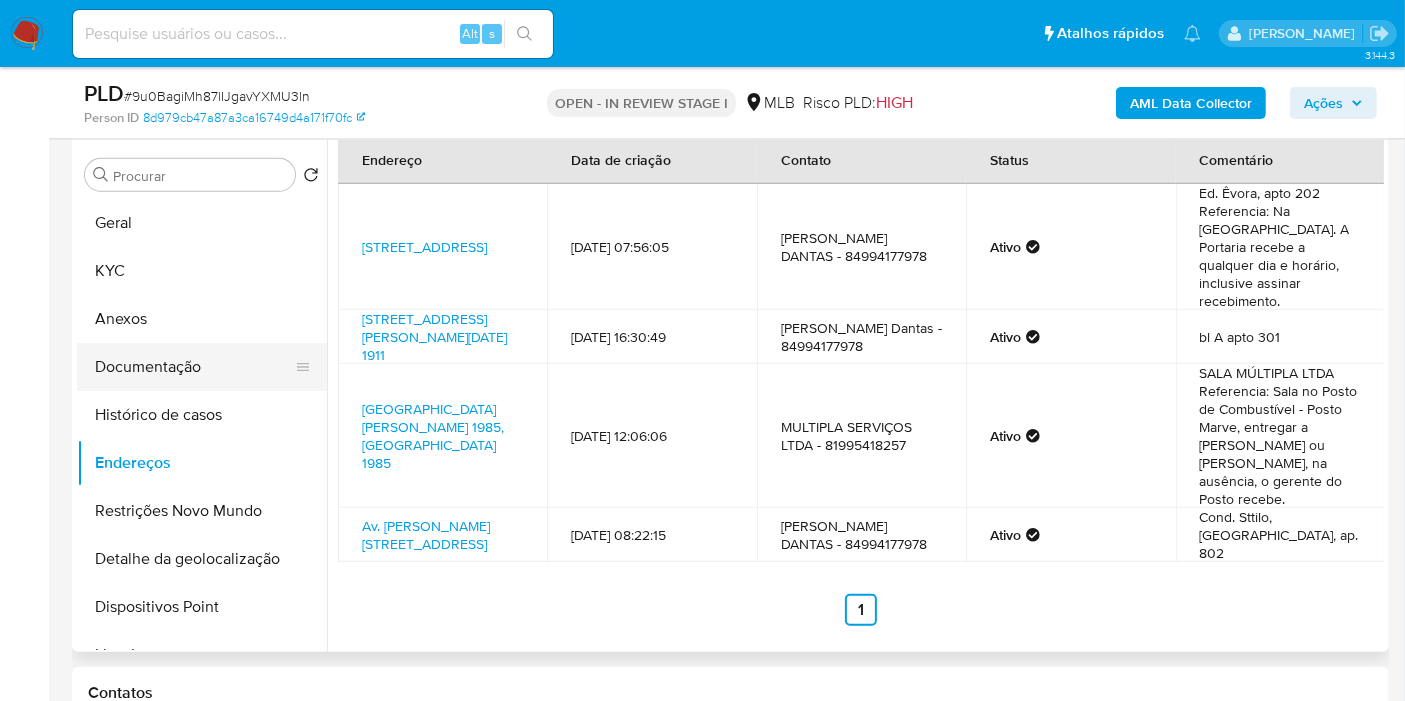 click on "Documentação" at bounding box center [194, 367] 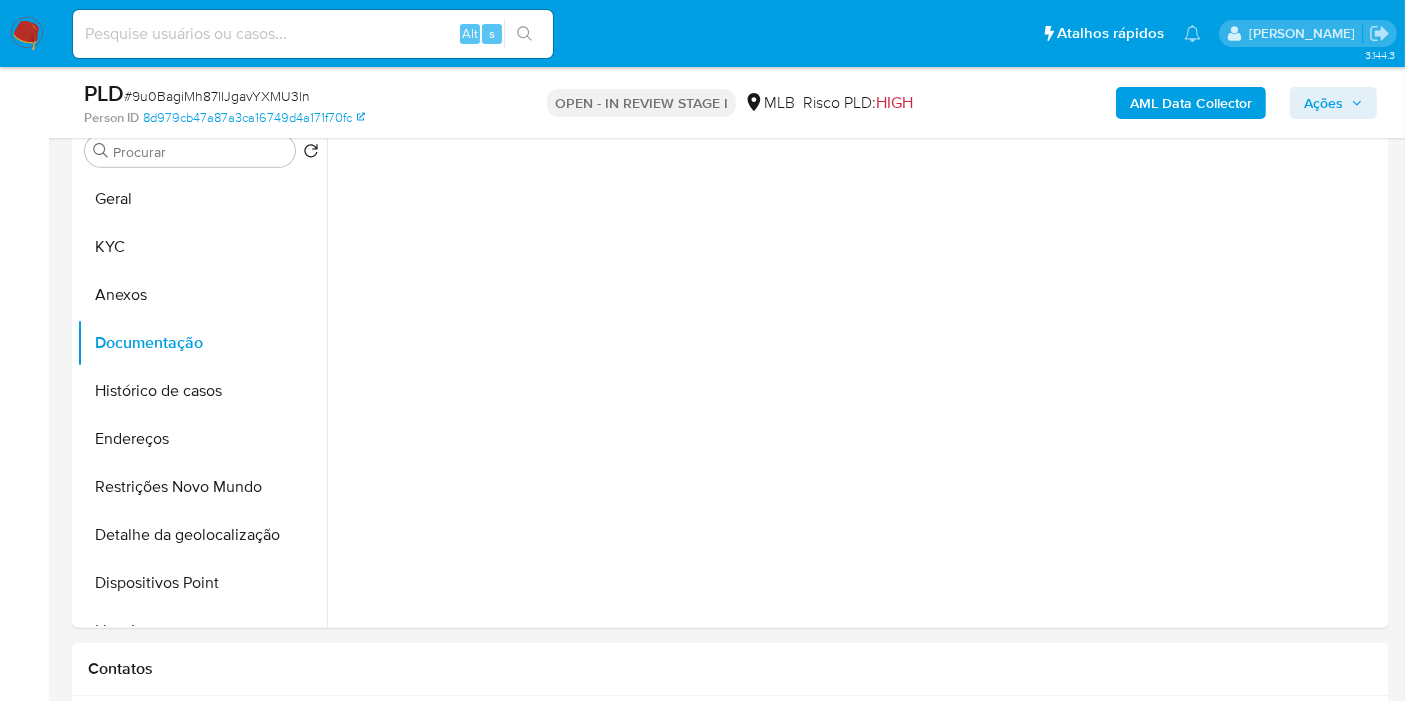 scroll, scrollTop: 0, scrollLeft: 0, axis: both 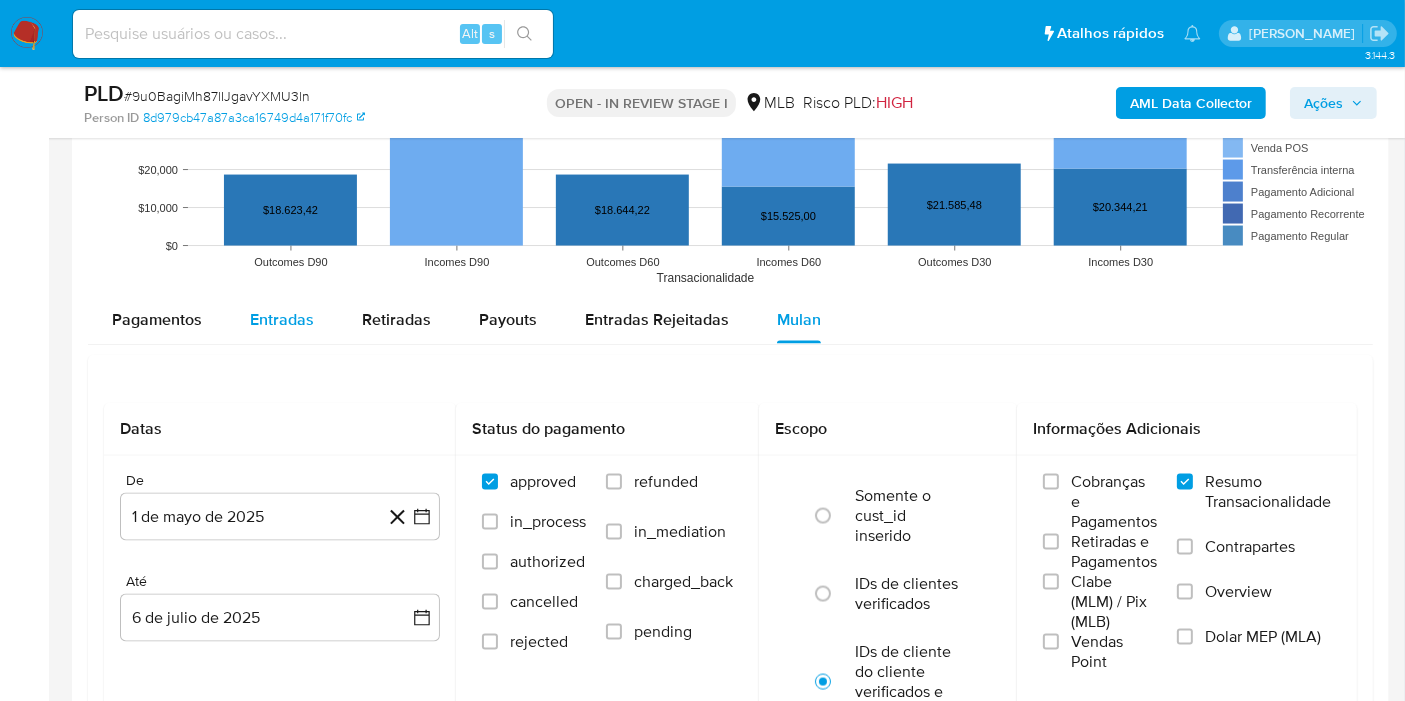 click on "Entradas" at bounding box center [282, 319] 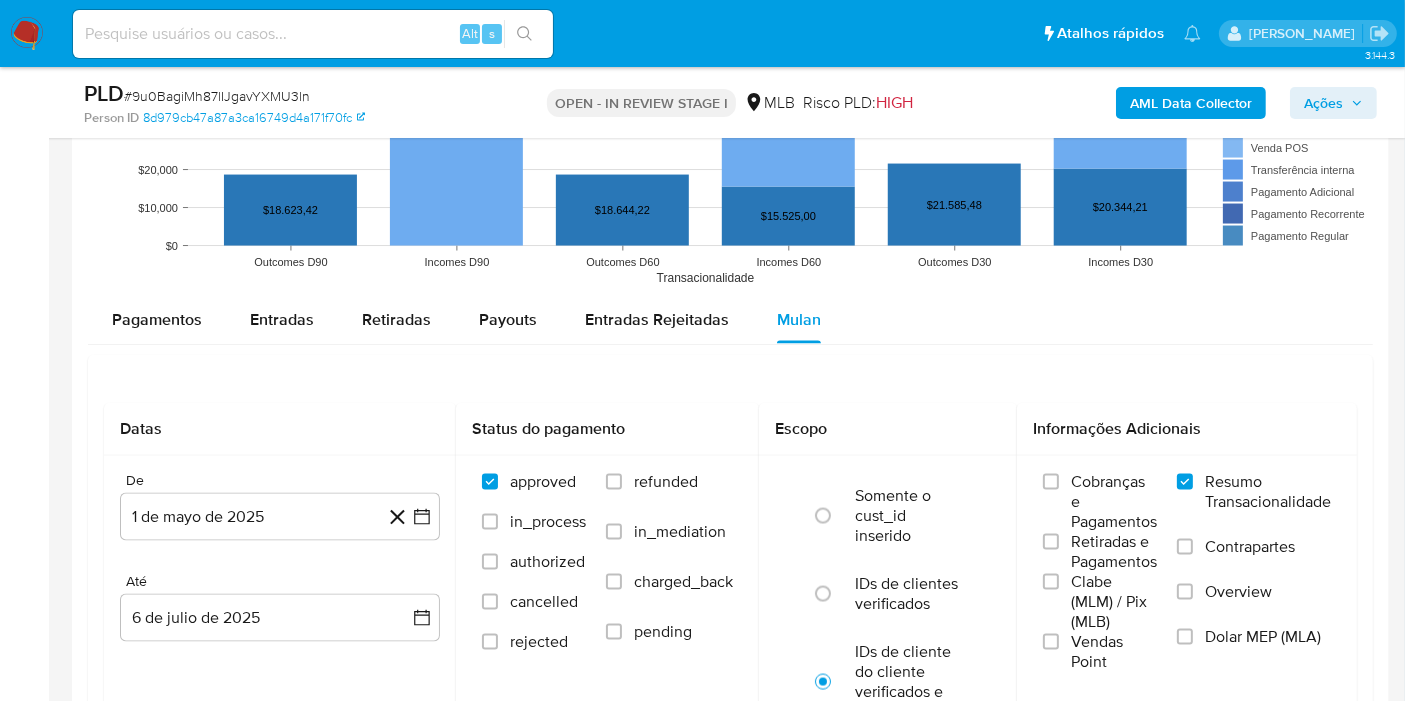 select on "10" 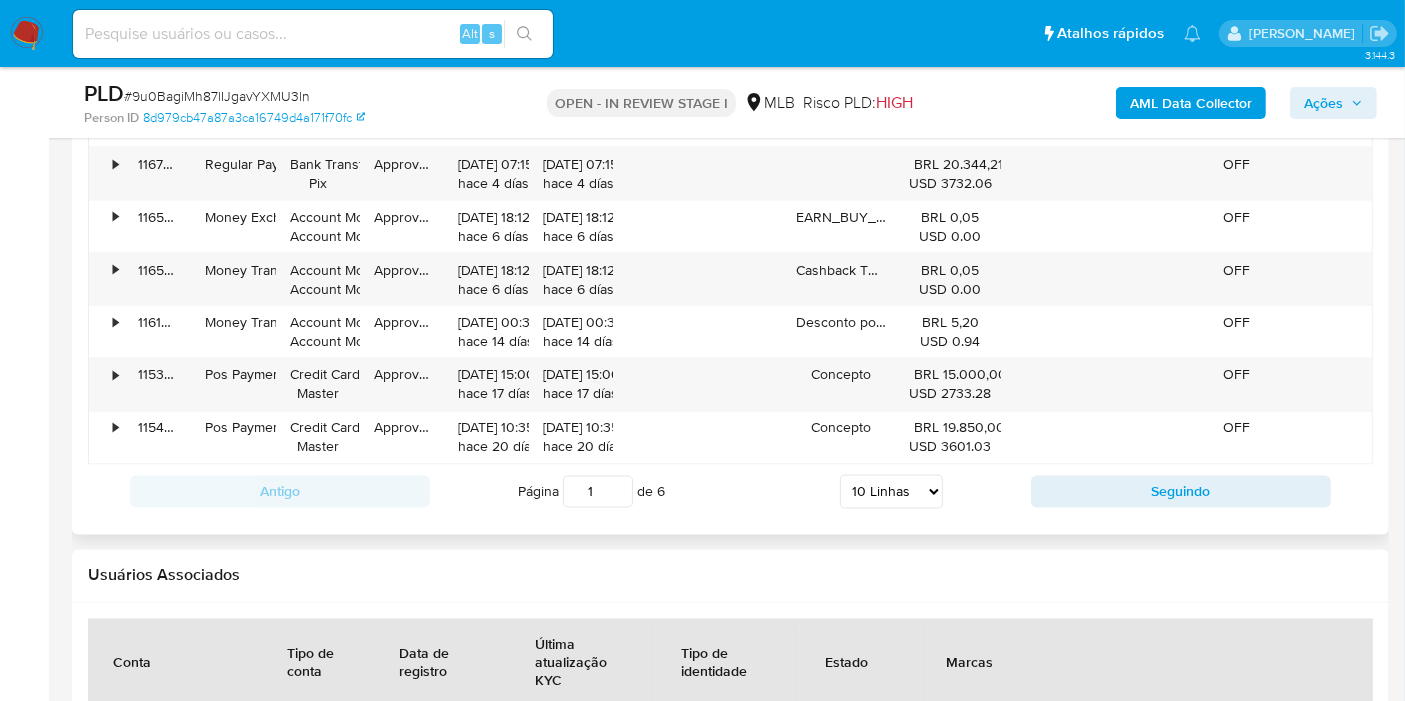 scroll, scrollTop: 3416, scrollLeft: 0, axis: vertical 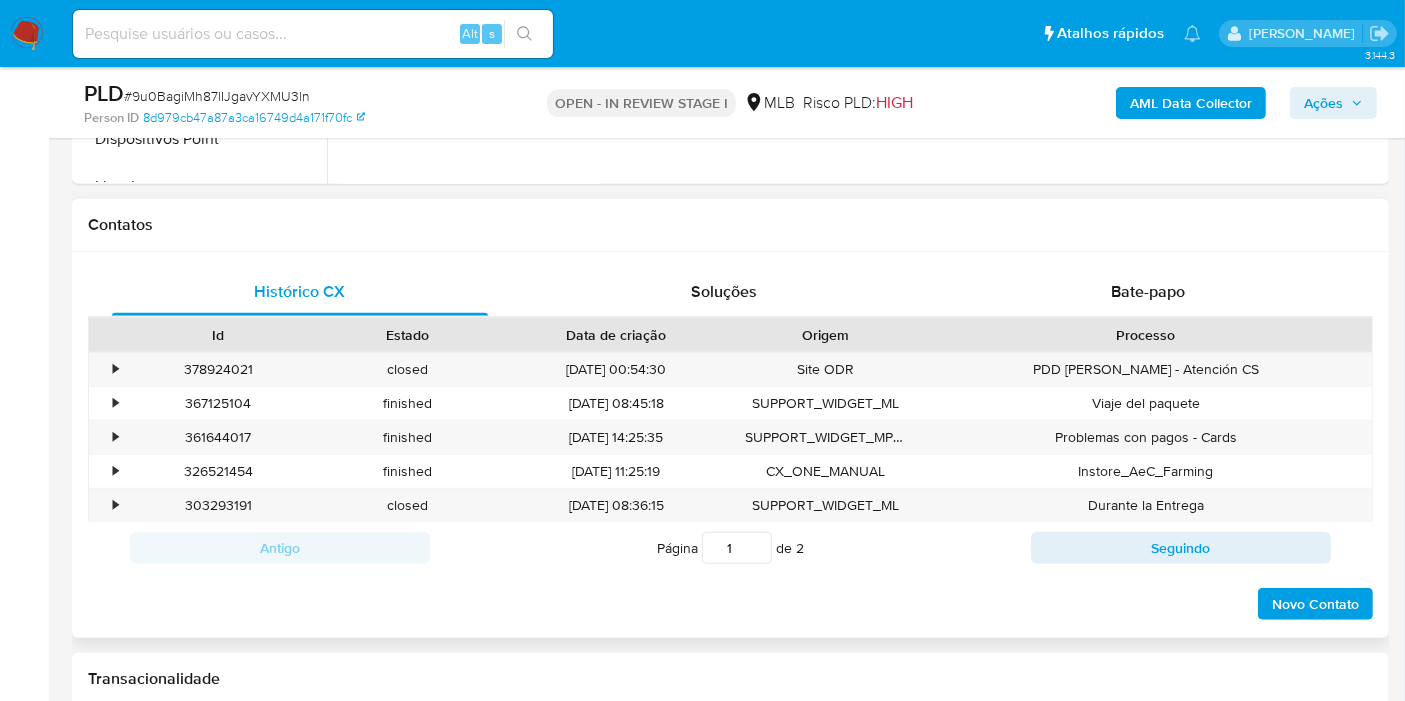 type 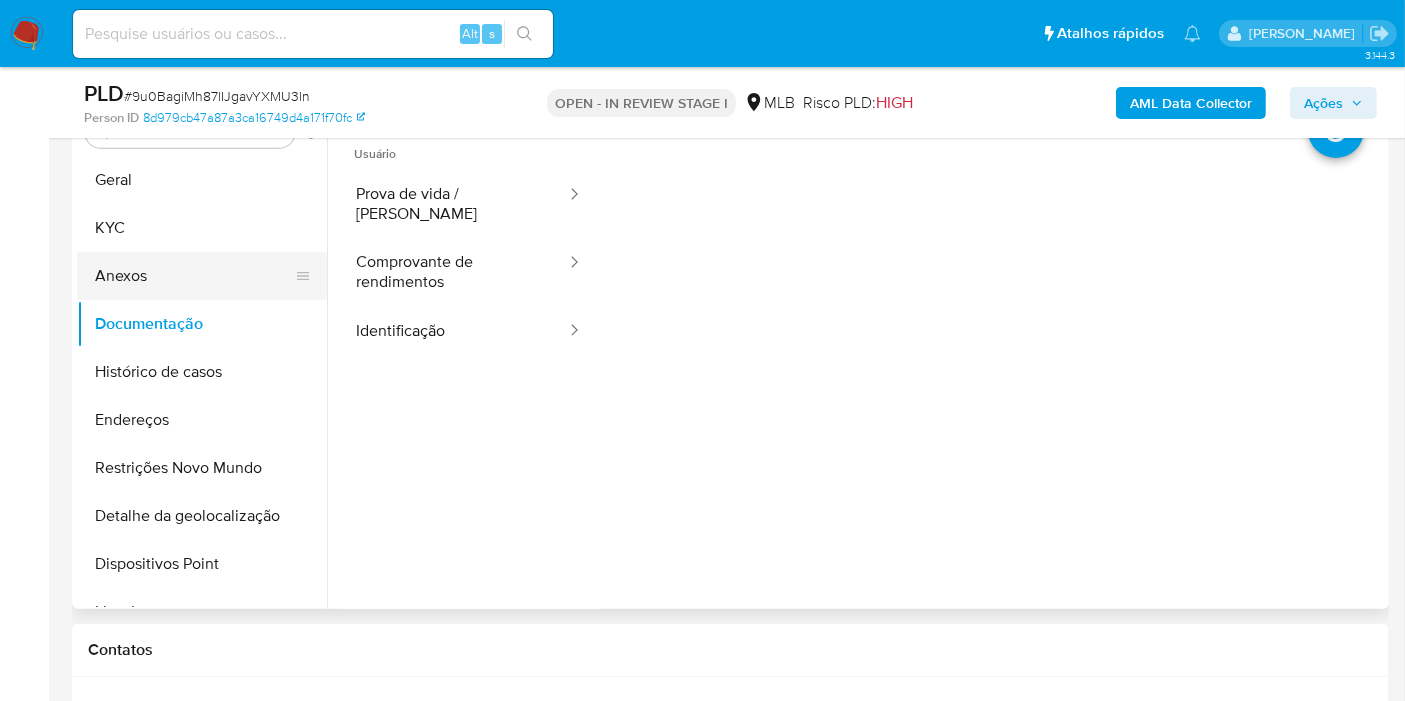 scroll, scrollTop: 1082, scrollLeft: 0, axis: vertical 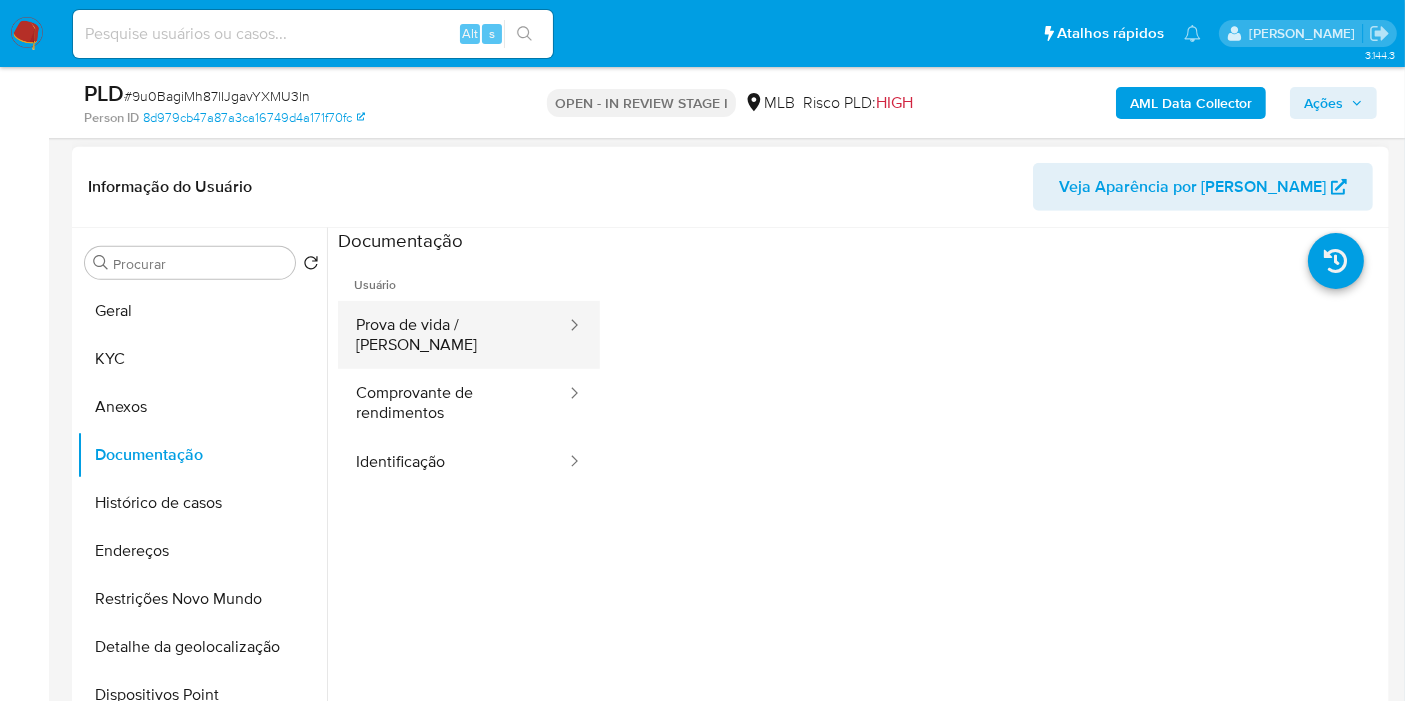click on "Prova de vida / [PERSON_NAME]" at bounding box center (453, 335) 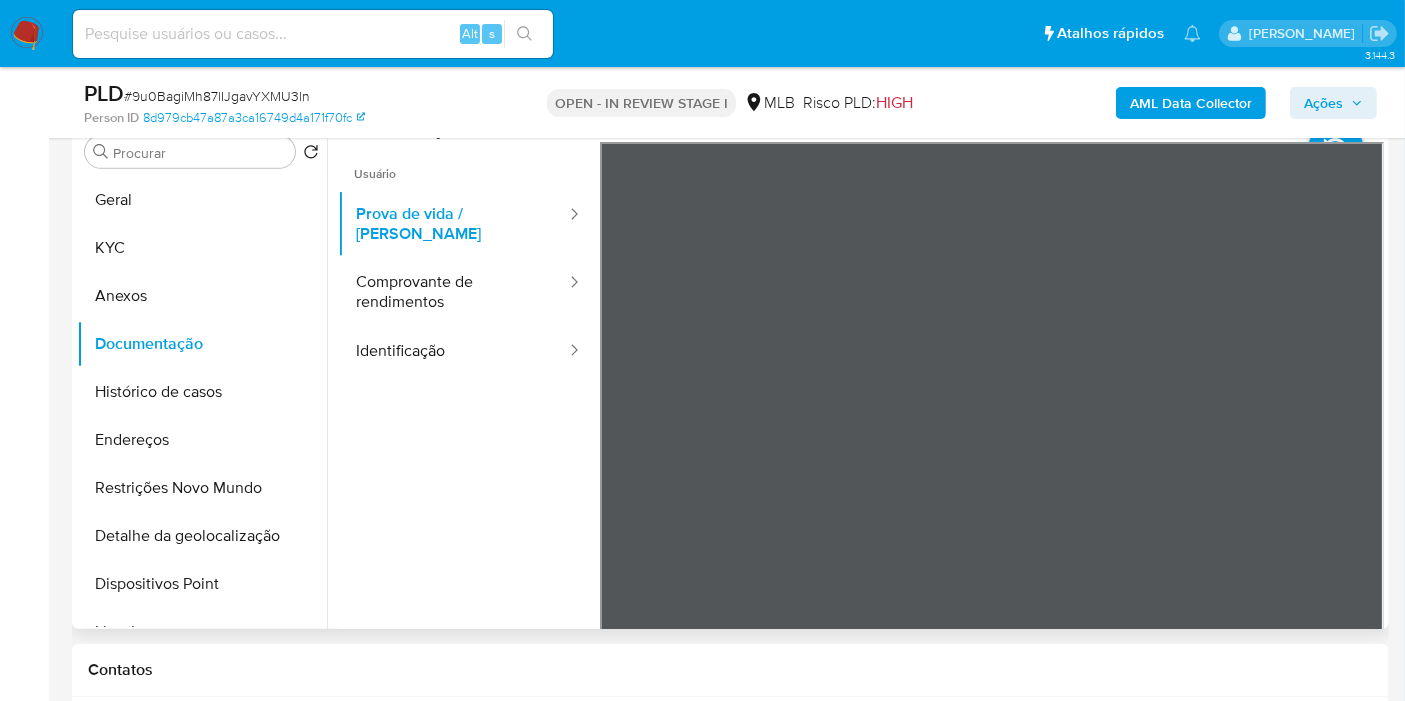 scroll, scrollTop: 1194, scrollLeft: 0, axis: vertical 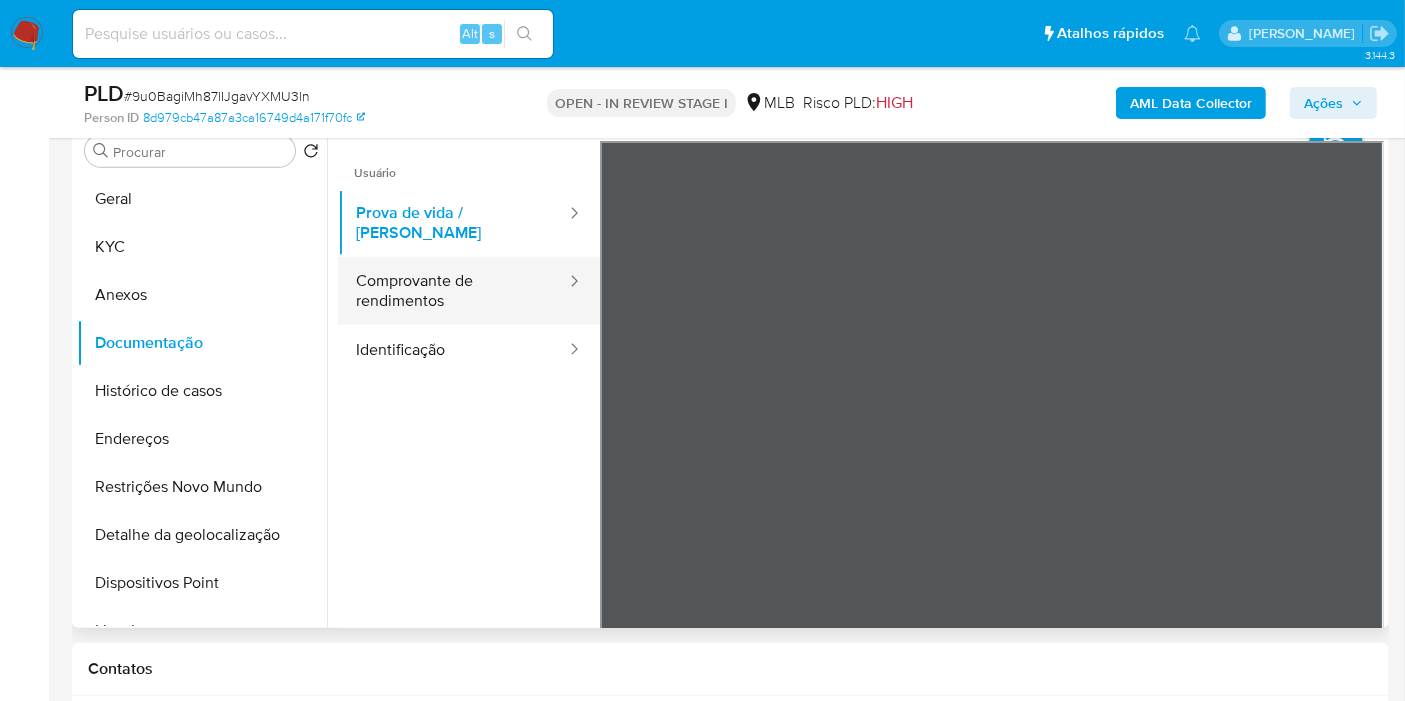 click at bounding box center [568, 282] 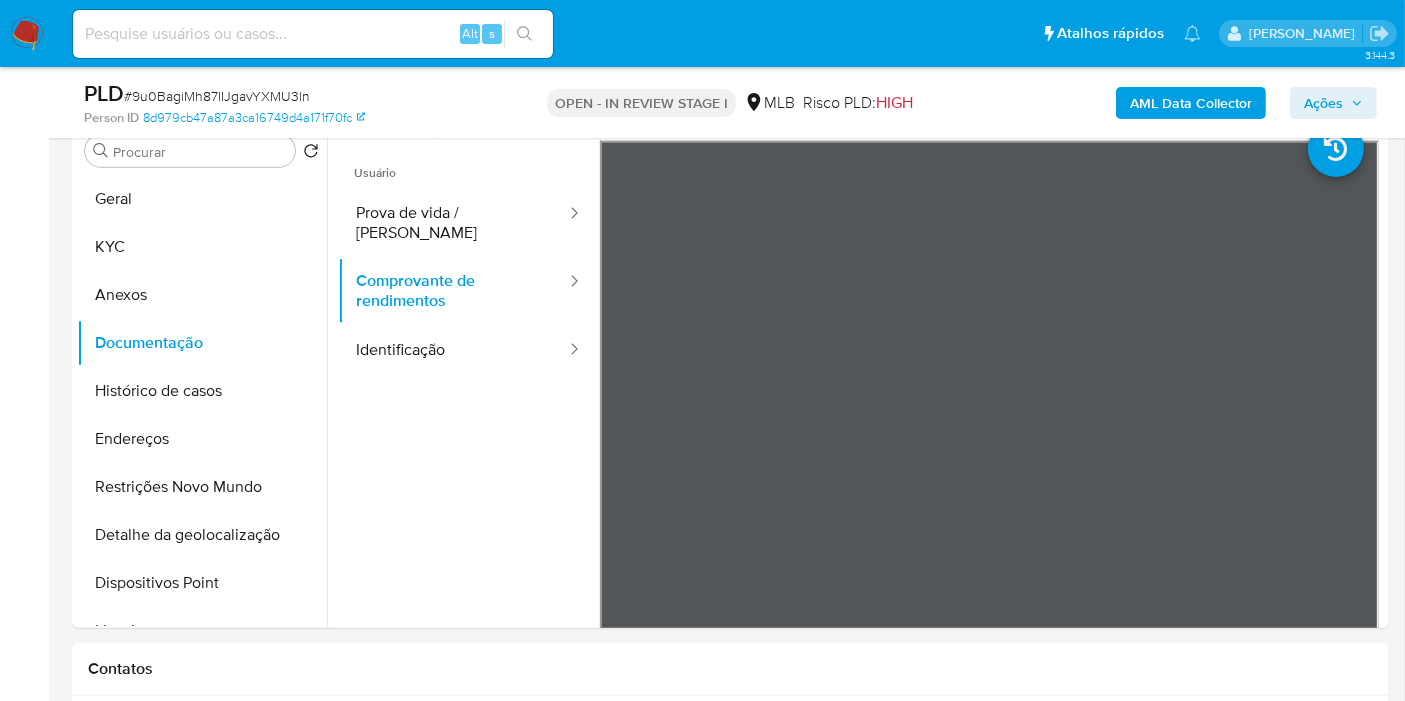 click on "Ações" at bounding box center [1323, 103] 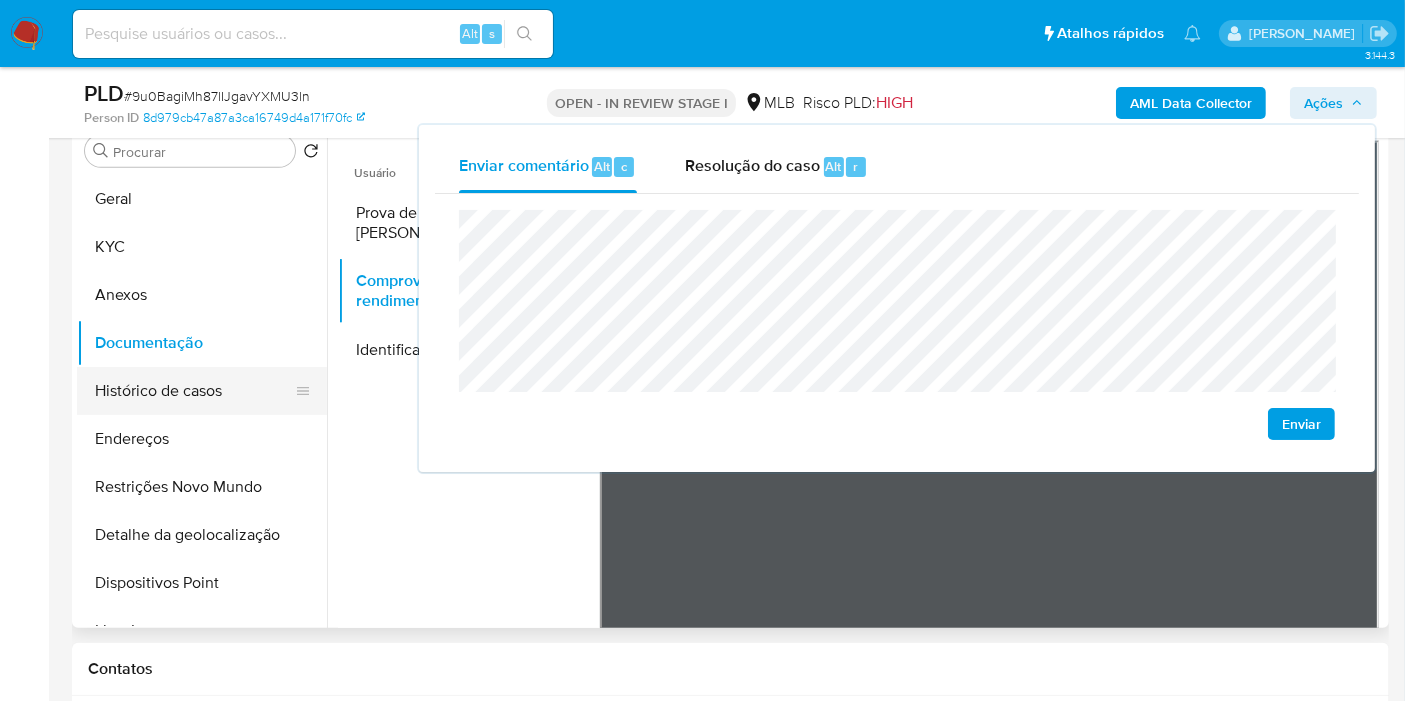 click on "Histórico de casos" at bounding box center [194, 391] 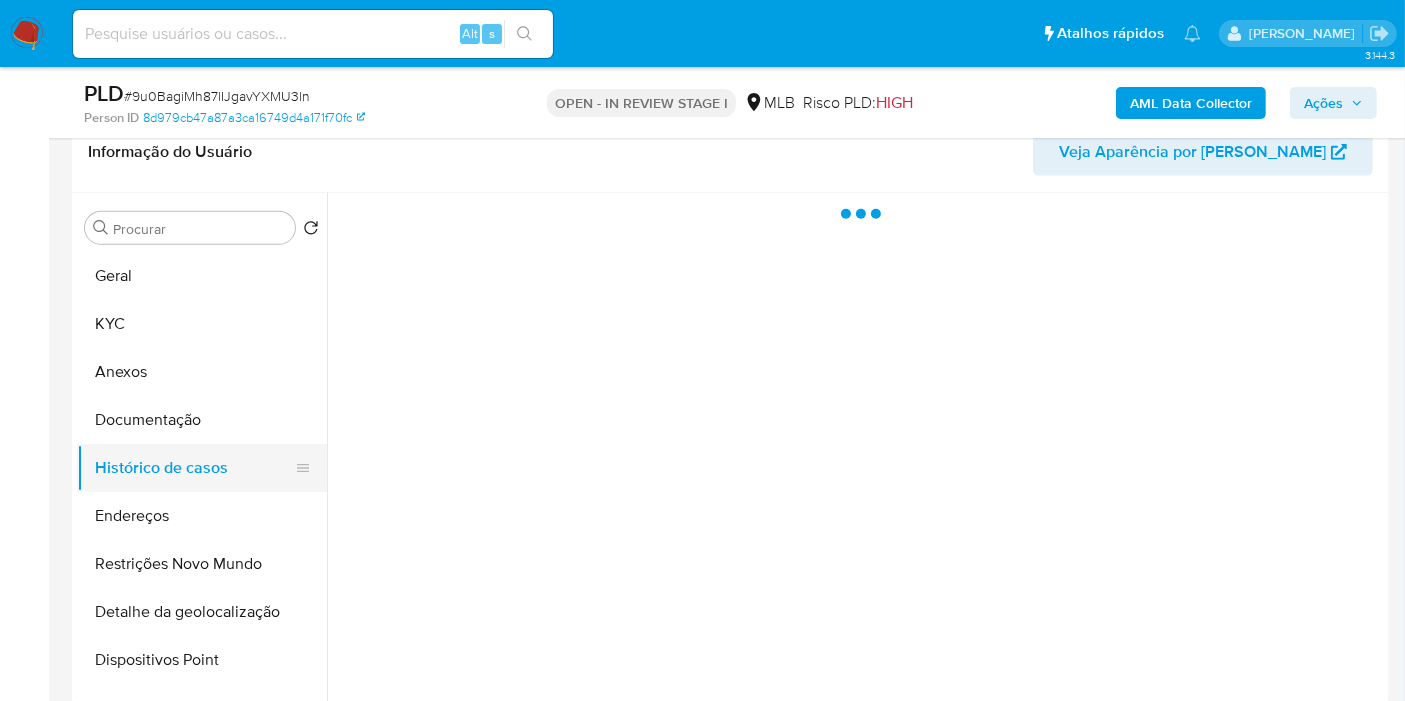 scroll, scrollTop: 1082, scrollLeft: 0, axis: vertical 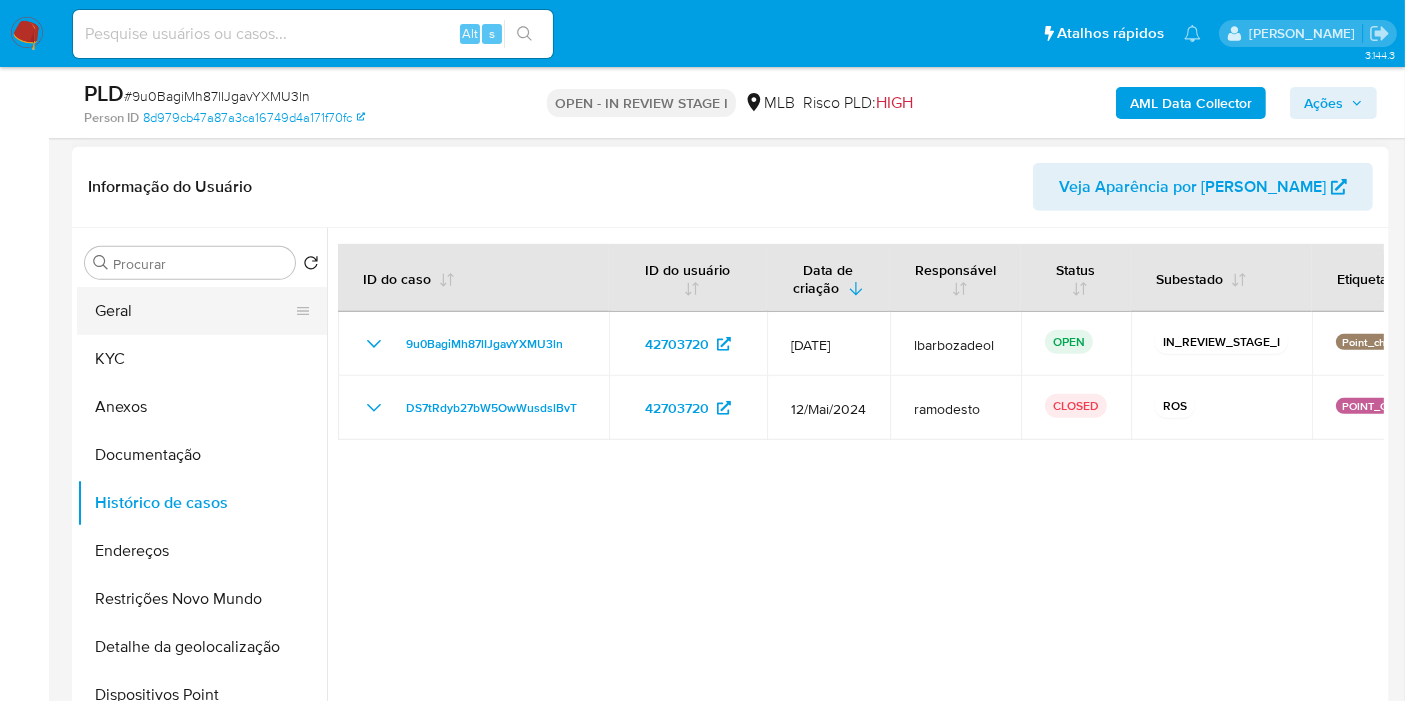 click on "Geral" at bounding box center (194, 311) 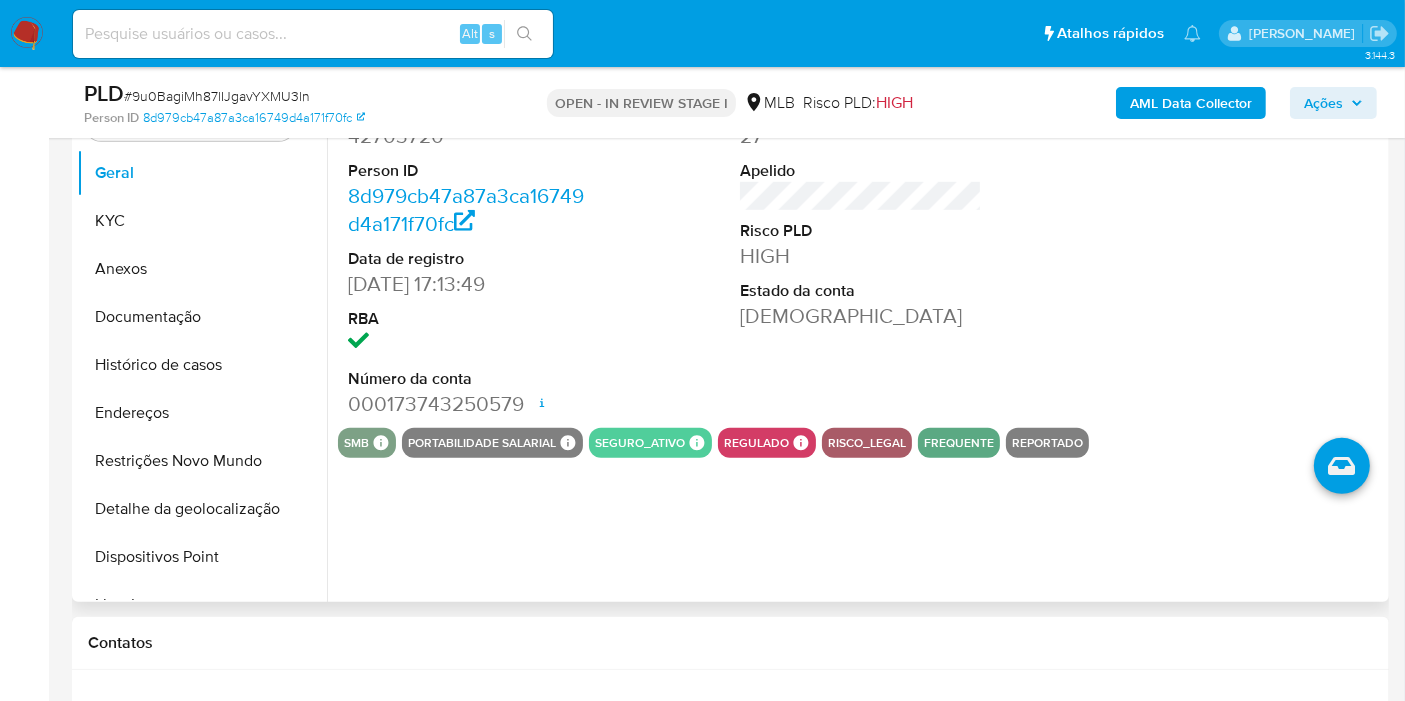 scroll, scrollTop: 1194, scrollLeft: 0, axis: vertical 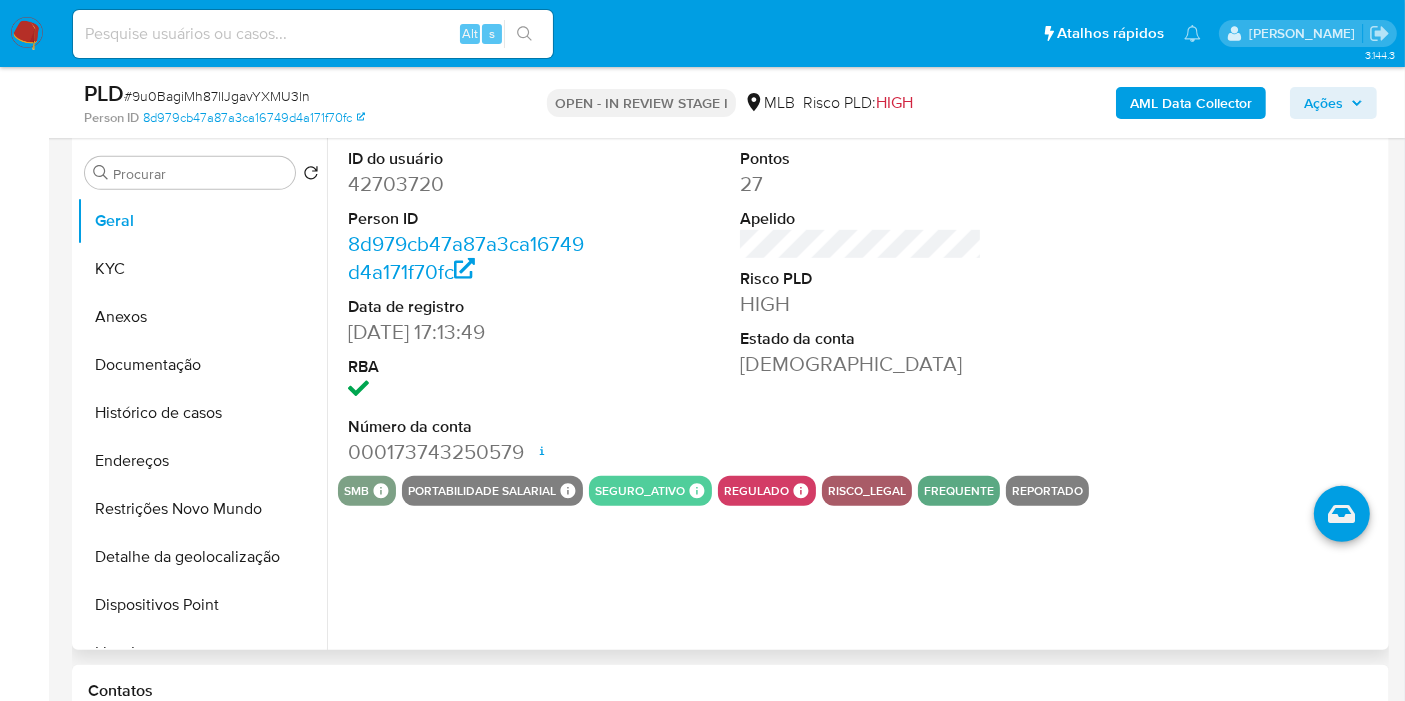 type 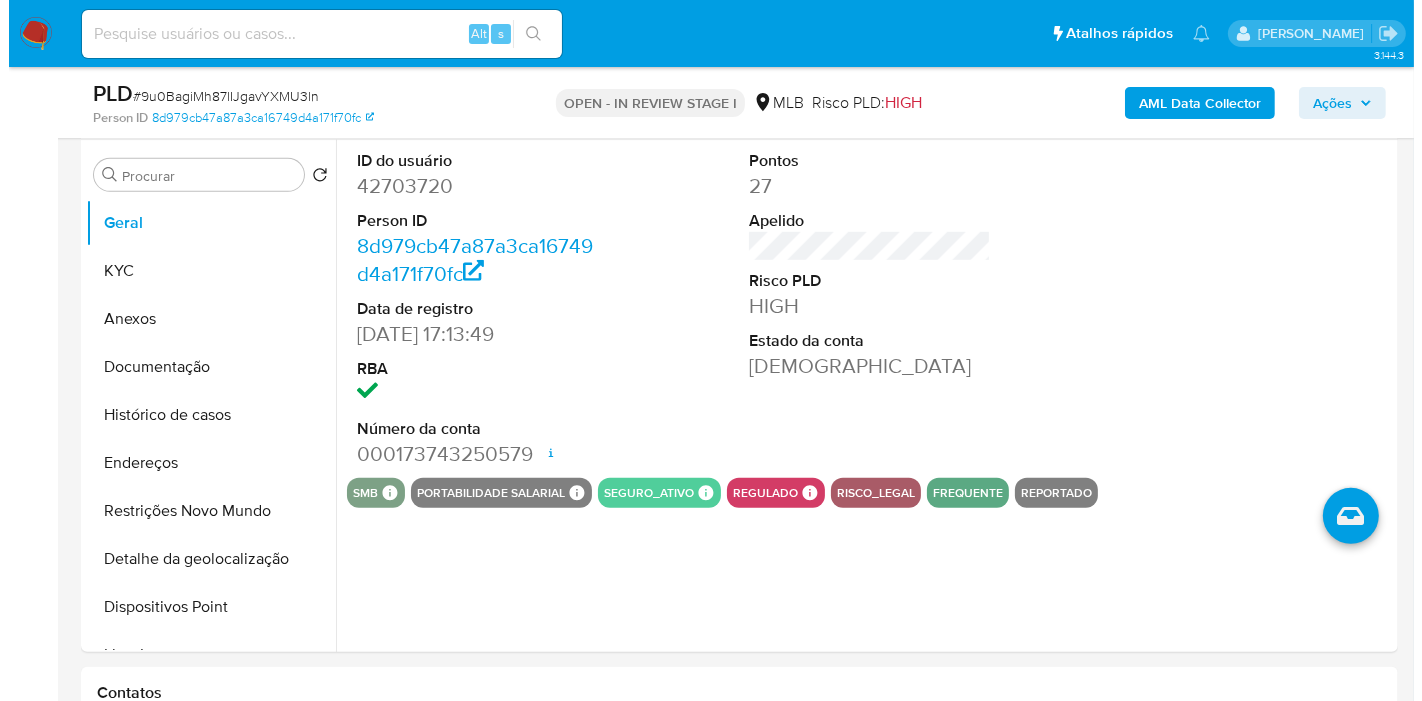 scroll, scrollTop: 1129, scrollLeft: 0, axis: vertical 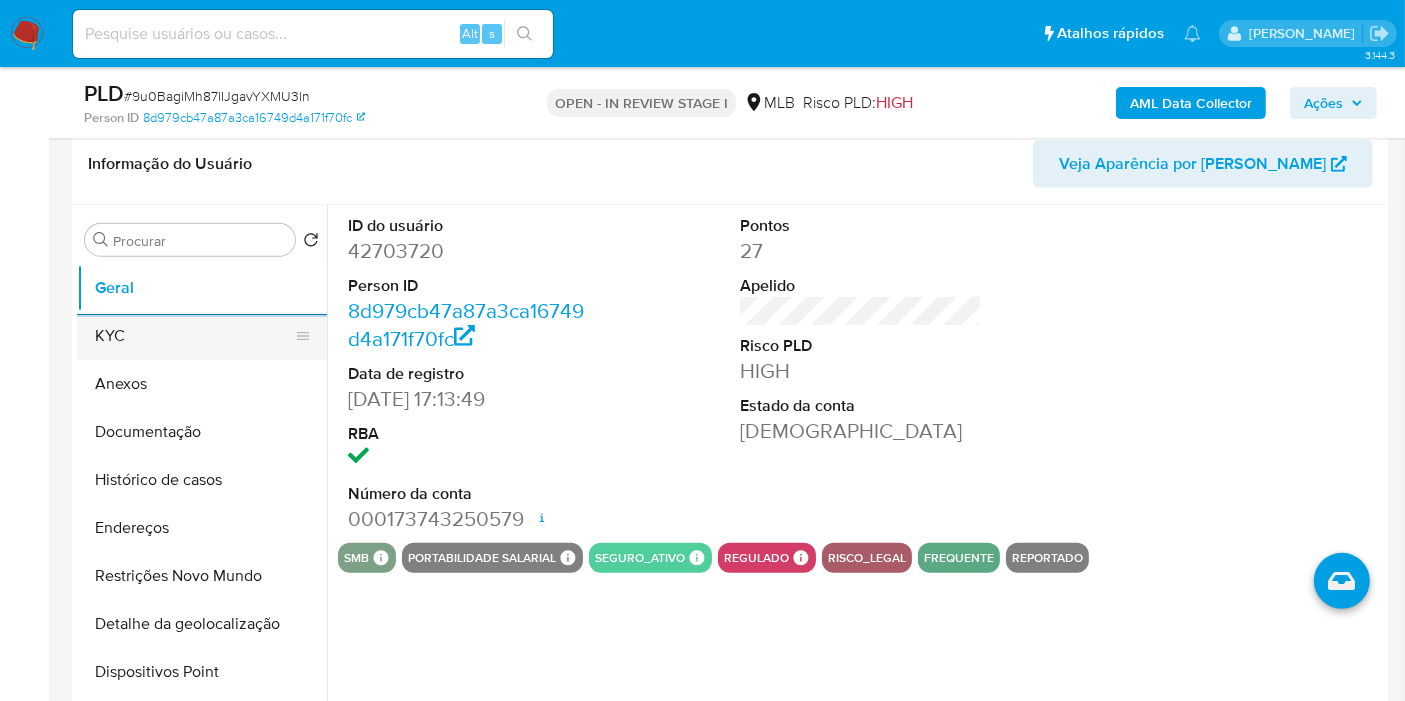 click on "KYC" at bounding box center [194, 336] 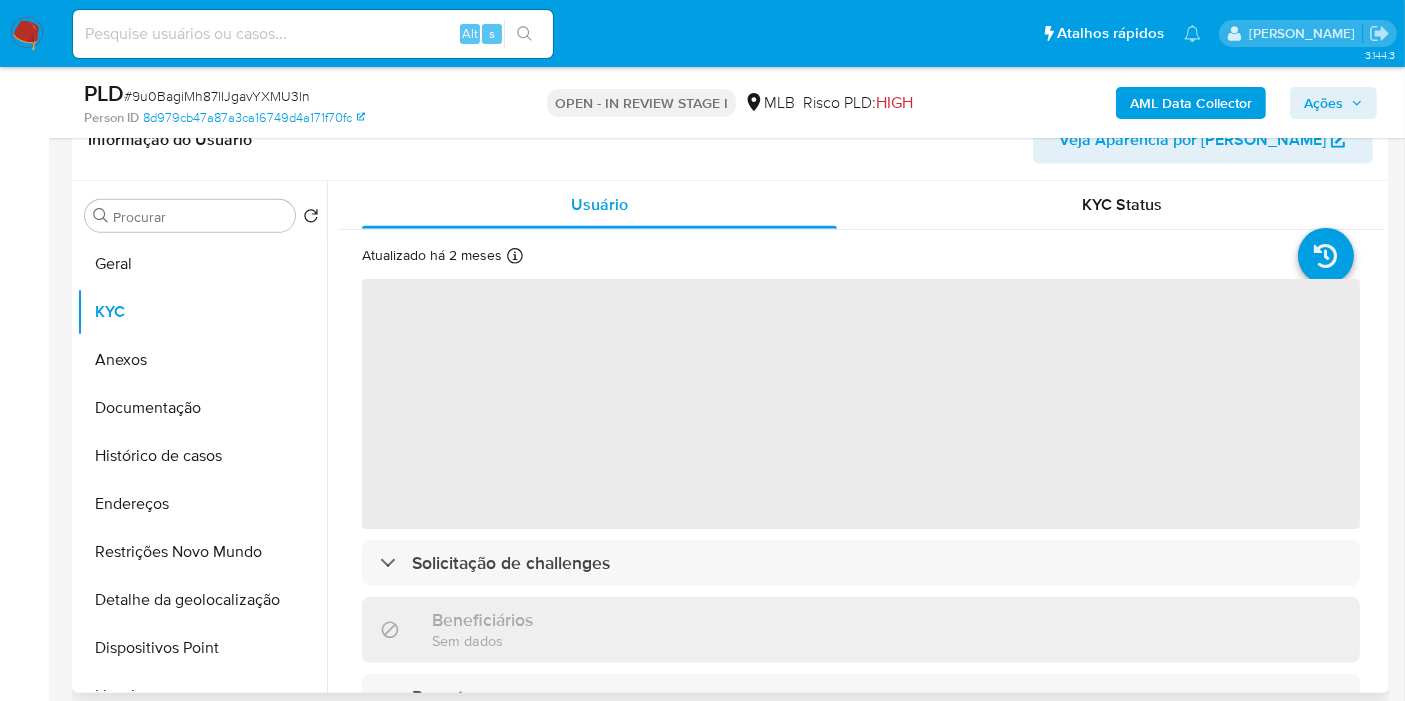 type 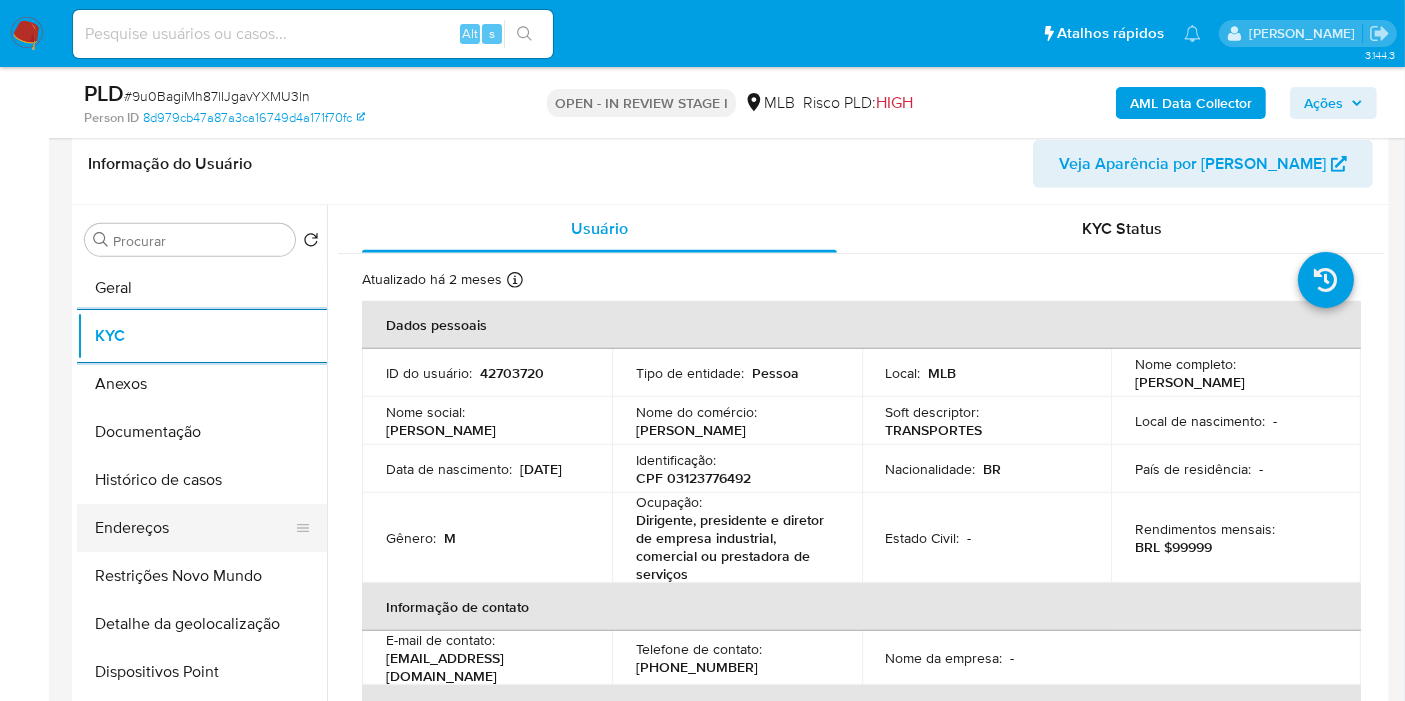 click on "Endereços" at bounding box center [194, 528] 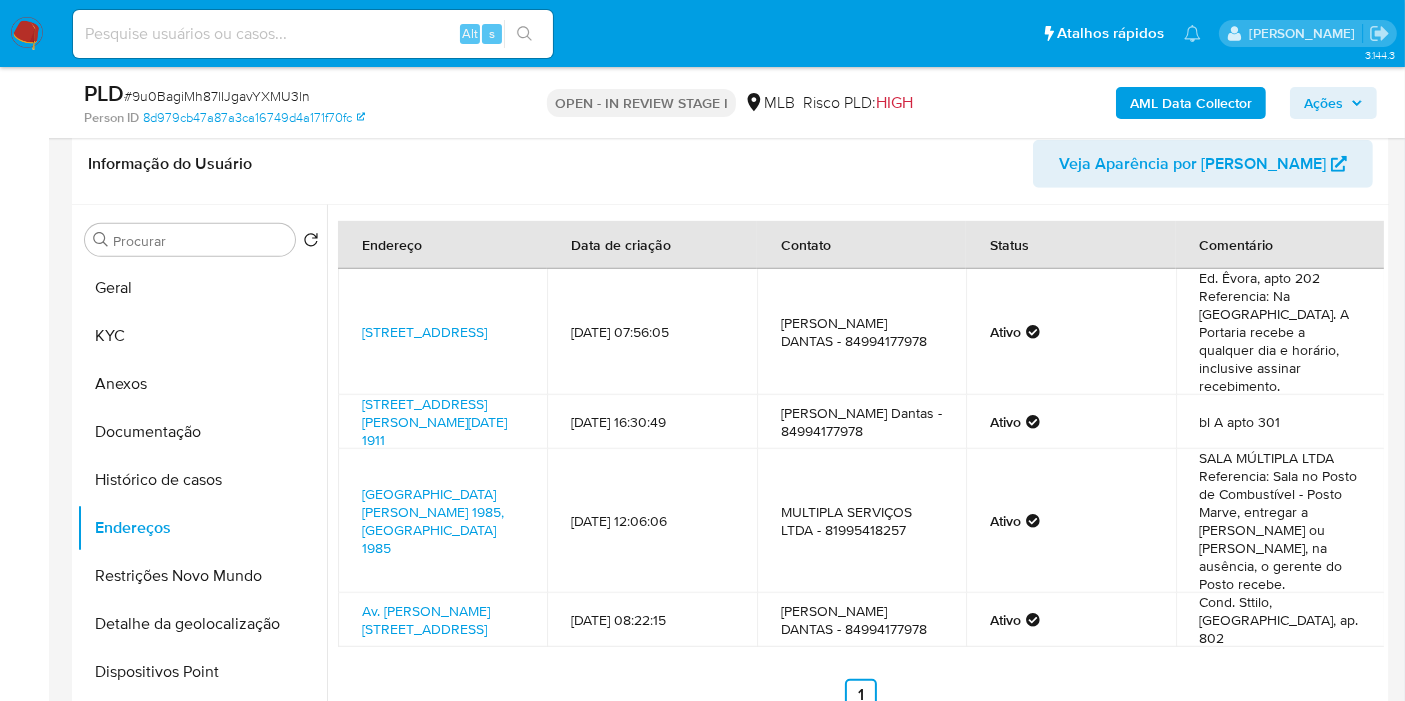 type 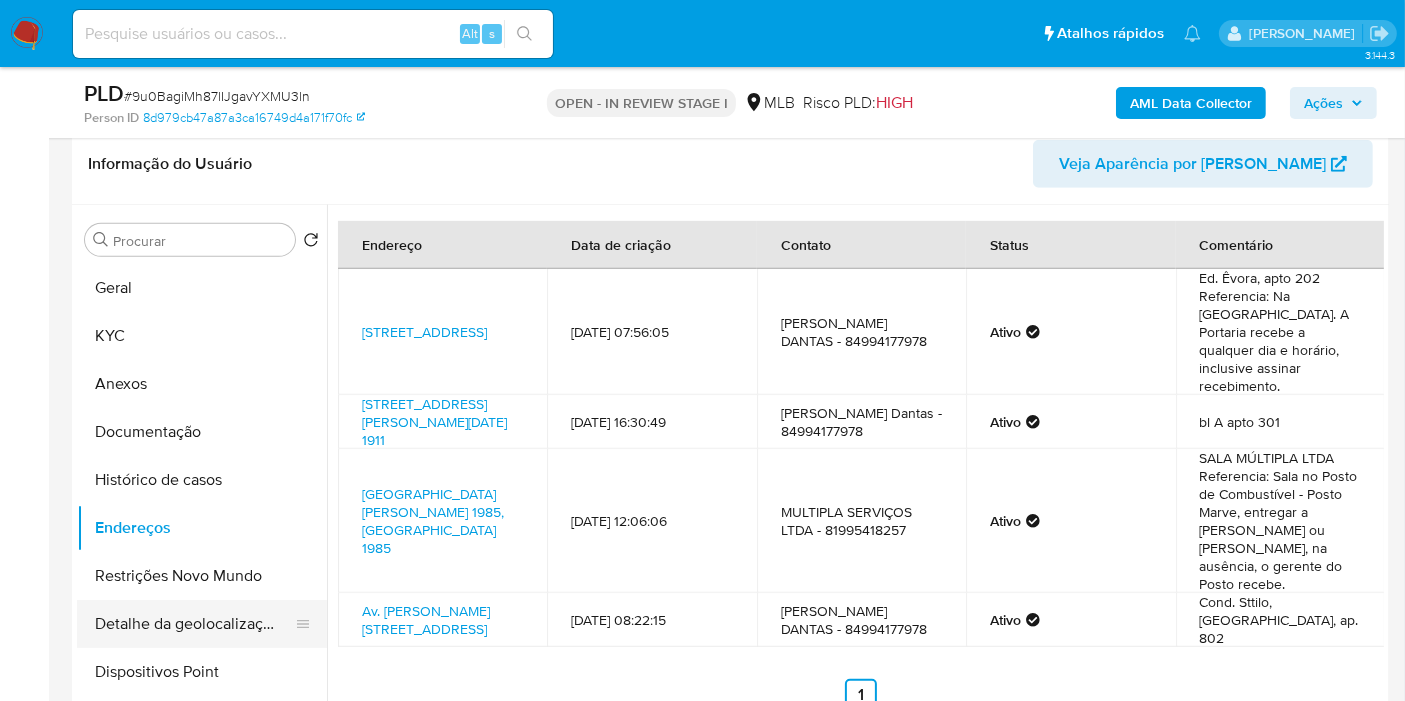 click on "Detalhe da geolocalização" at bounding box center (194, 624) 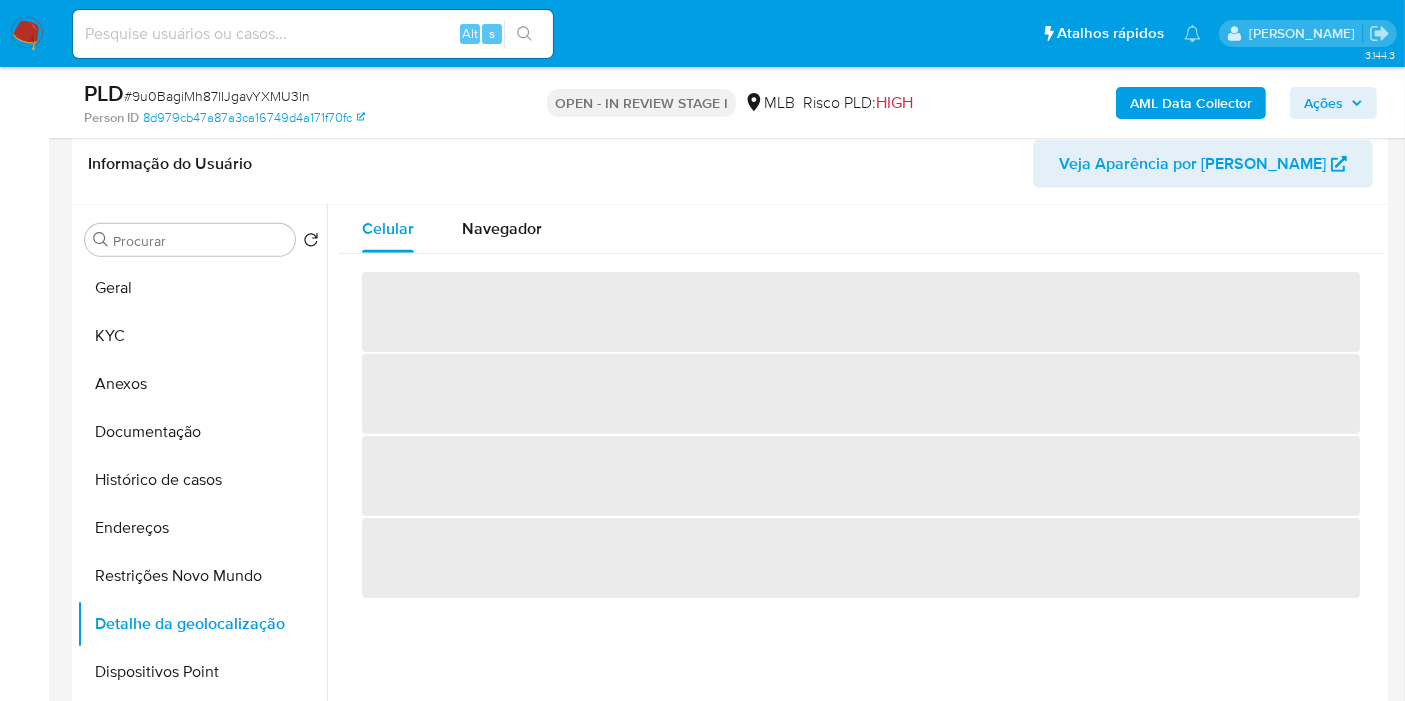 type 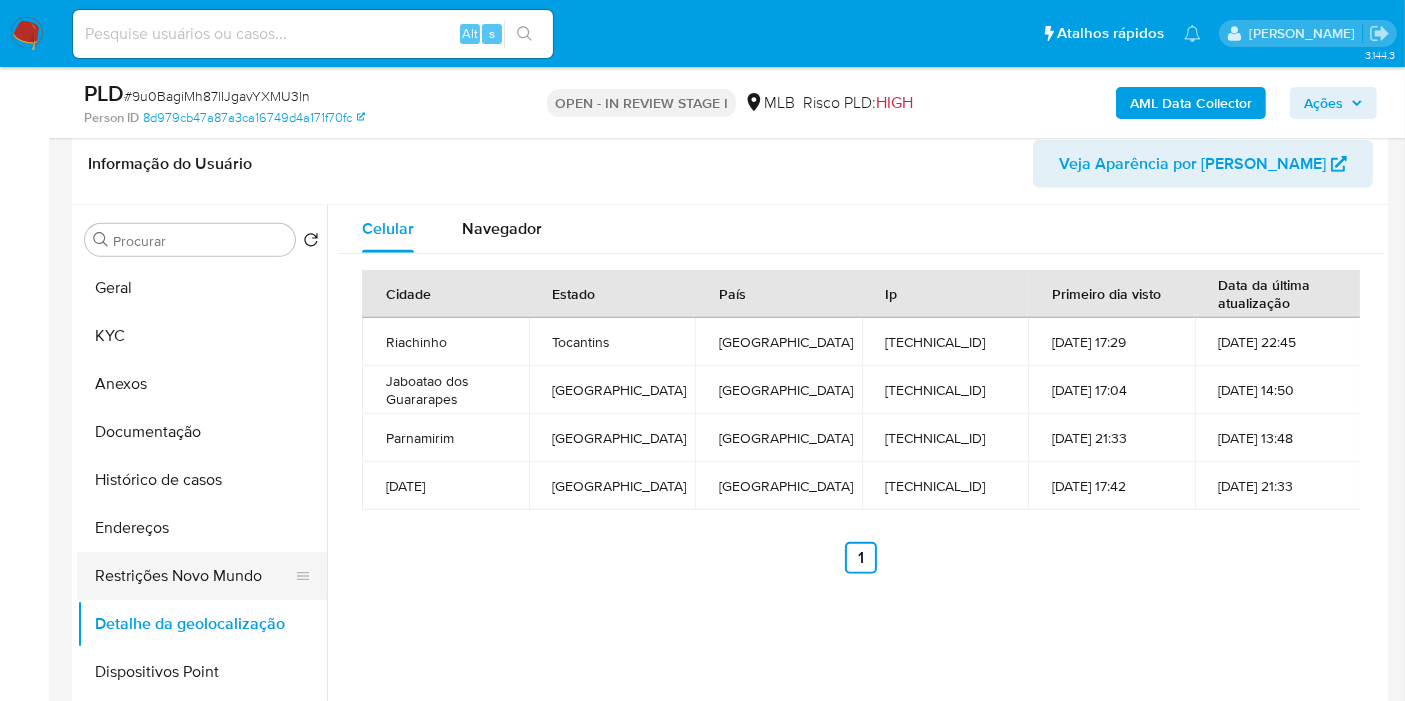 click on "Restrições Novo Mundo" at bounding box center (194, 576) 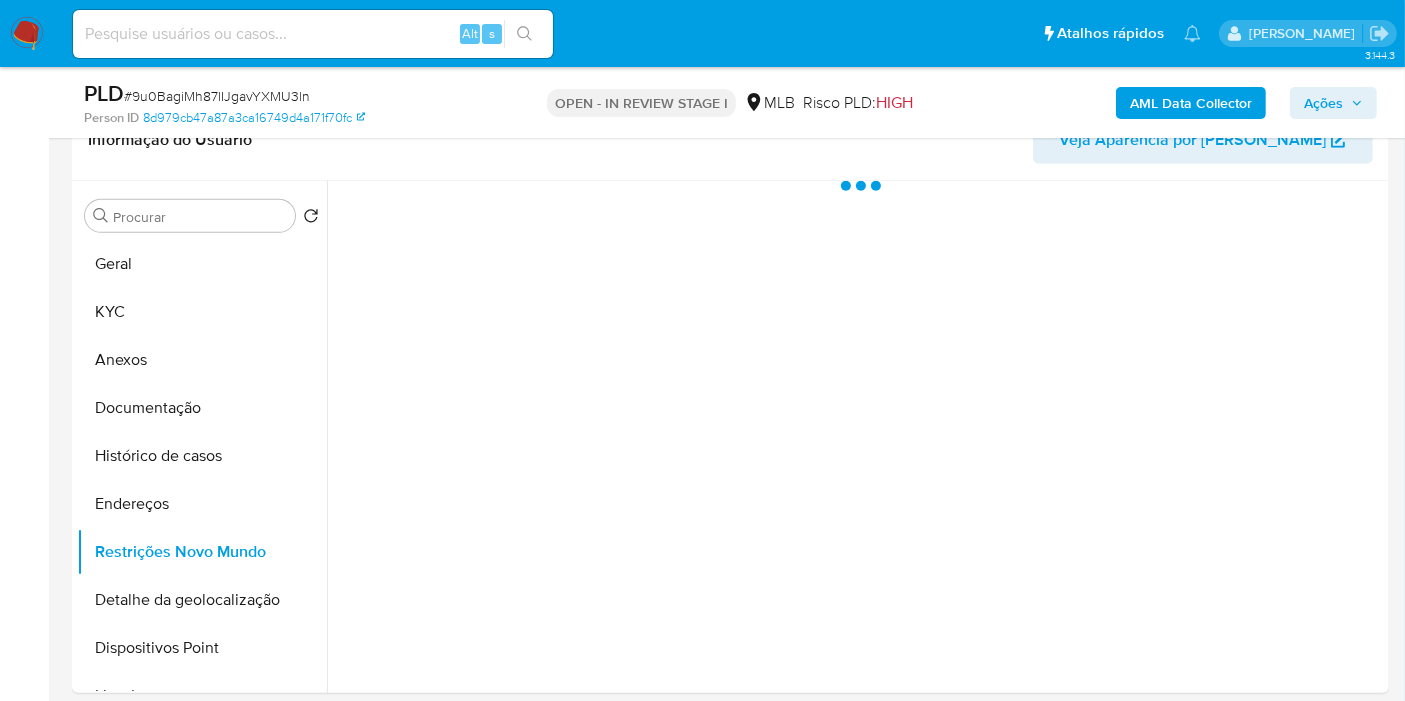 type 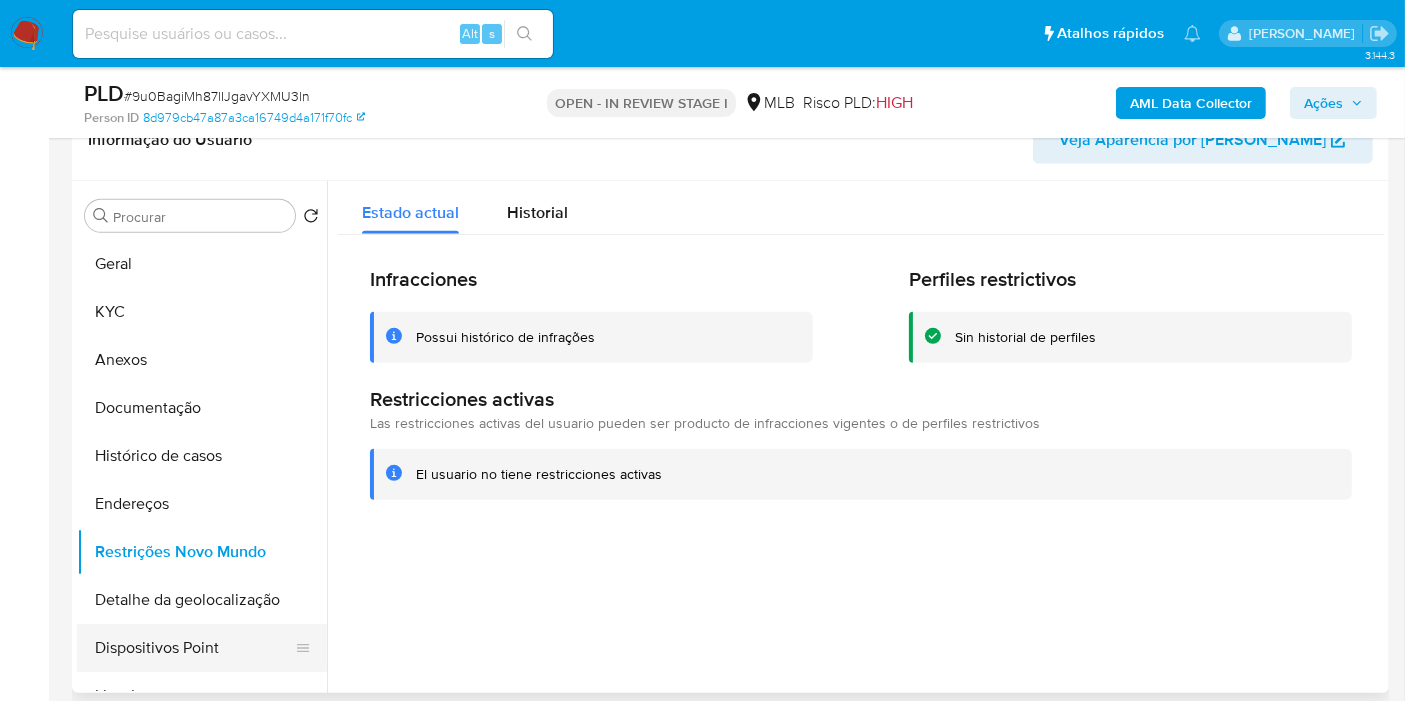 click on "Dispositivos Point" at bounding box center (194, 648) 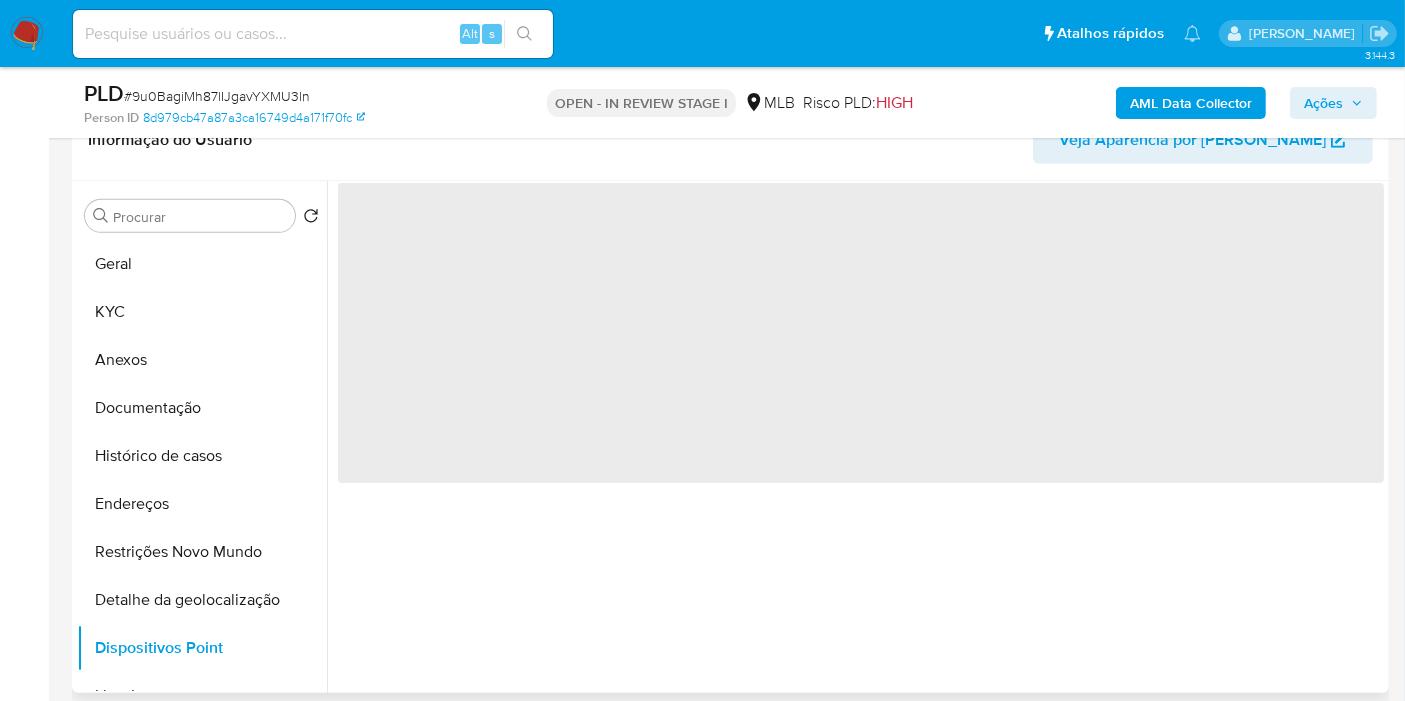 type 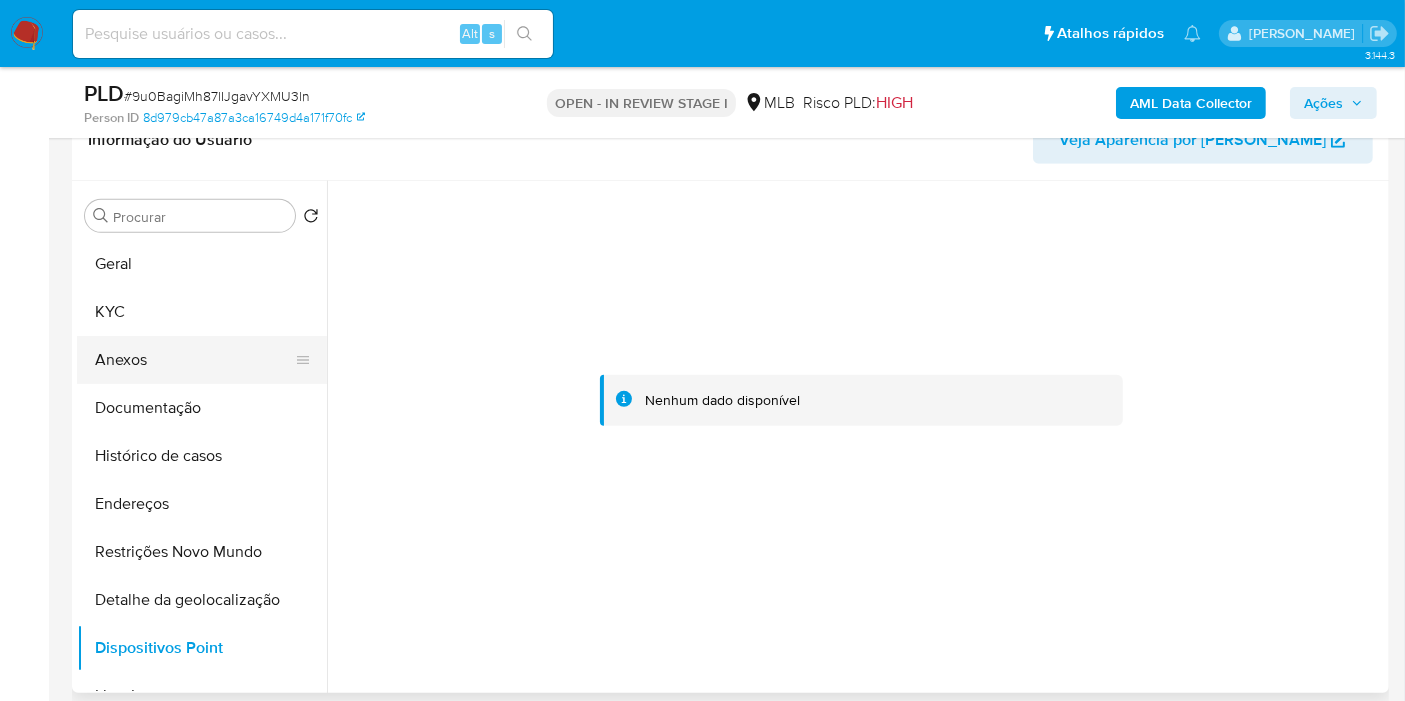 click on "Anexos" at bounding box center [194, 360] 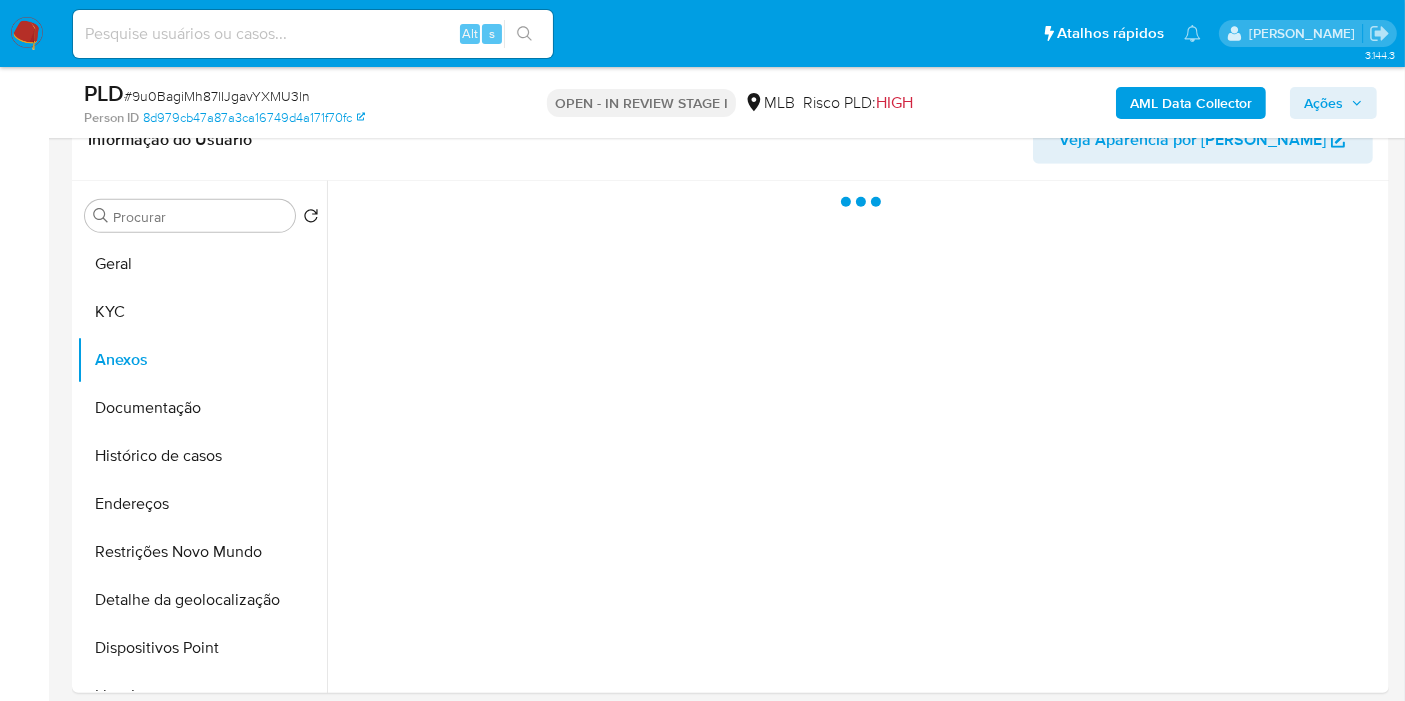 click on "Ações" at bounding box center (1333, 103) 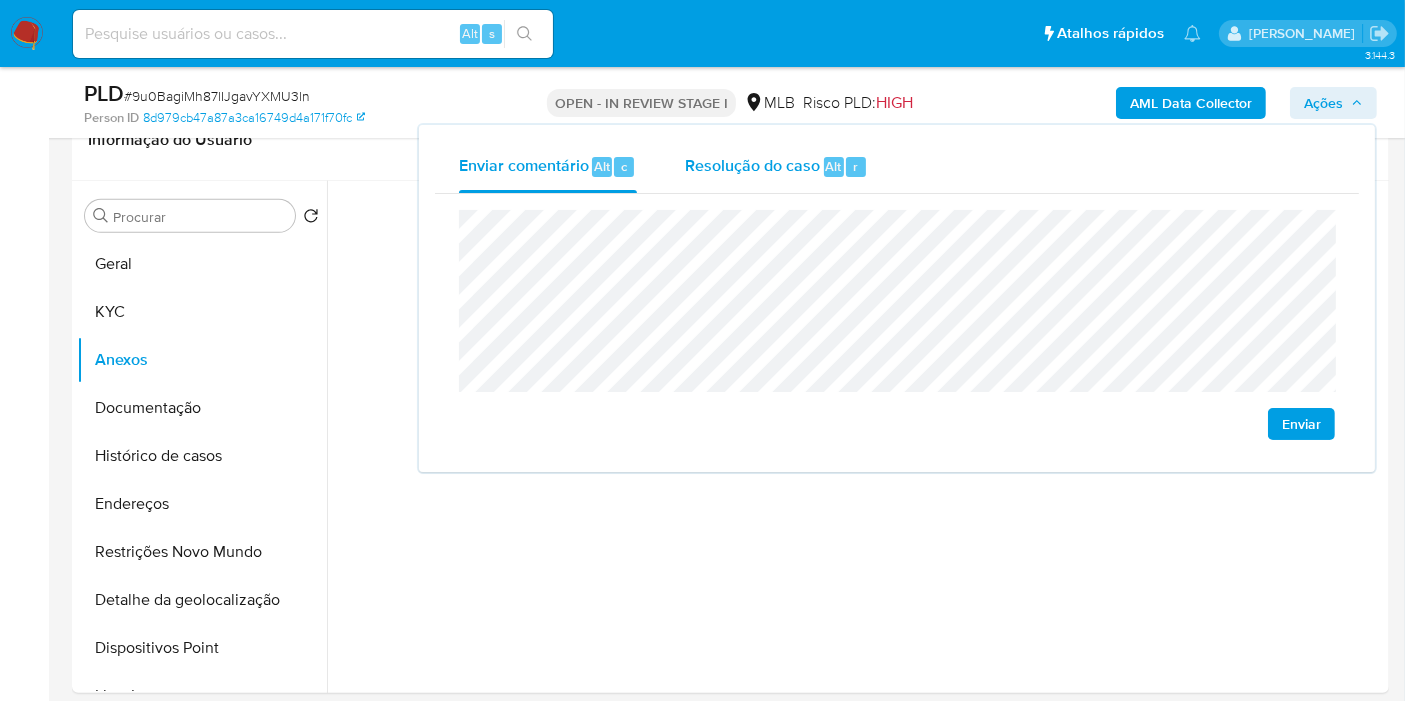 click on "Resolução do caso Alt r" at bounding box center (776, 167) 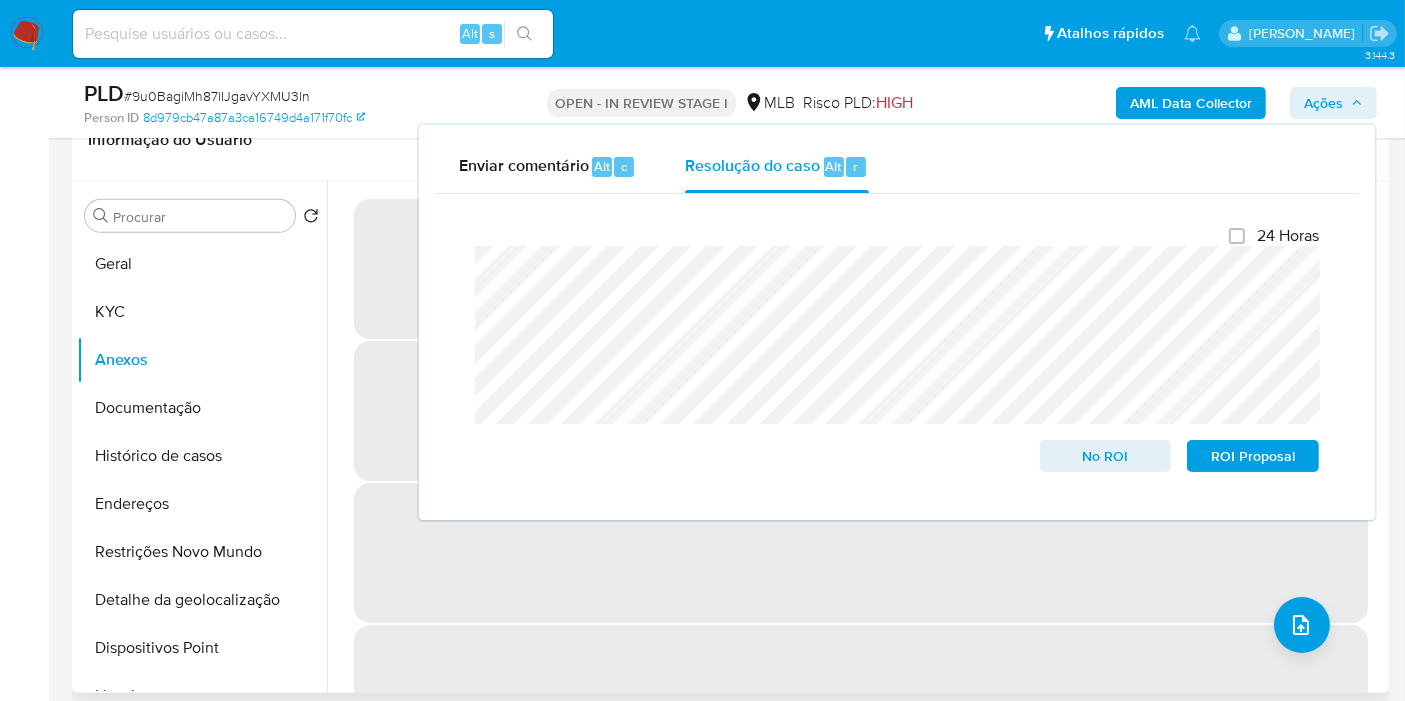drag, startPoint x: 1071, startPoint y: 684, endPoint x: 1096, endPoint y: 661, distance: 33.970577 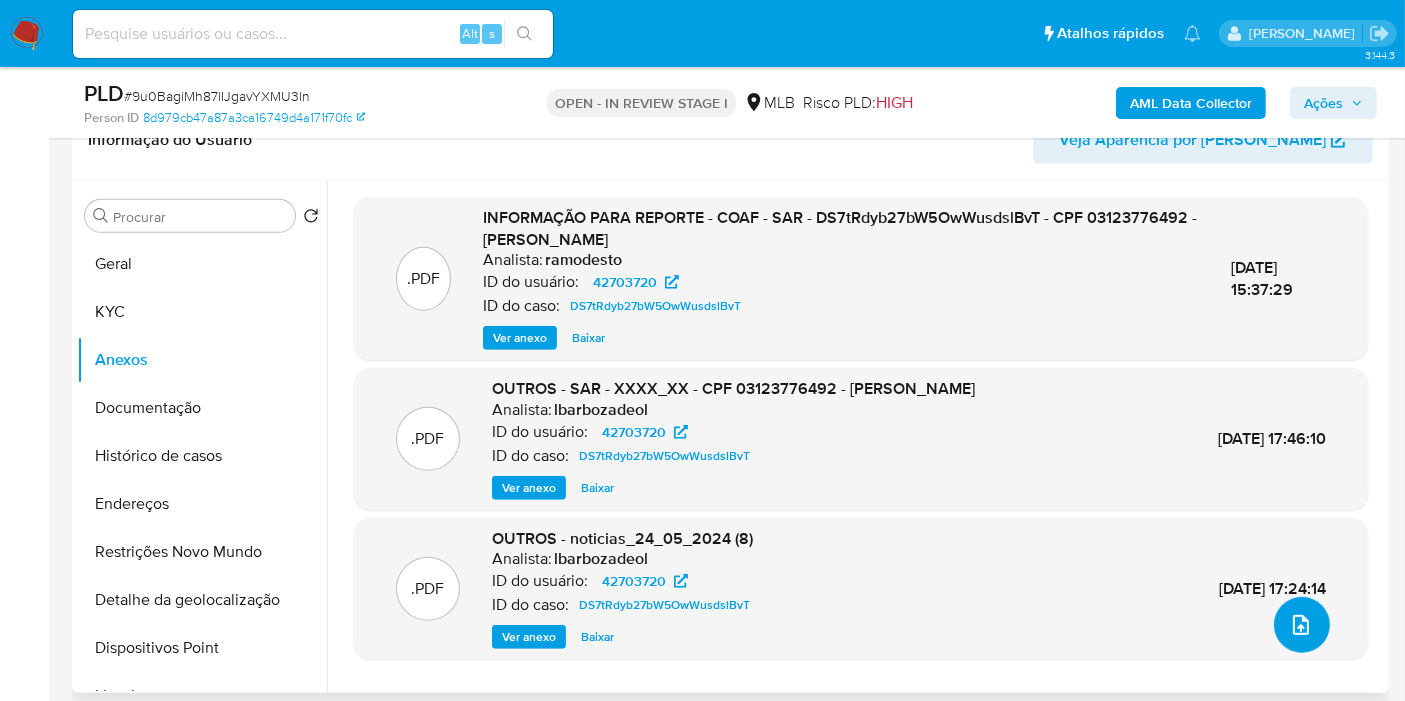 click 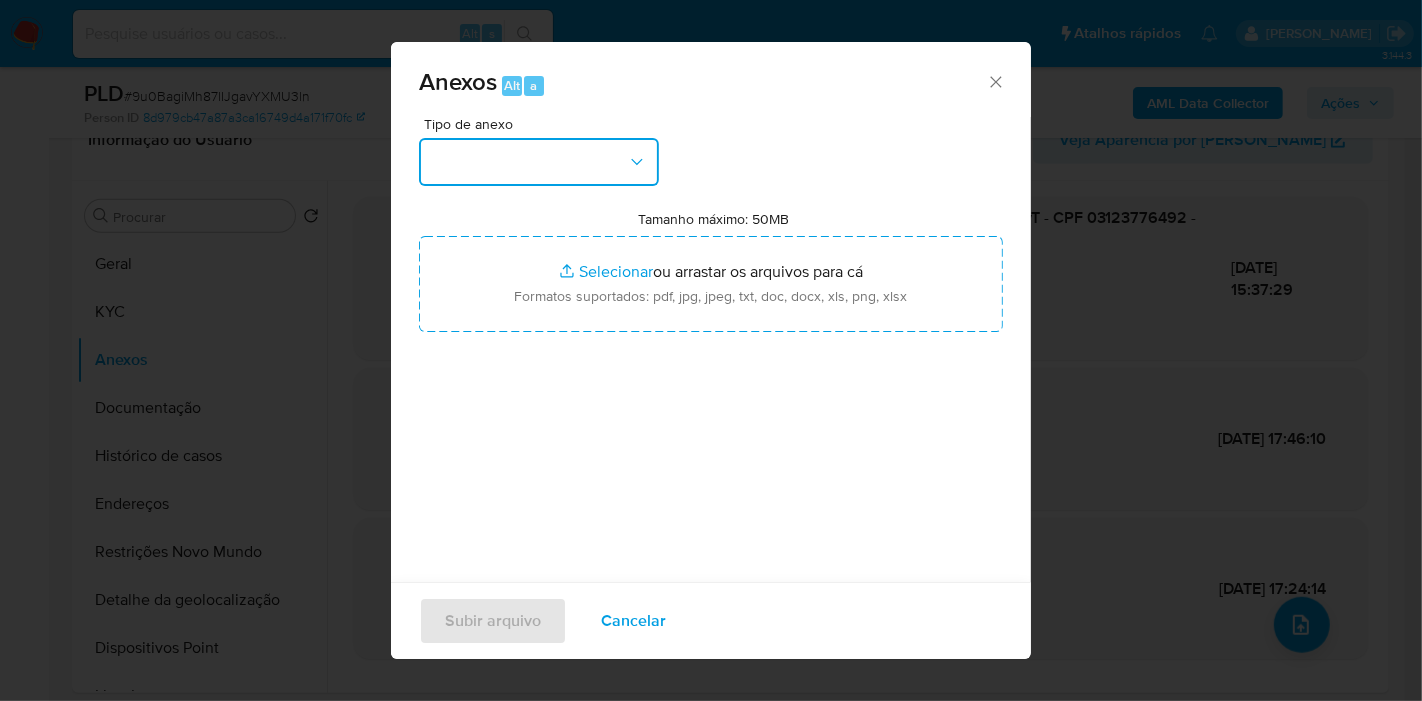 click at bounding box center (539, 162) 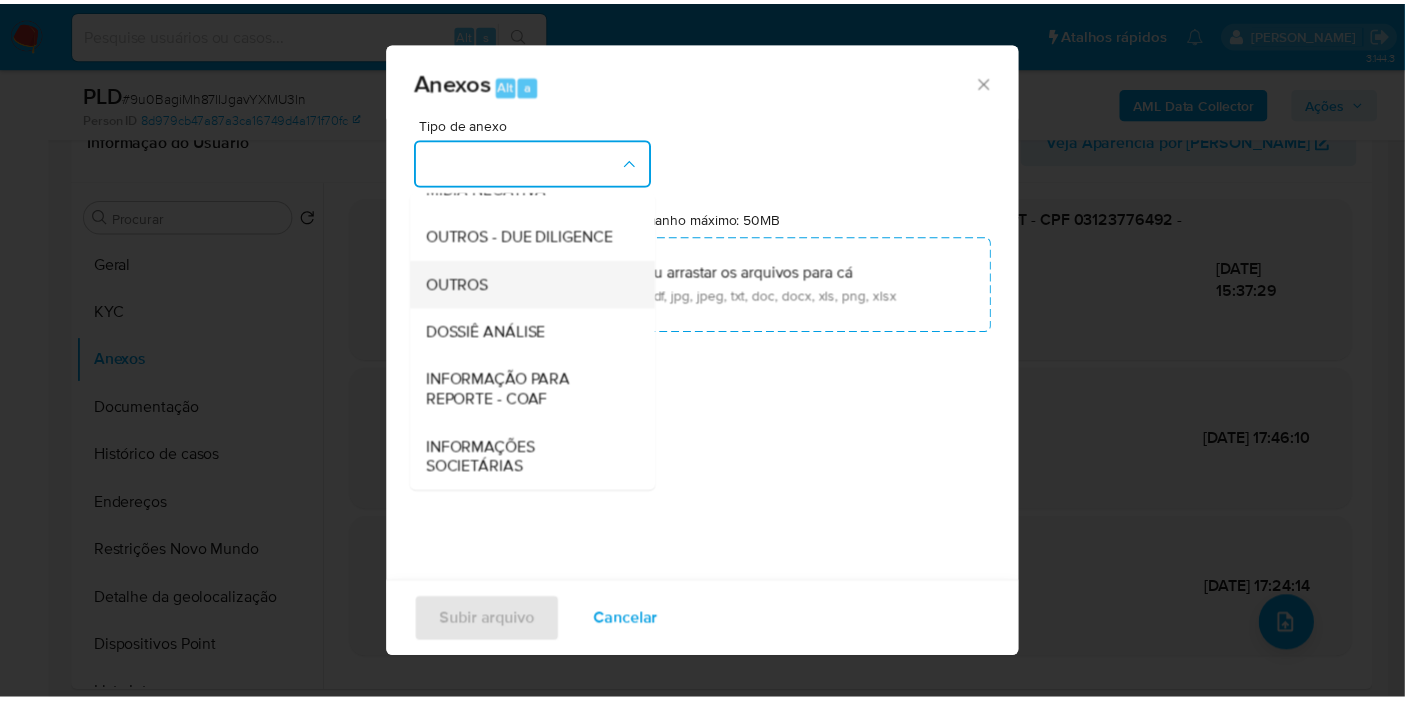 scroll, scrollTop: 307, scrollLeft: 0, axis: vertical 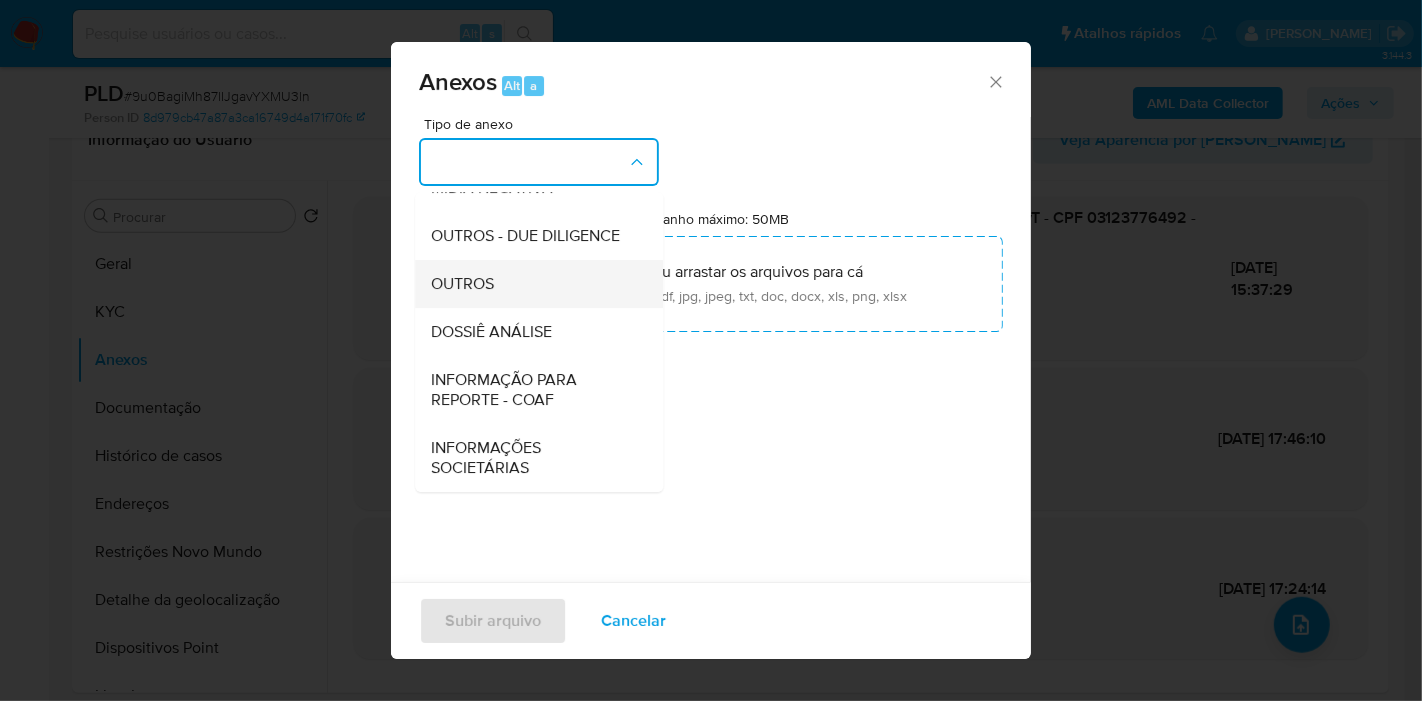 click on "OUTROS" at bounding box center (533, 284) 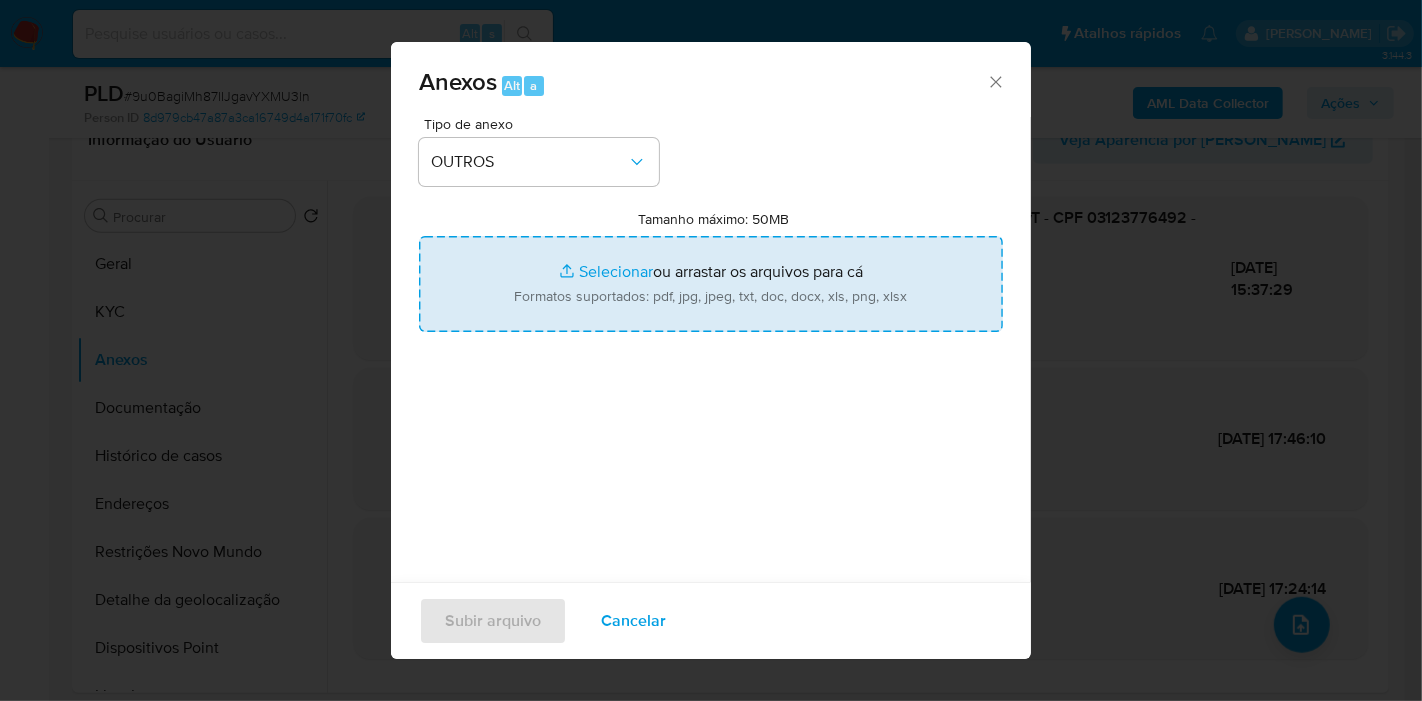 click on "Tamanho máximo: 50MB Selecionar arquivos" at bounding box center (711, 284) 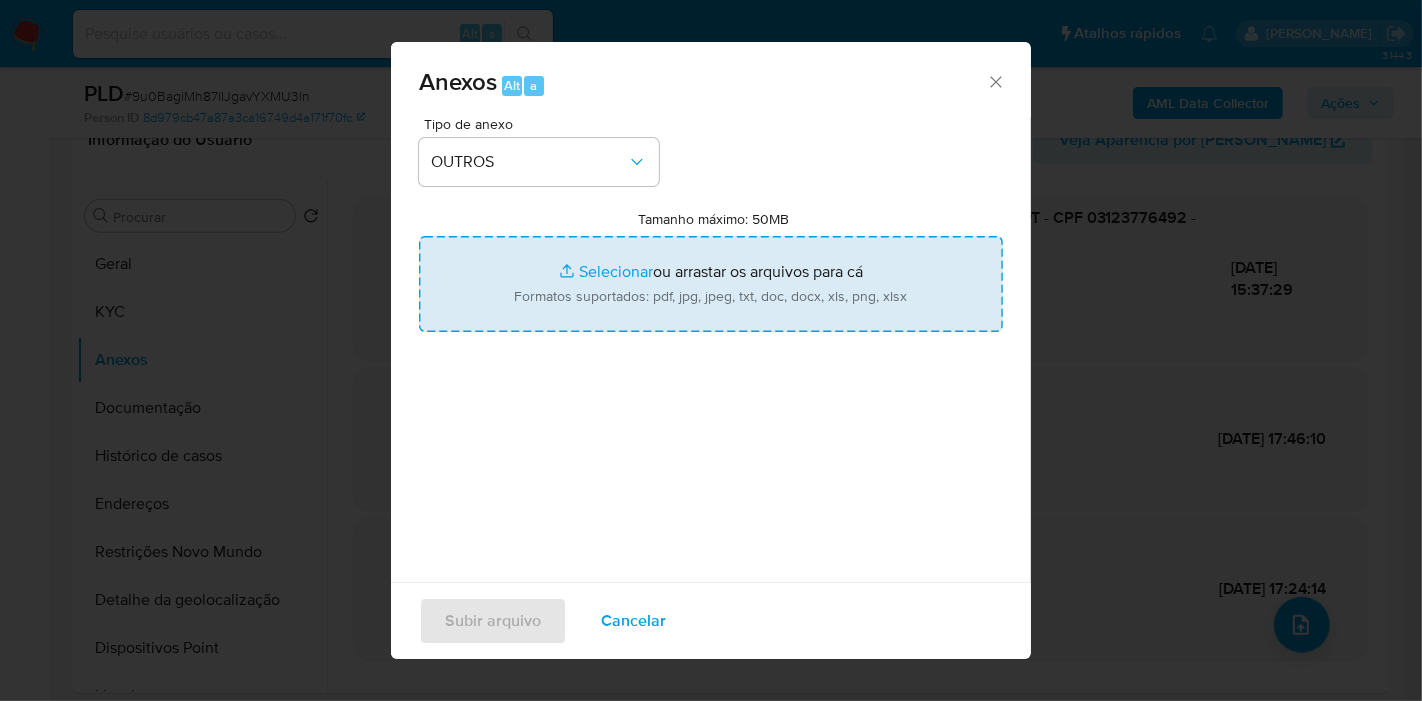 type on "C:\fakepath\2° SAR - XXX - CPF 03123776492 - JACKSON MIKI PEREIRA DANTAS.pdf" 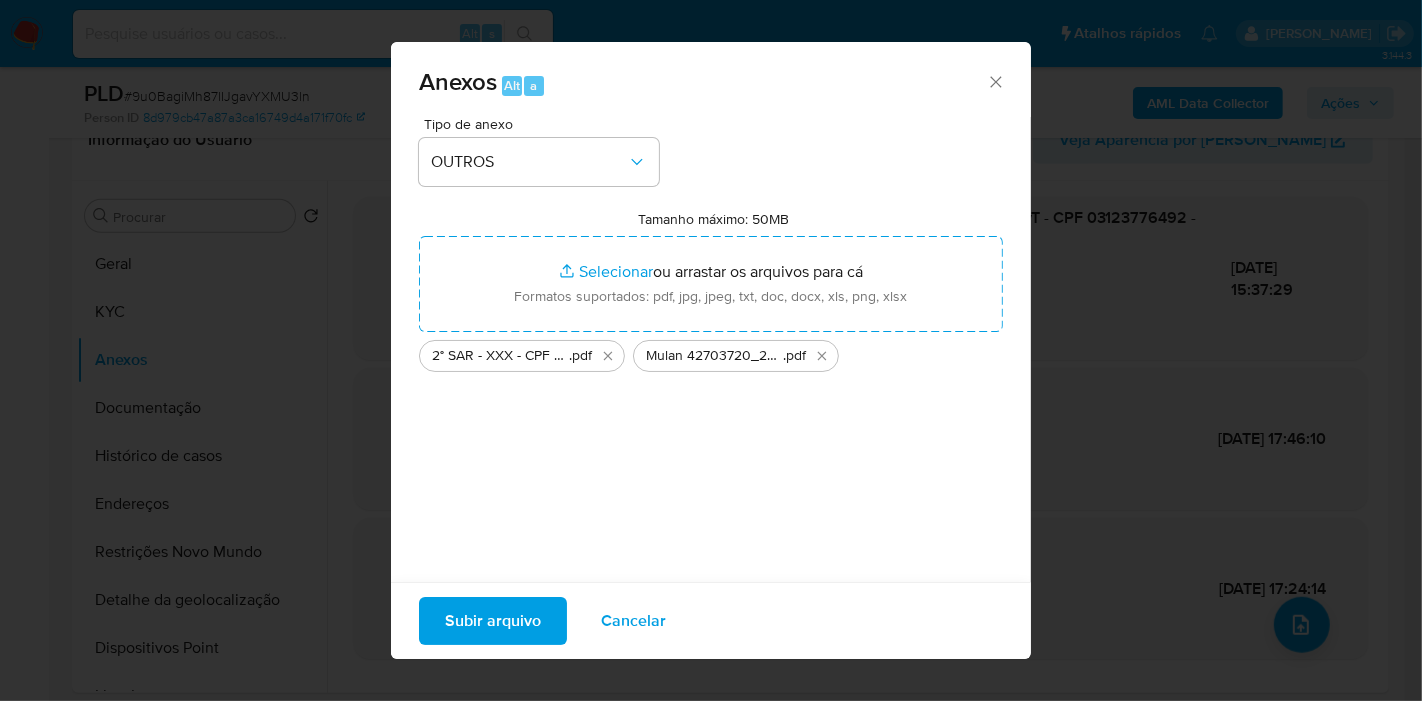 click on "Subir arquivo" at bounding box center (493, 621) 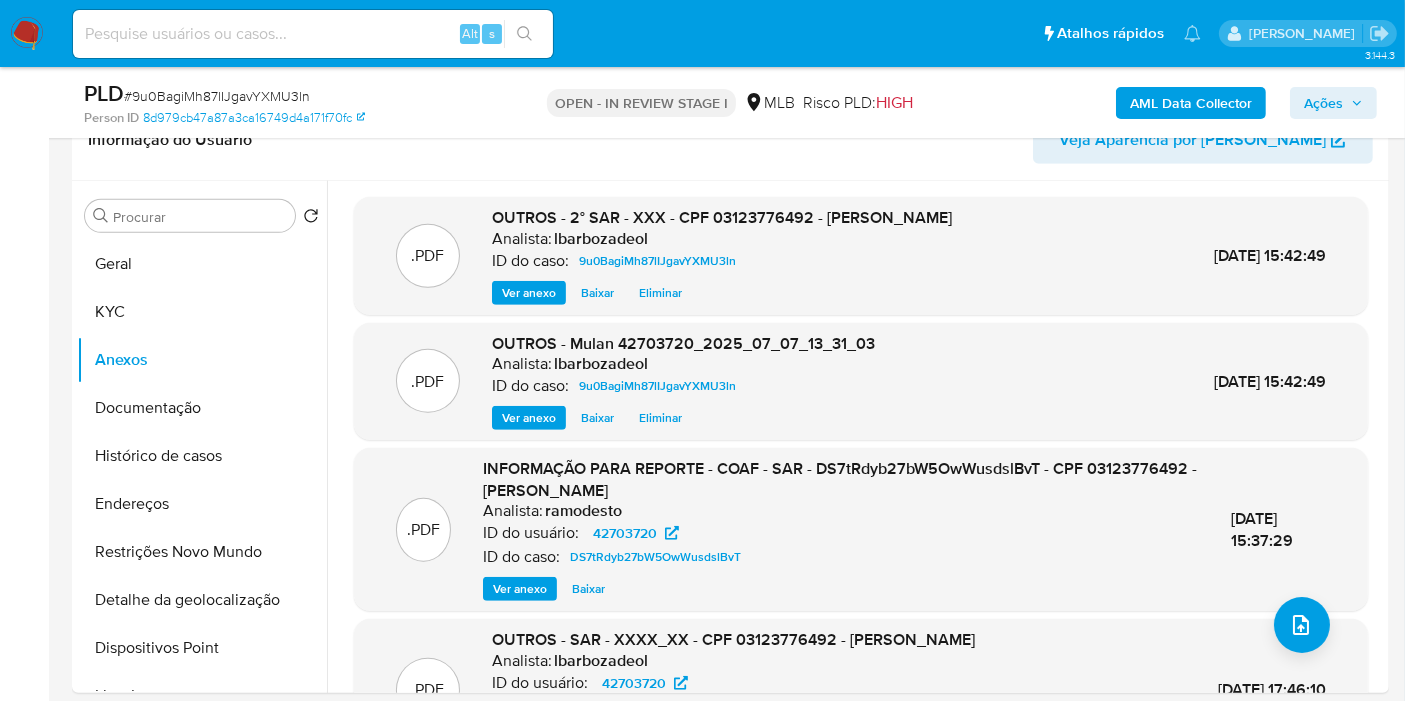 drag, startPoint x: 1349, startPoint y: 104, endPoint x: 1333, endPoint y: 109, distance: 16.763054 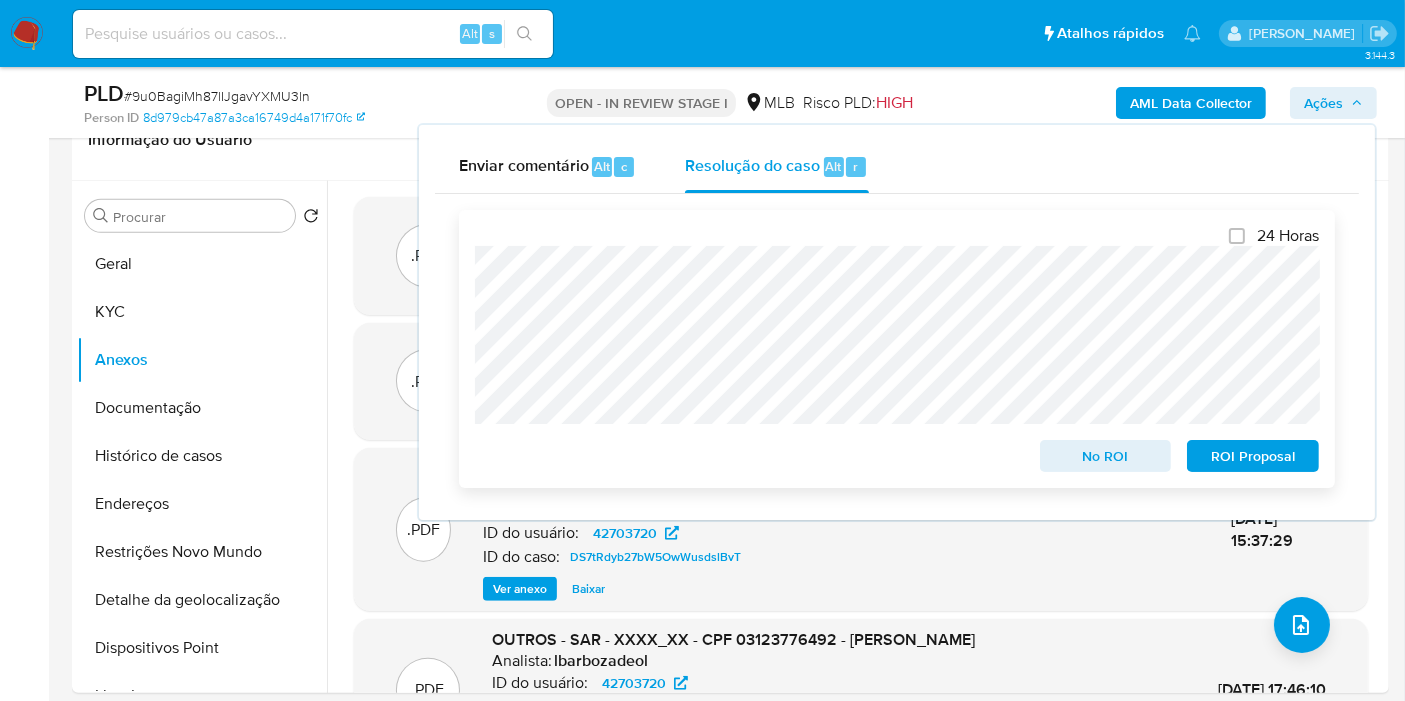 click on "ROI Proposal" at bounding box center (1253, 456) 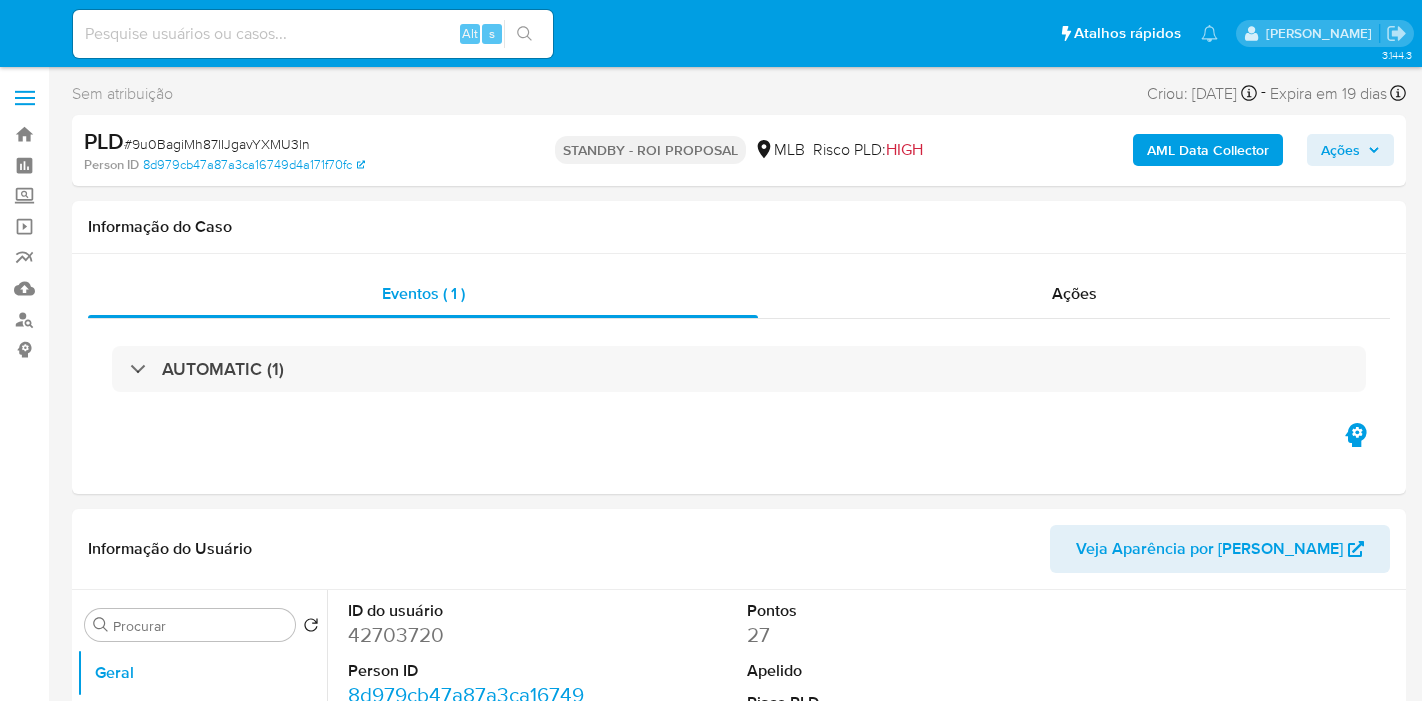 select on "10" 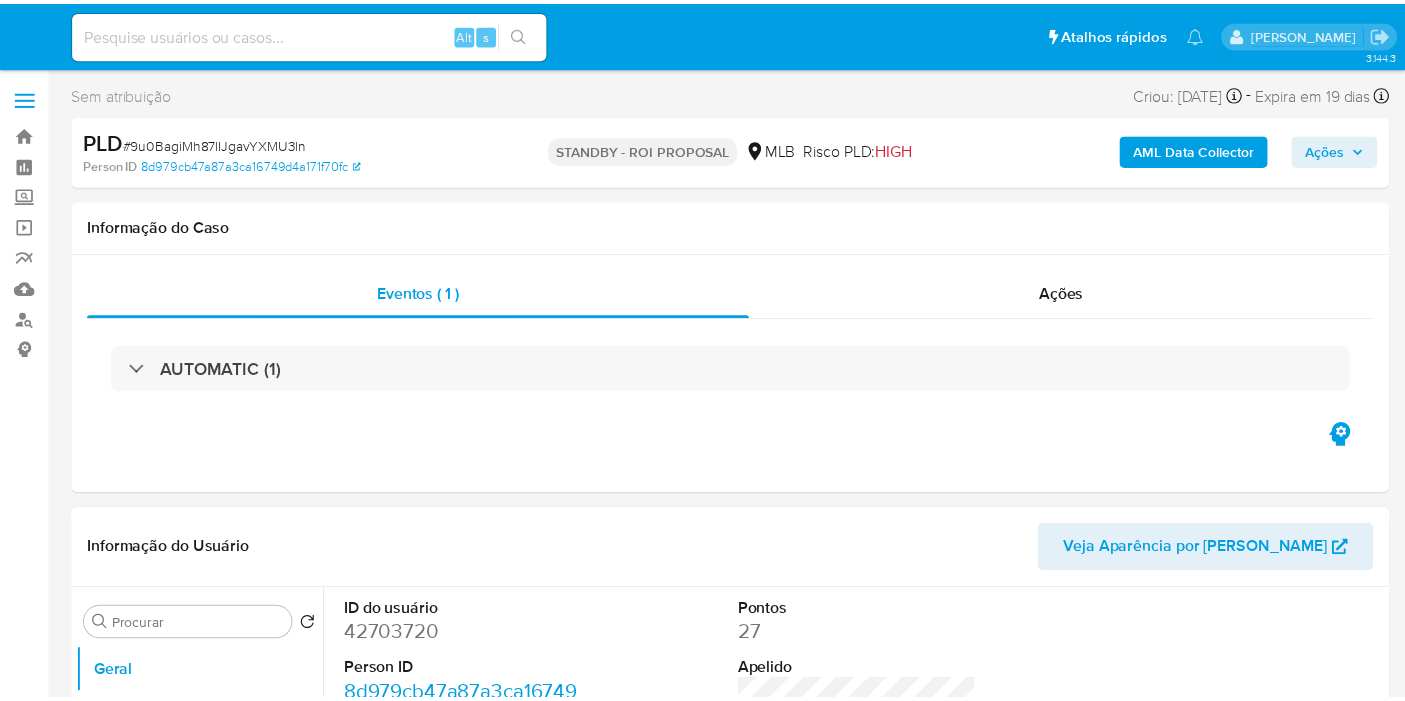 scroll, scrollTop: 0, scrollLeft: 0, axis: both 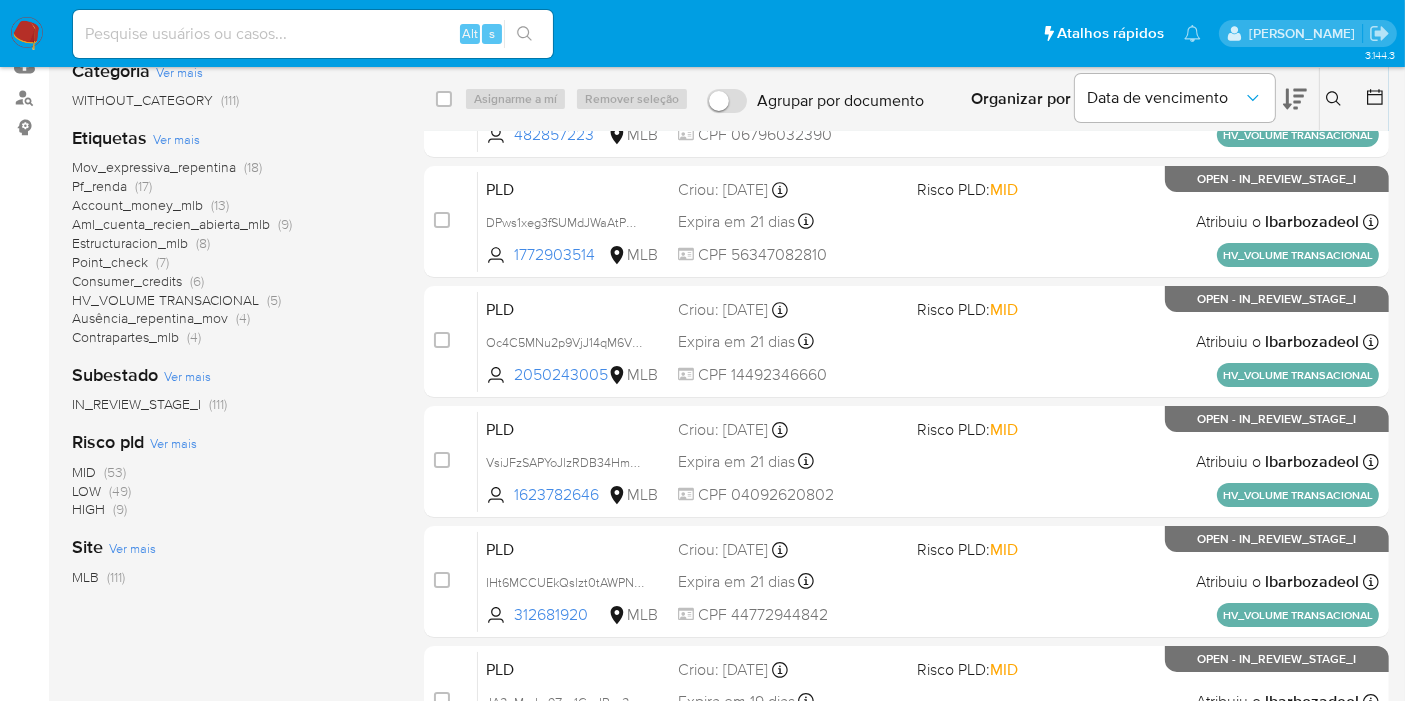 click on "Ver mais" at bounding box center (176, 139) 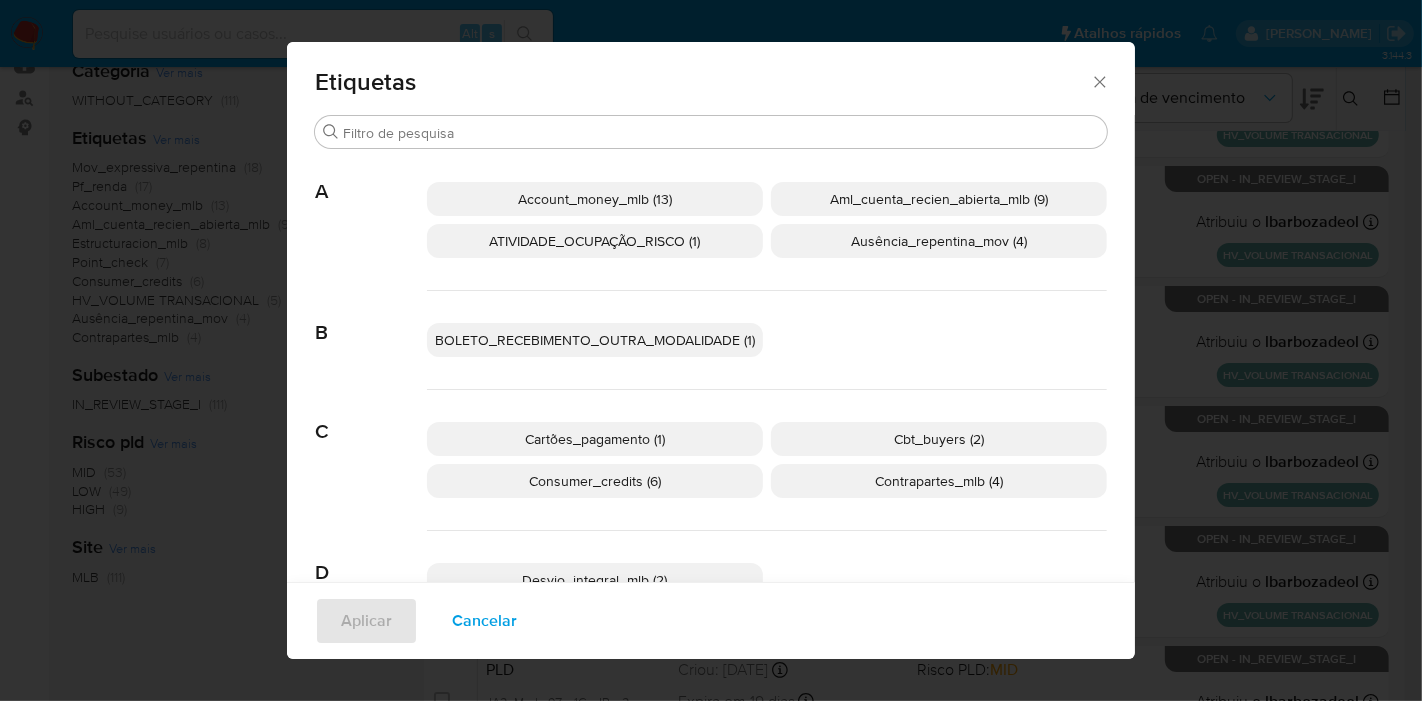 click on "BOLETO_RECEBIMENTO_OUTRA_MODALIDADE (1)" at bounding box center [595, 340] 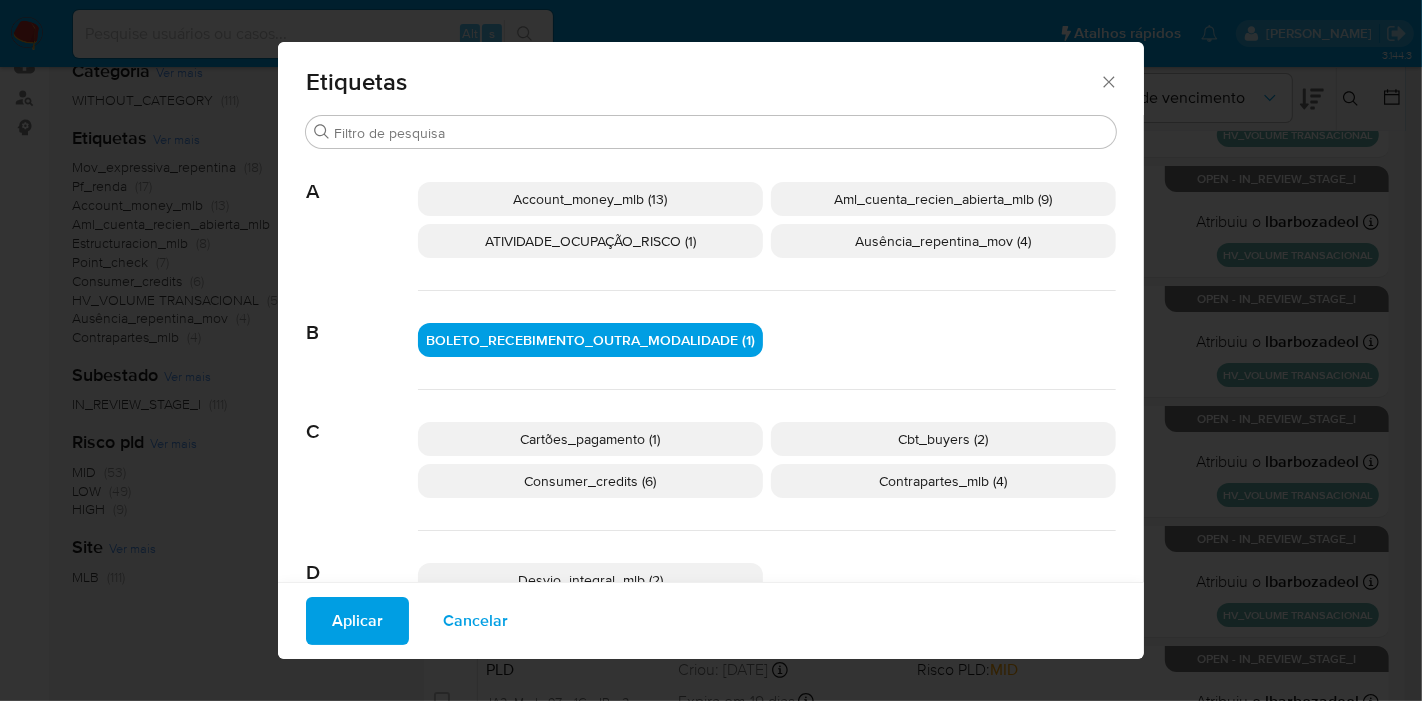 click on "Aplicar" at bounding box center [357, 621] 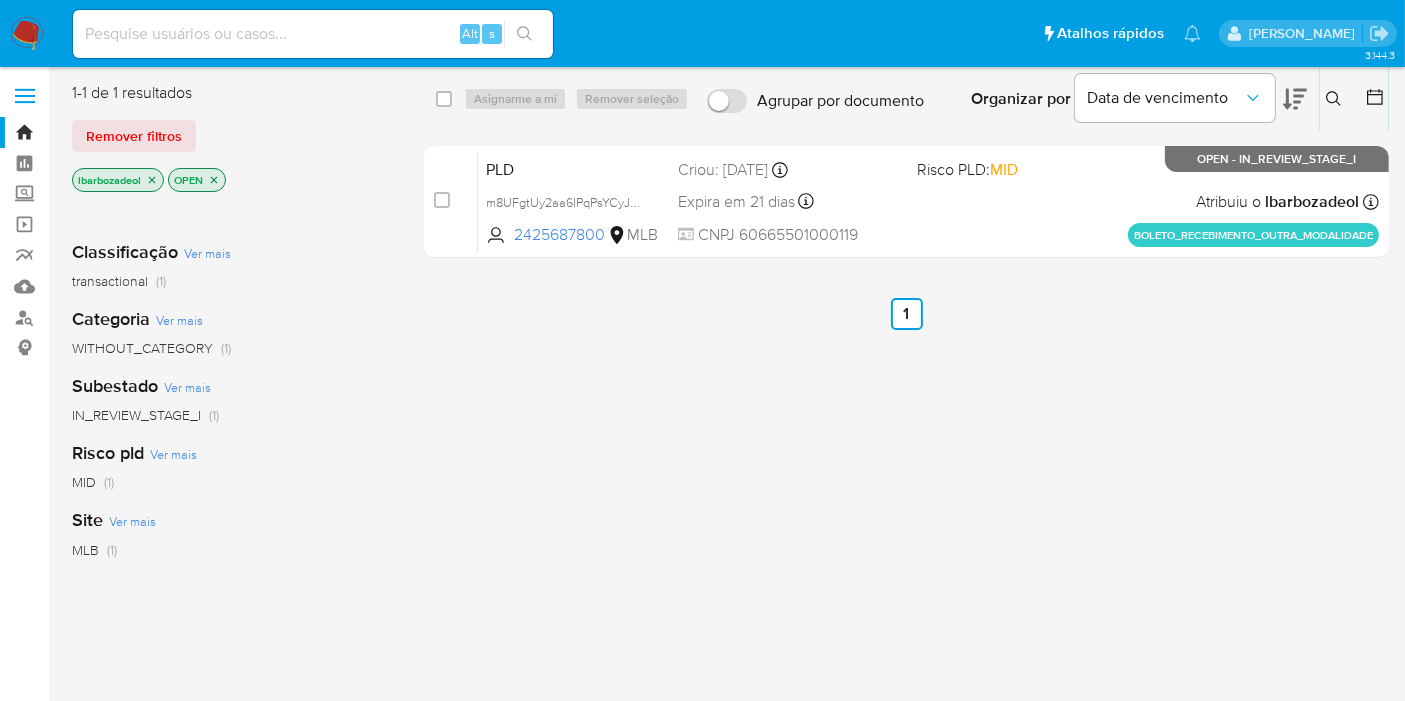 scroll, scrollTop: 0, scrollLeft: 0, axis: both 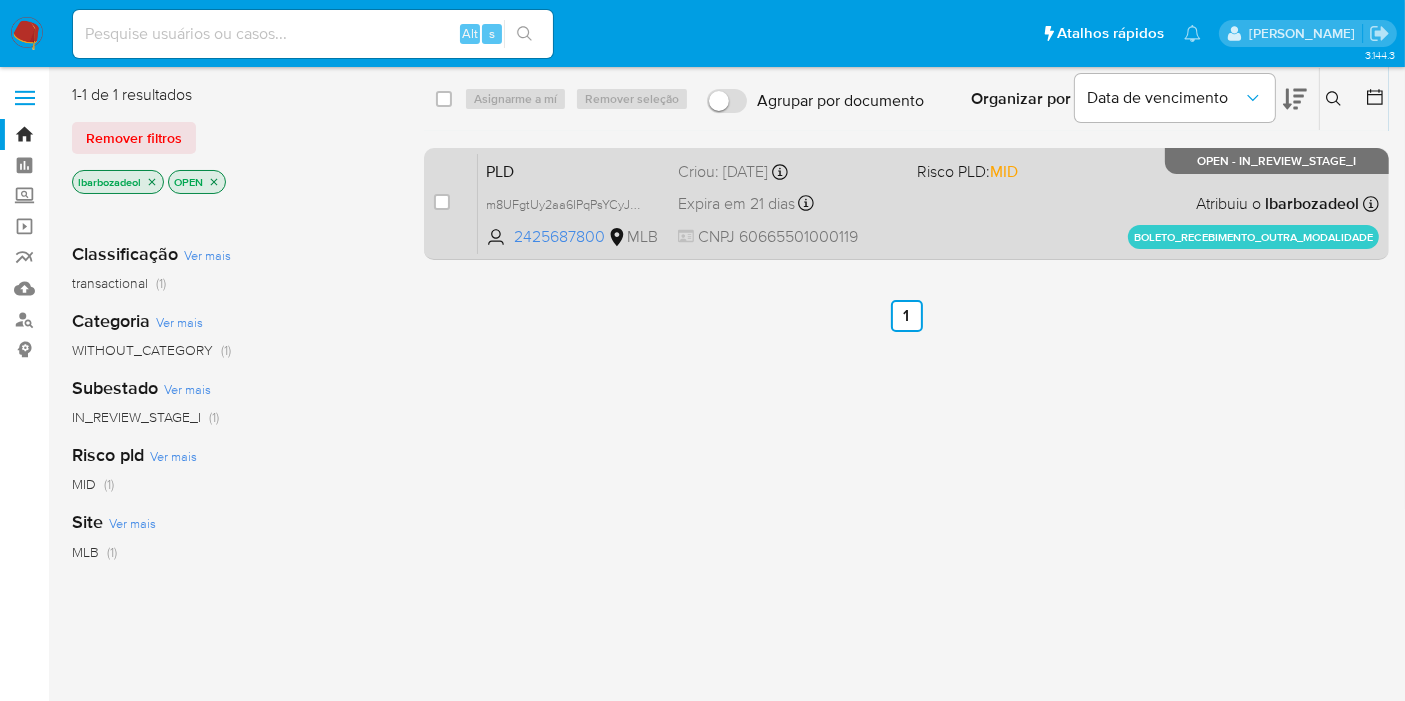 click on "PLD m8UFgtUy2aa6IPqPsYCyJ8Pb 2425687800 MLB Risco PLD:  MID Criou: 13/06/2025   Criou: 13/06/2025 18:35:21 Expira em 21 dias   Expira em 28/07/2025 18:35:22 CNPJ   60665501000119 Atribuiu o   lbarbozadeol   Asignado el: 13/06/2025 18:35:21 BOLETO_RECEBIMENTO_OUTRA_MODALIDADE OPEN - IN_REVIEW_STAGE_I" at bounding box center (928, 203) 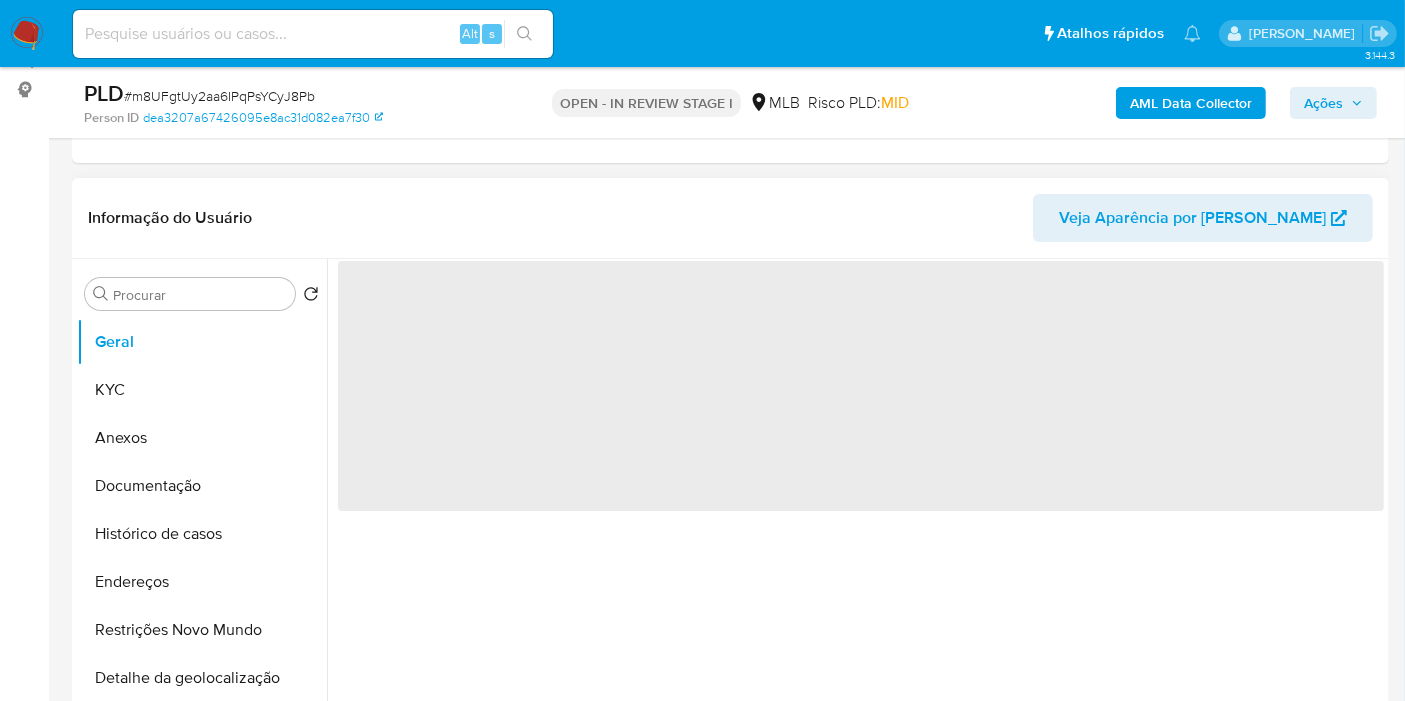 scroll, scrollTop: 333, scrollLeft: 0, axis: vertical 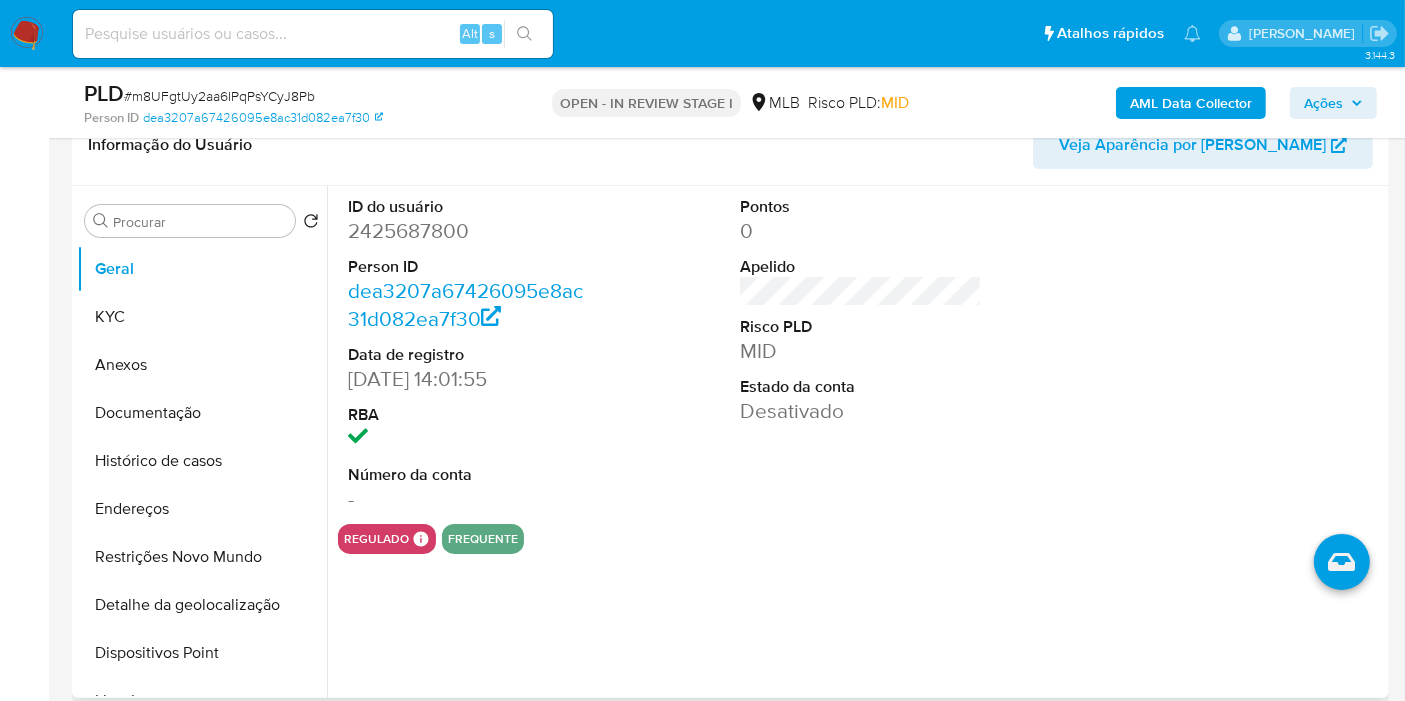 select on "10" 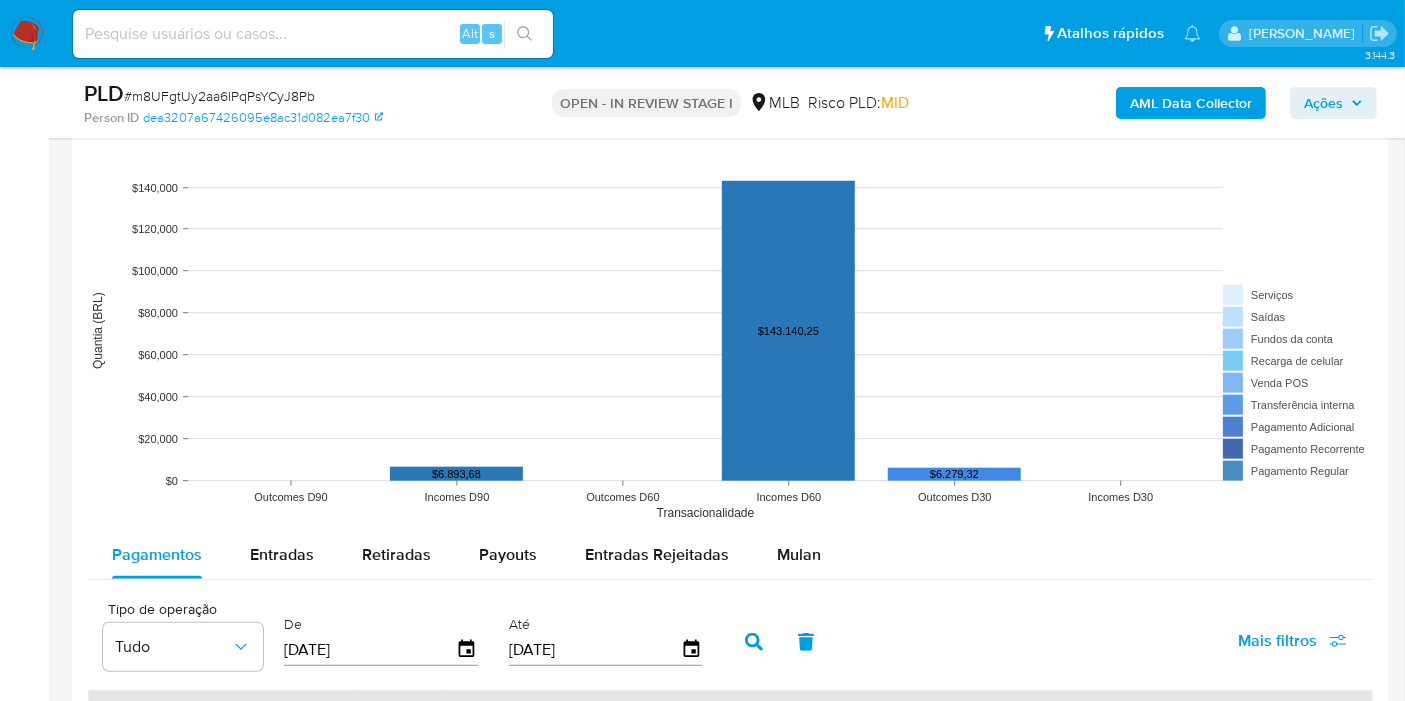 scroll, scrollTop: 1888, scrollLeft: 0, axis: vertical 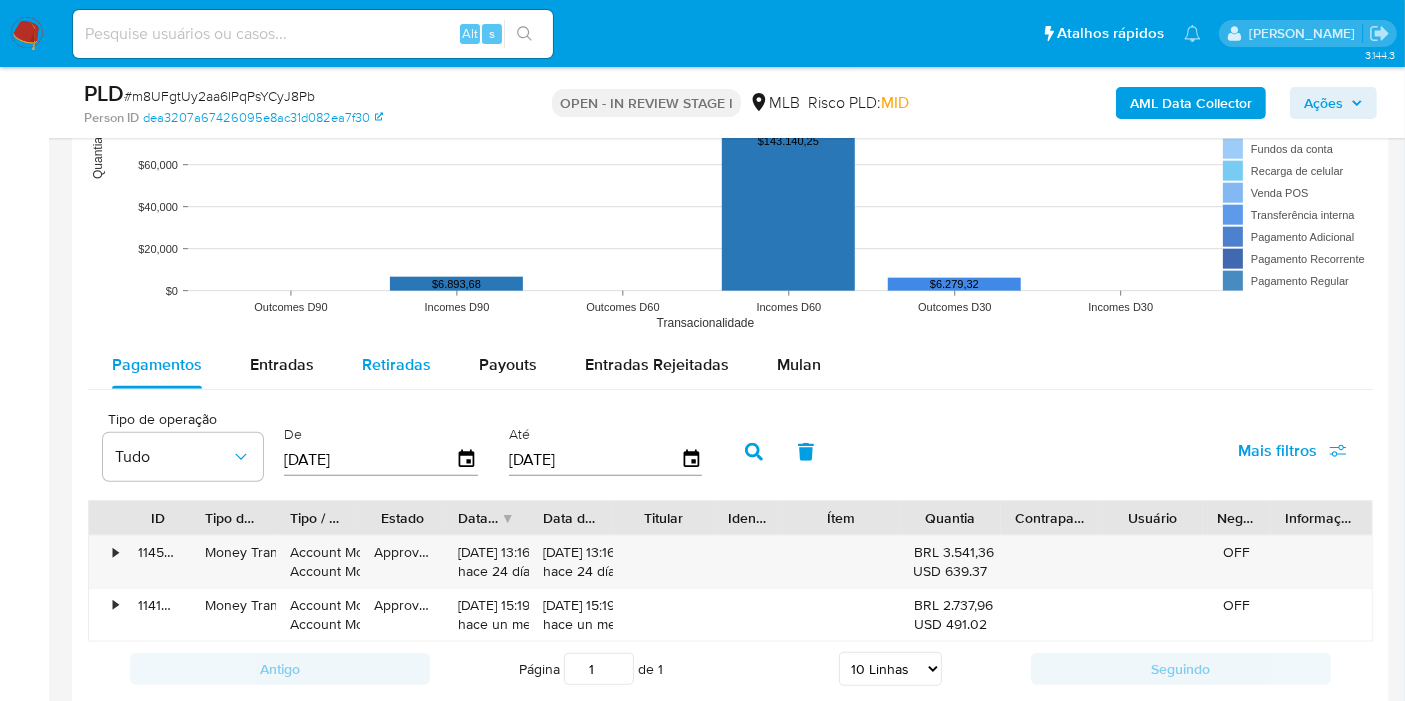 click on "Entradas" at bounding box center [282, 364] 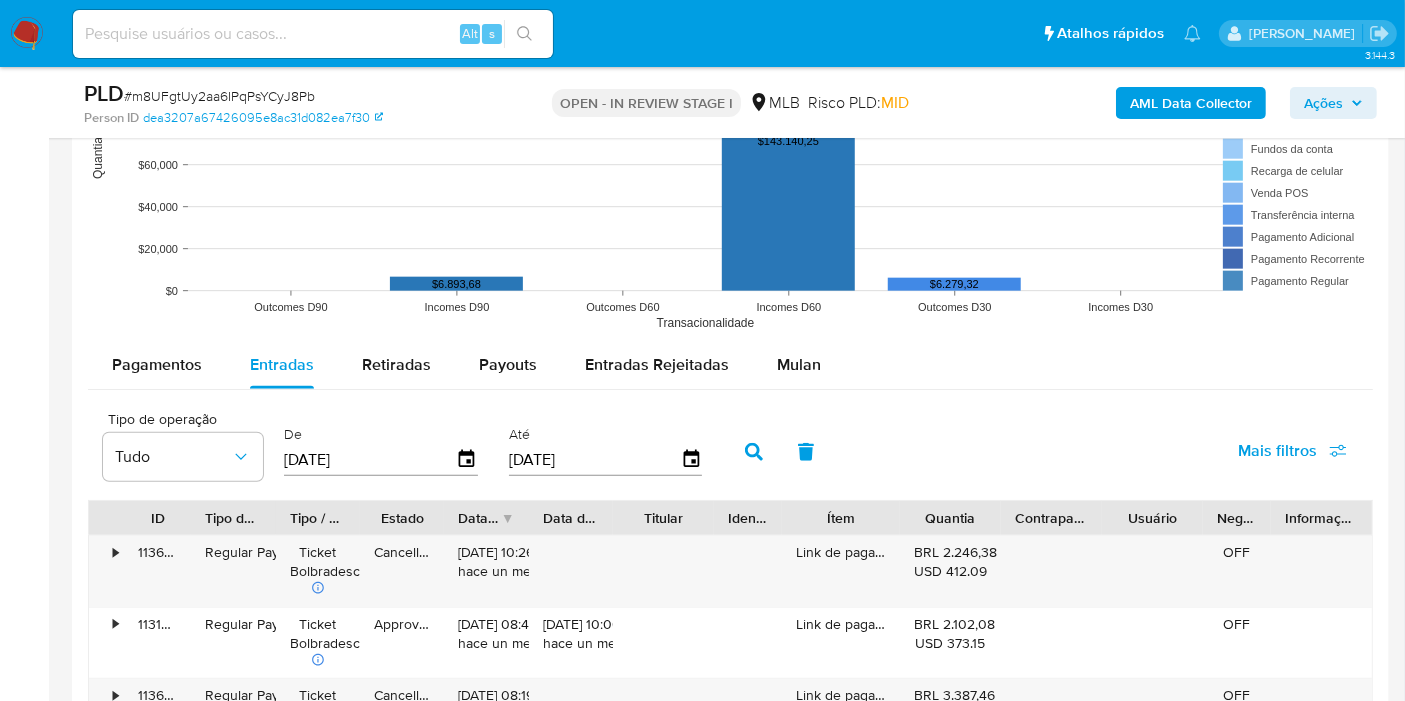 scroll, scrollTop: 2111, scrollLeft: 0, axis: vertical 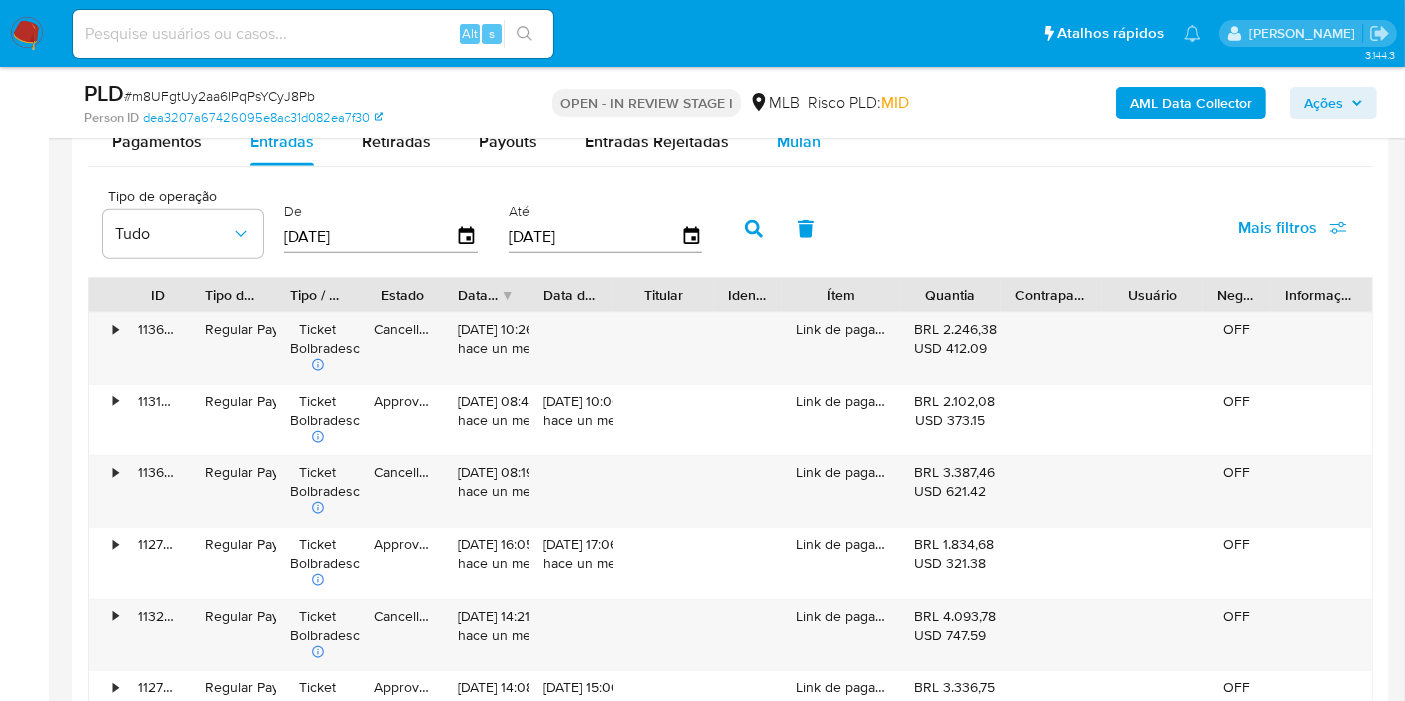 click on "Mulan" at bounding box center (799, 142) 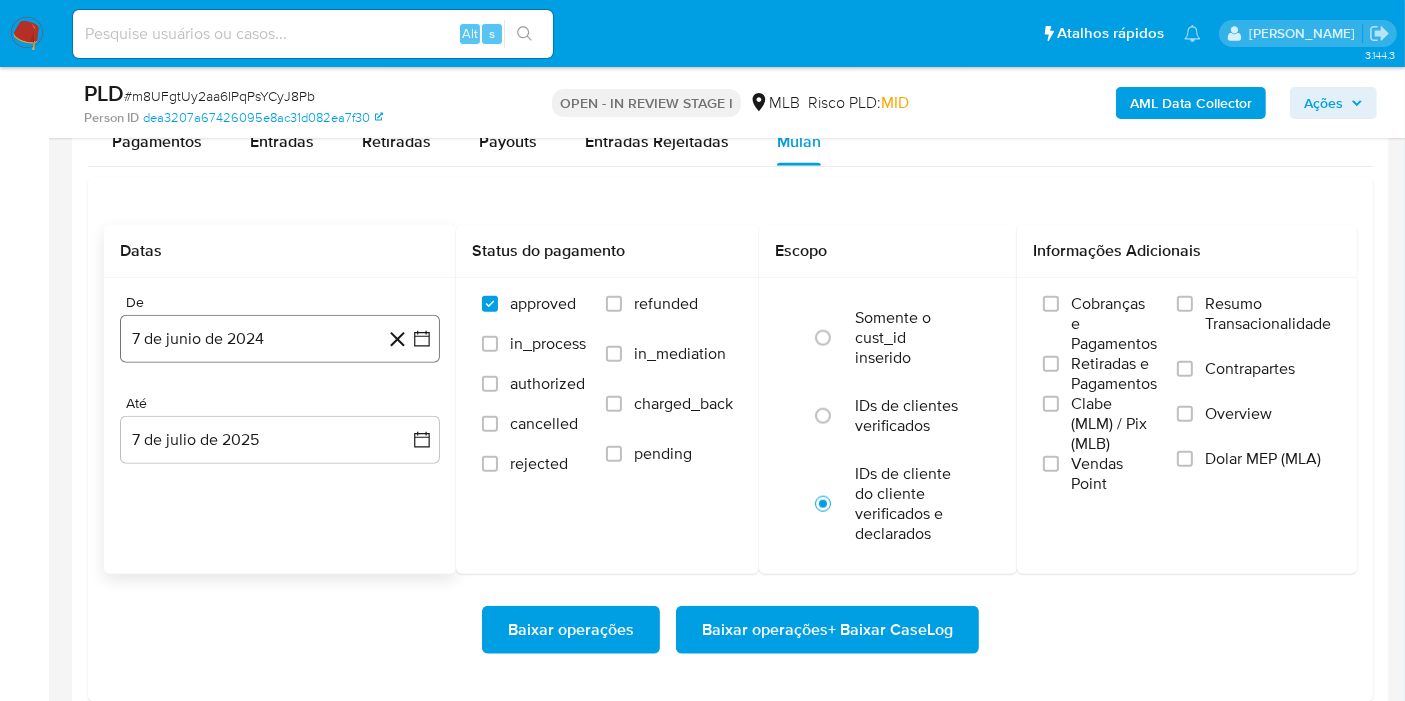 click on "7 de junio de 2024" at bounding box center [280, 339] 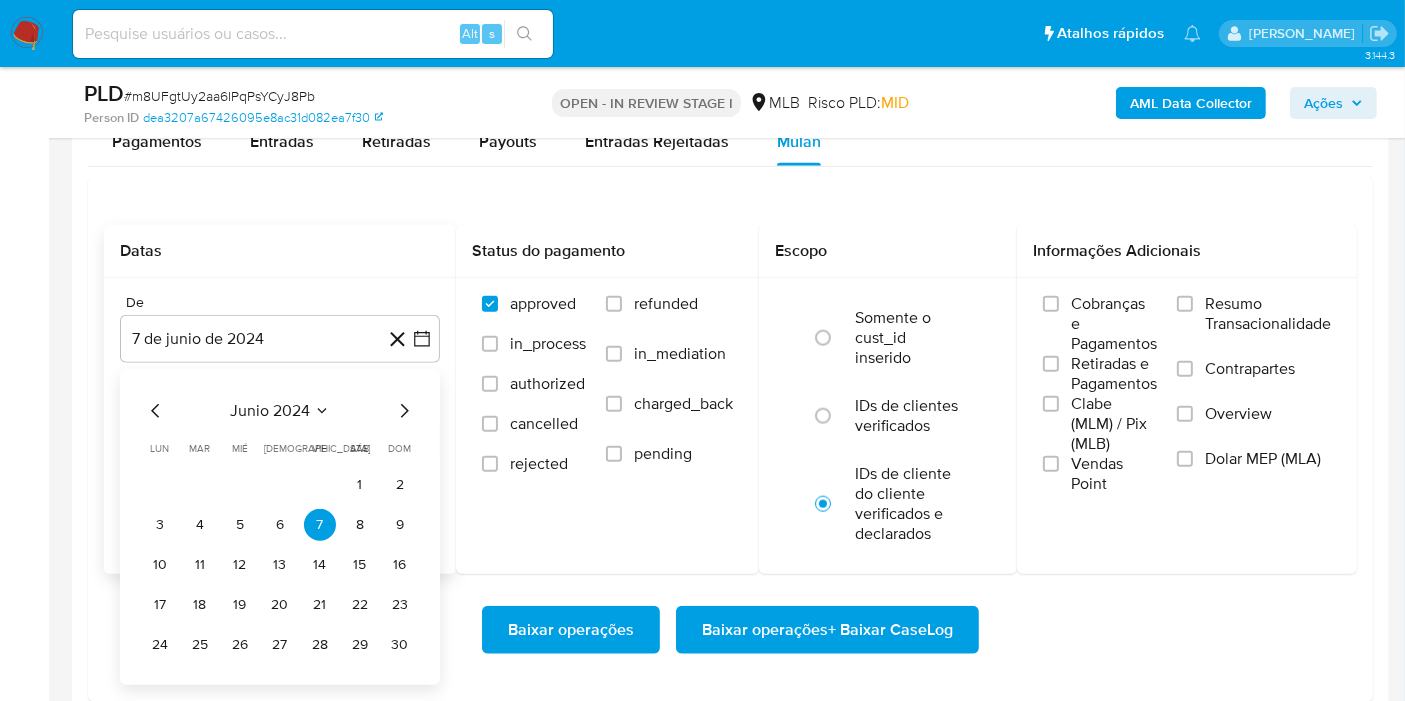 click on "junio 2024" at bounding box center (270, 411) 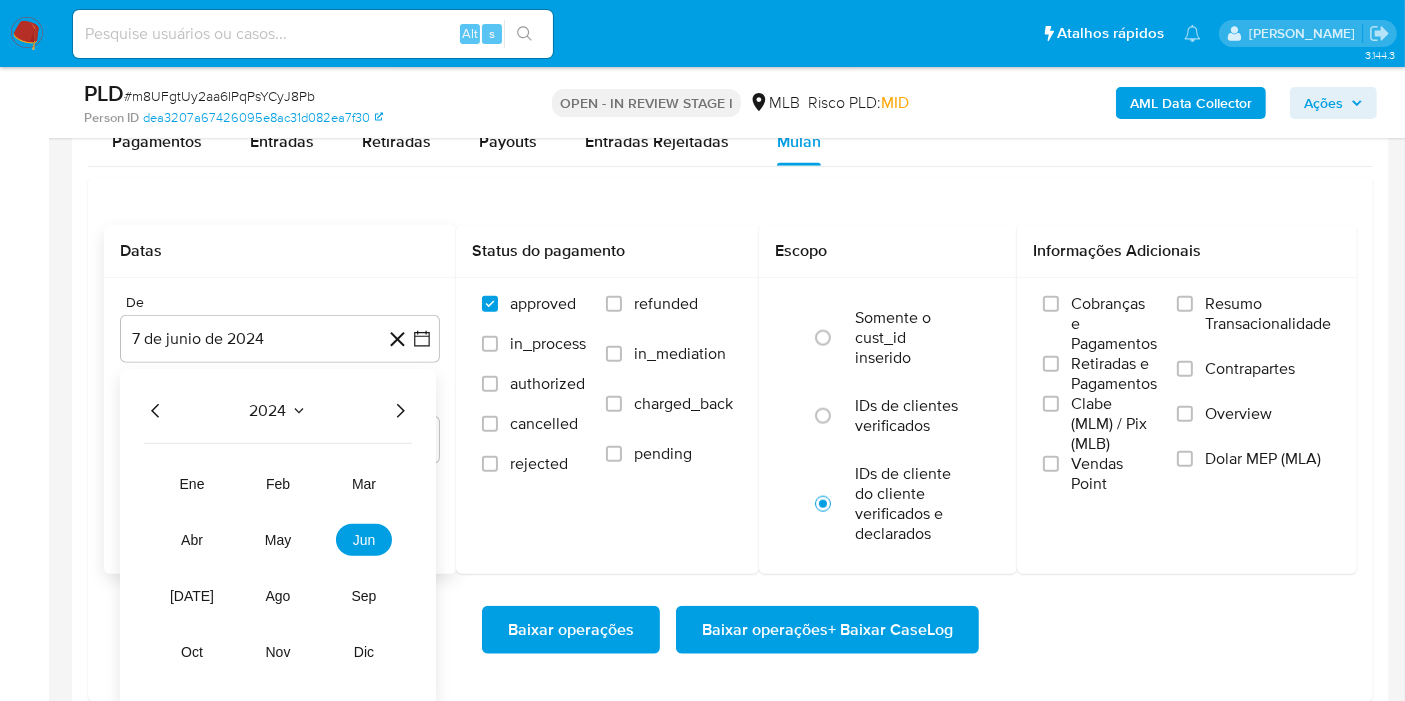 click 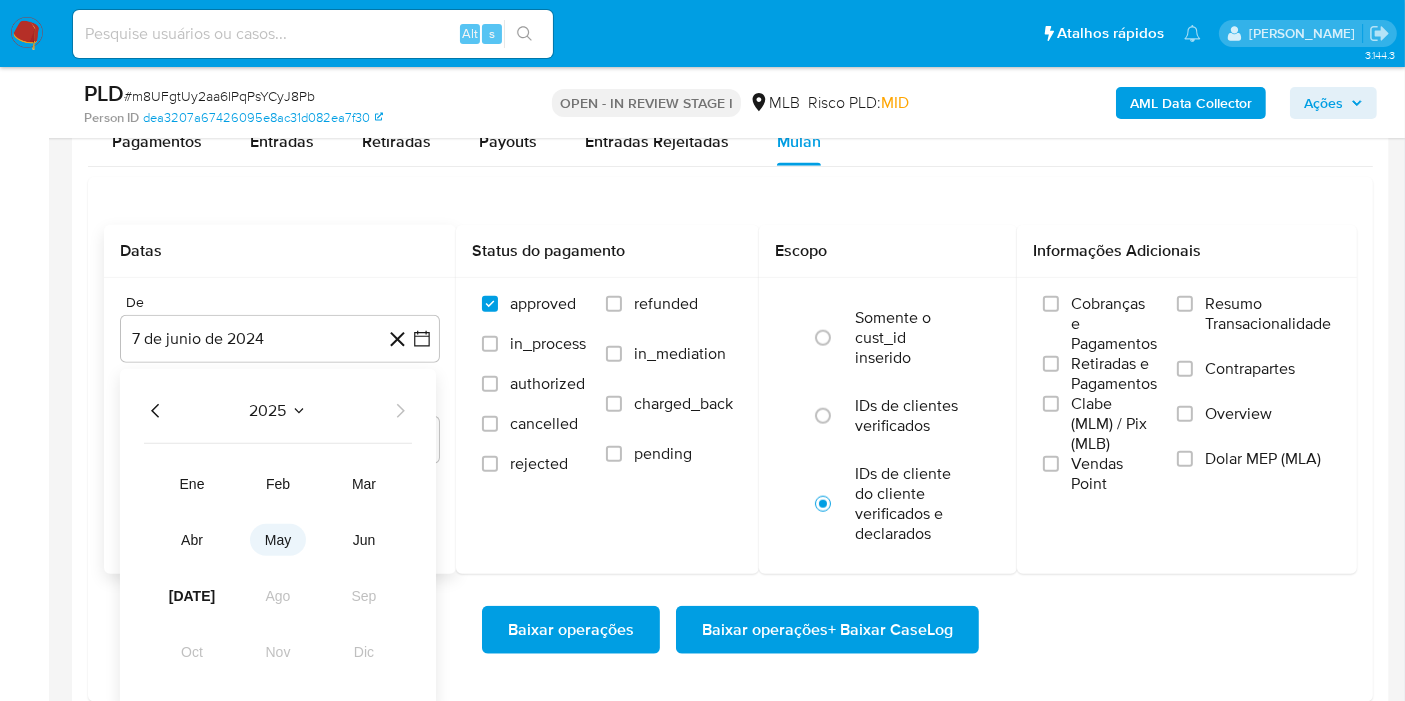 click on "may" at bounding box center (278, 540) 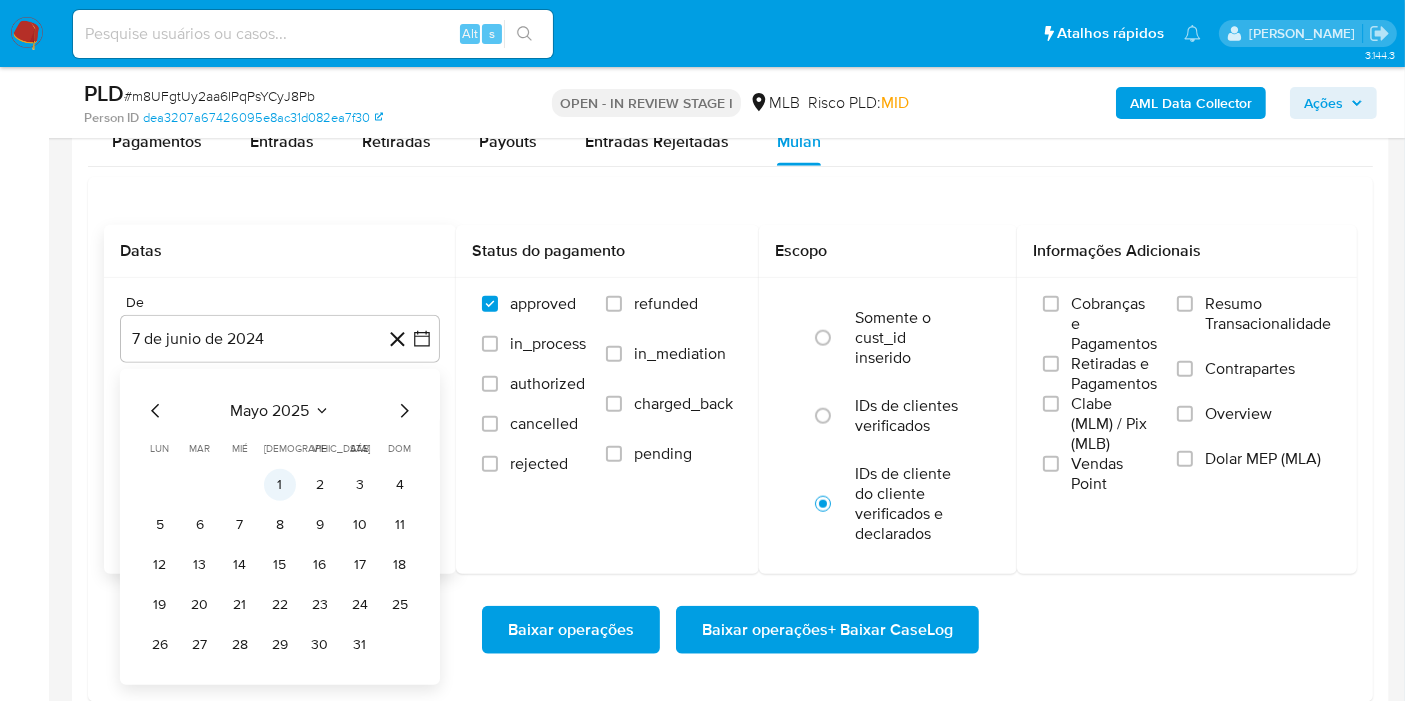 click on "1" at bounding box center [280, 485] 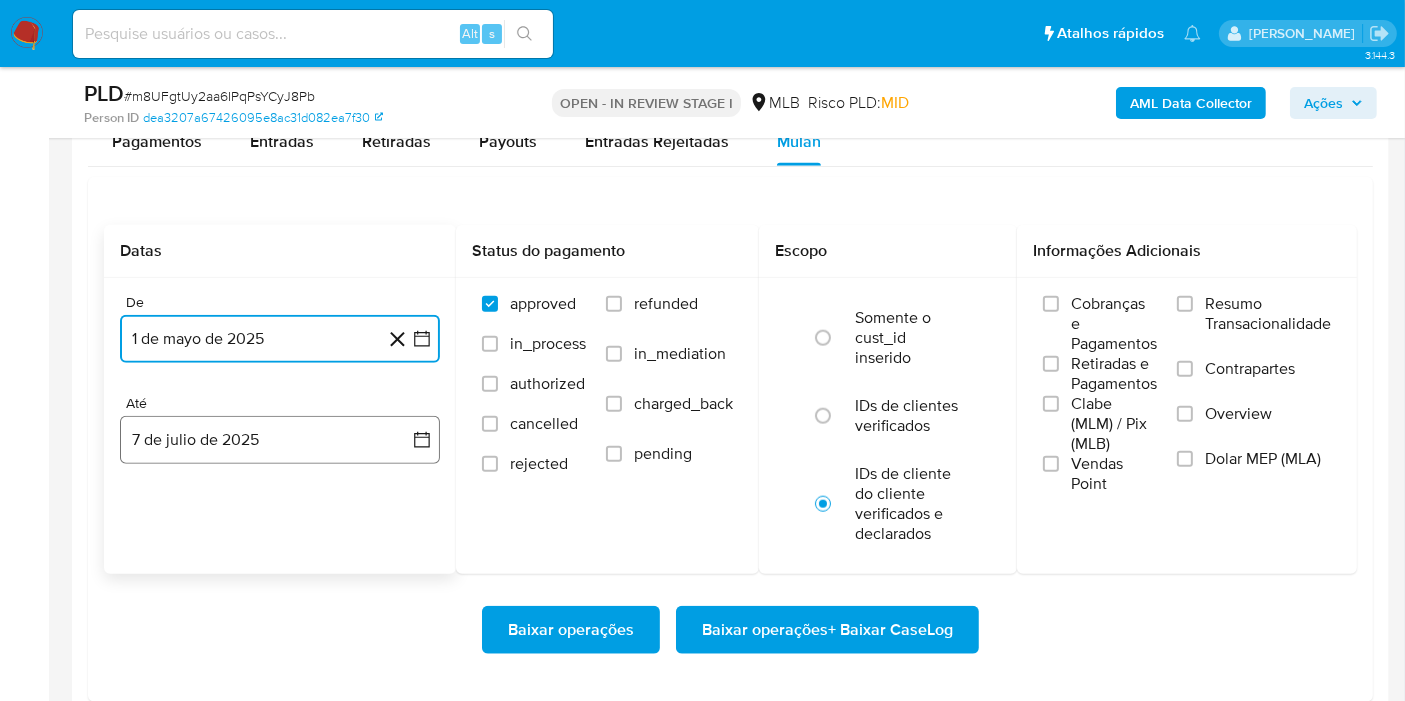click on "7 de julio de 2025" at bounding box center (280, 440) 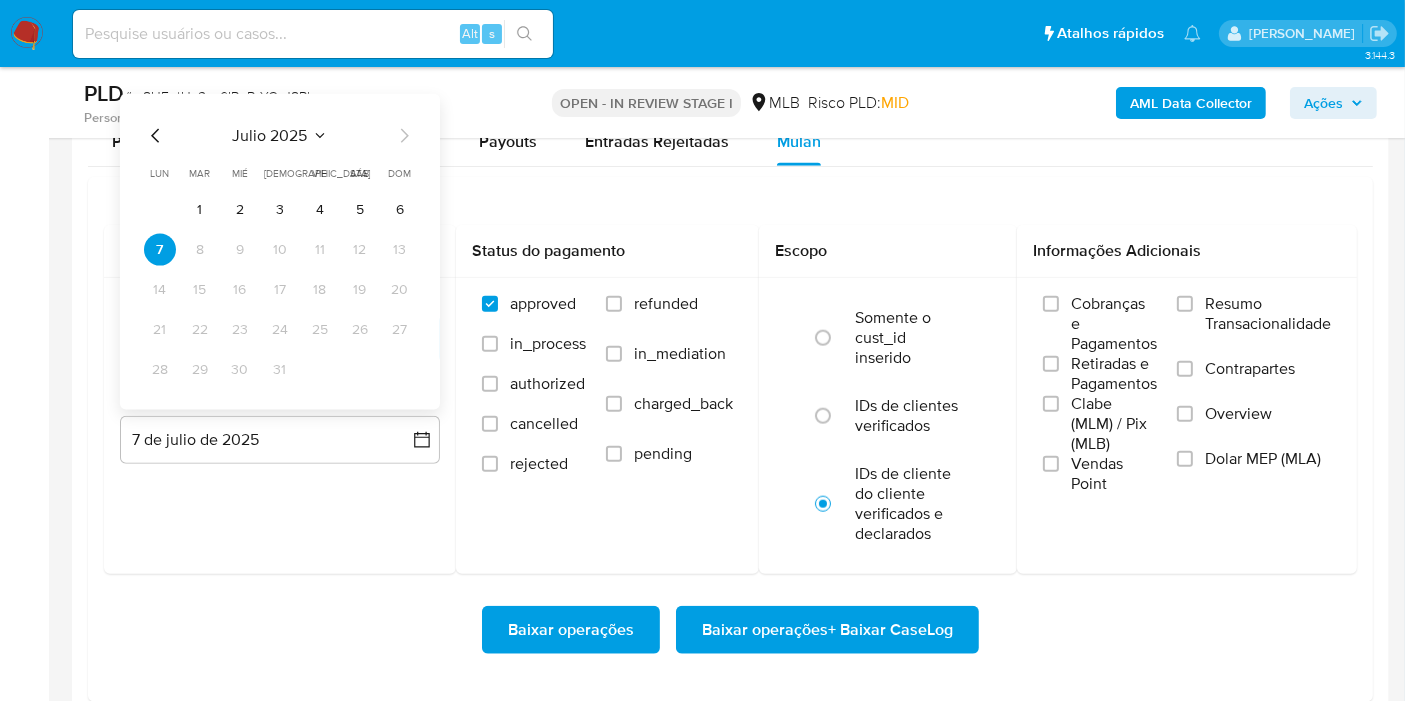 click on "6" at bounding box center (400, 210) 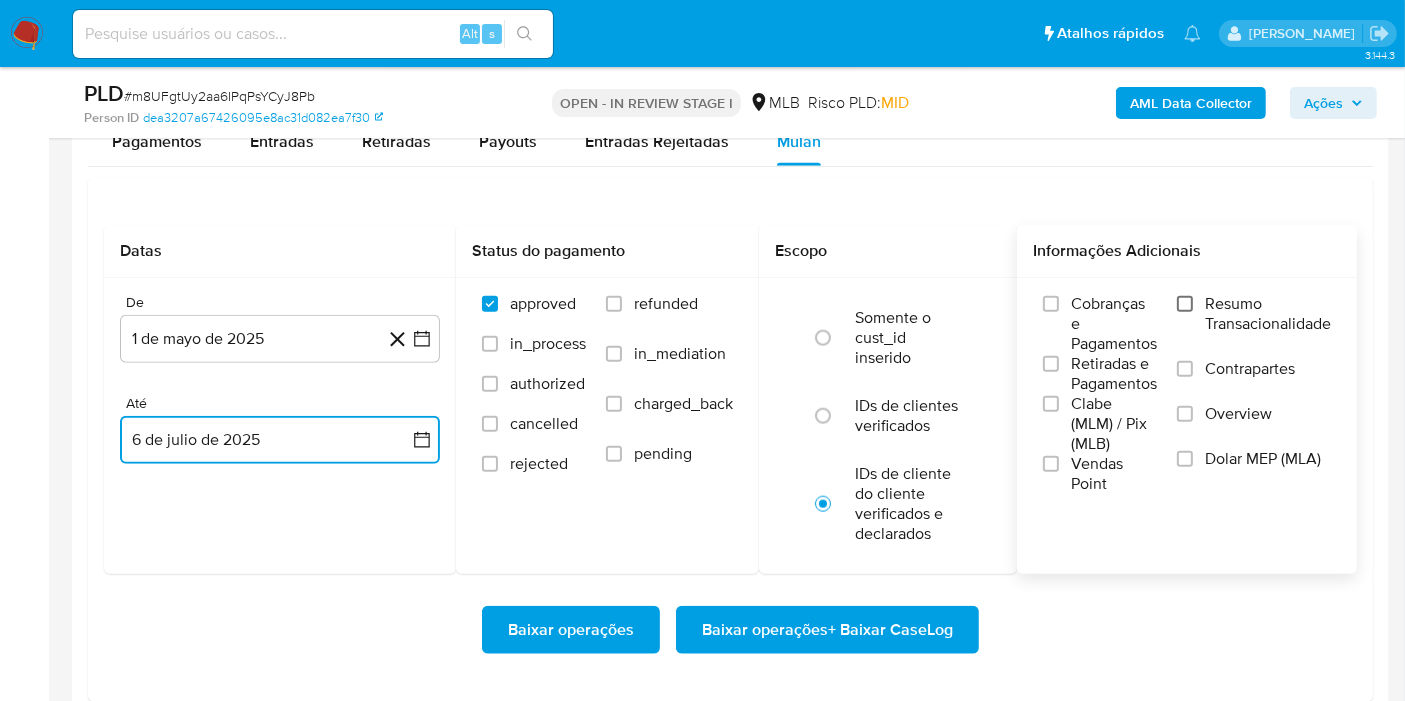click on "Resumo Transacionalidade" at bounding box center [1185, 304] 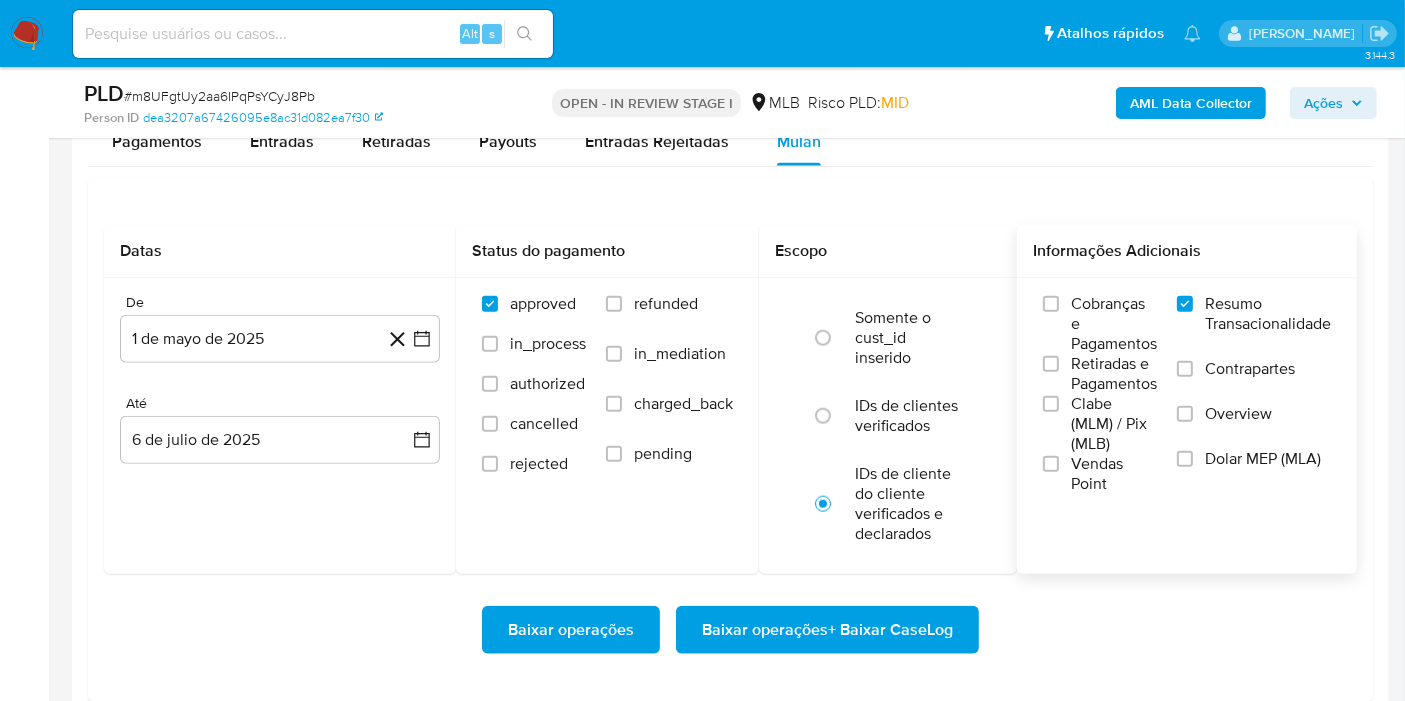 click on "Baixar operações  +   Baixar CaseLog" at bounding box center (827, 630) 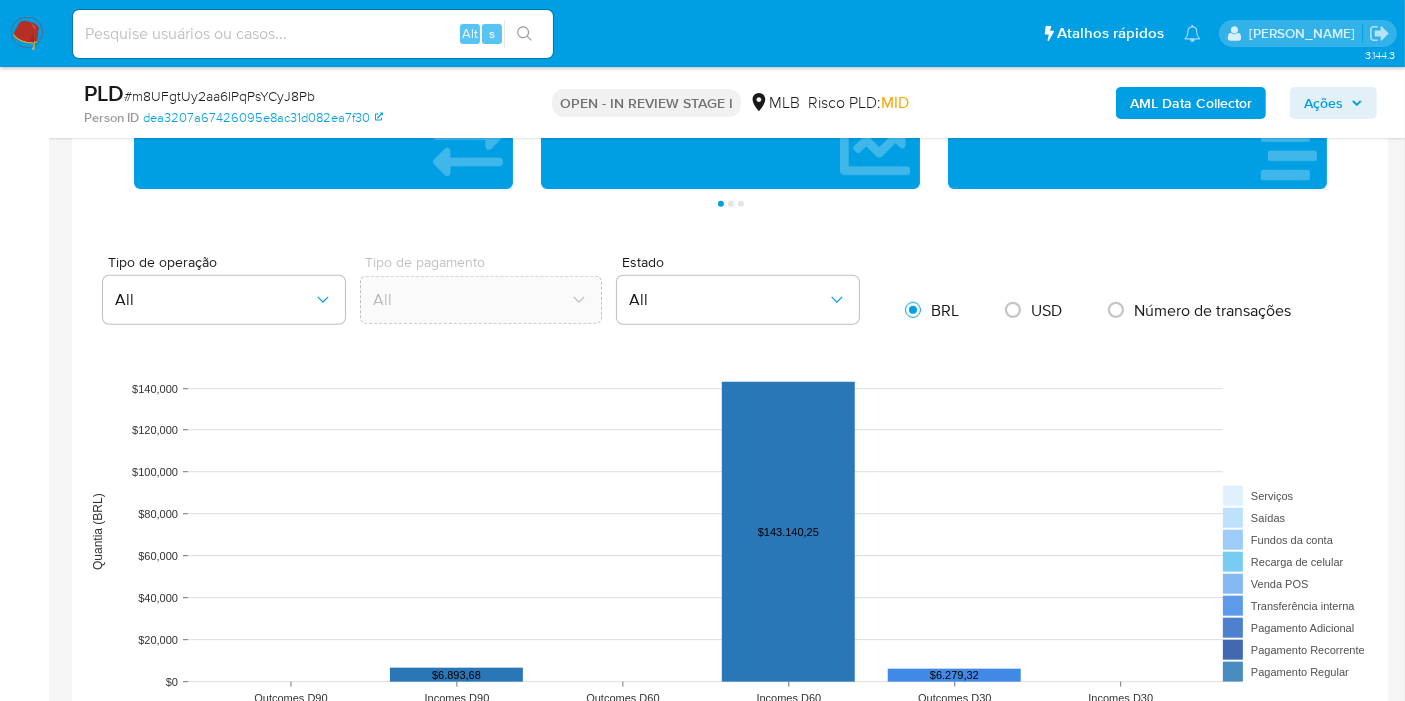 scroll, scrollTop: 477, scrollLeft: 0, axis: vertical 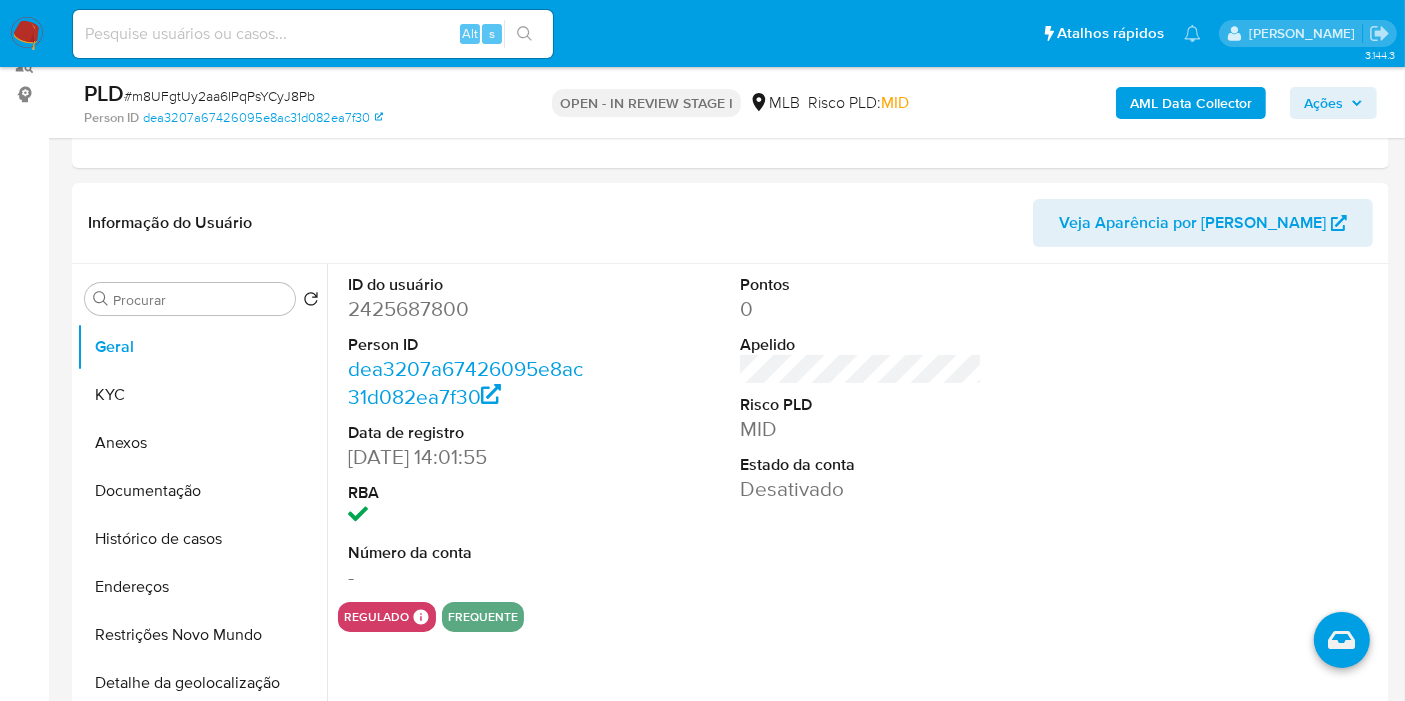 drag, startPoint x: 0, startPoint y: 294, endPoint x: 33, endPoint y: 306, distance: 35.1141 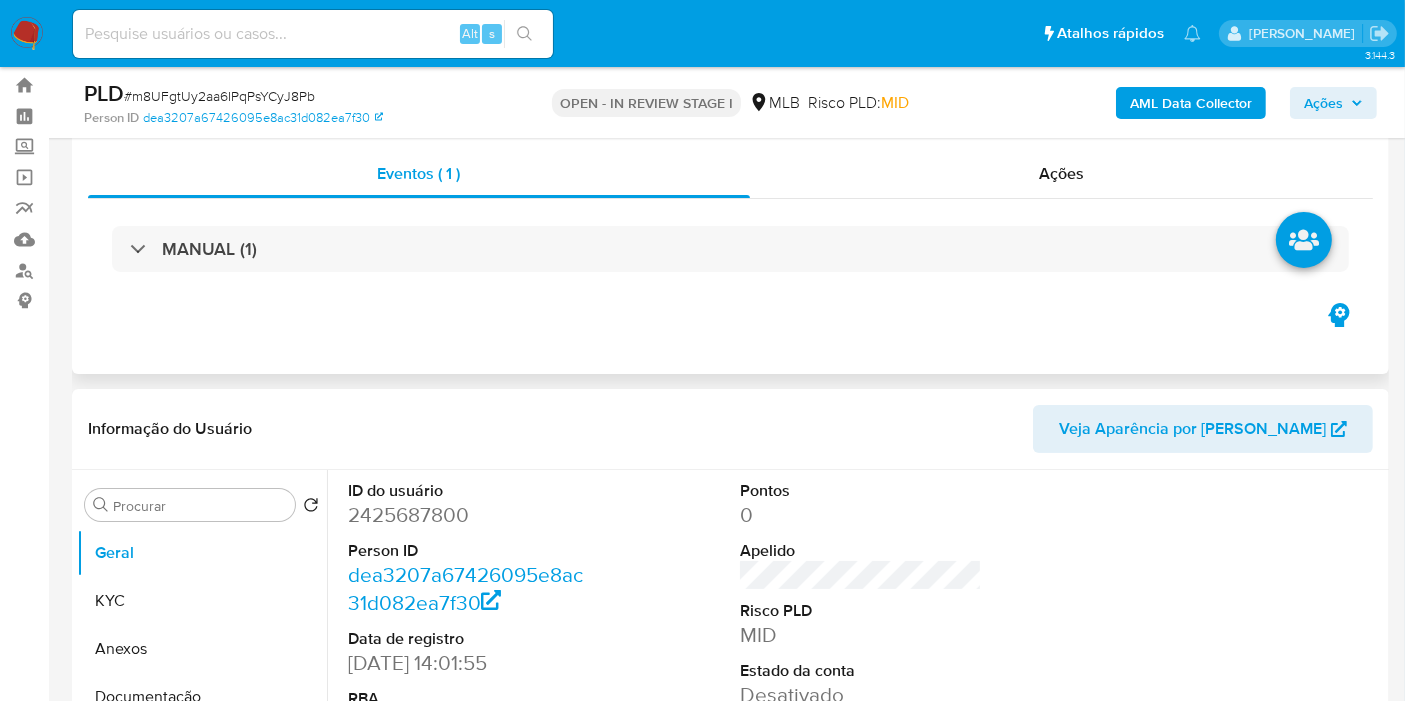 scroll, scrollTop: 33, scrollLeft: 0, axis: vertical 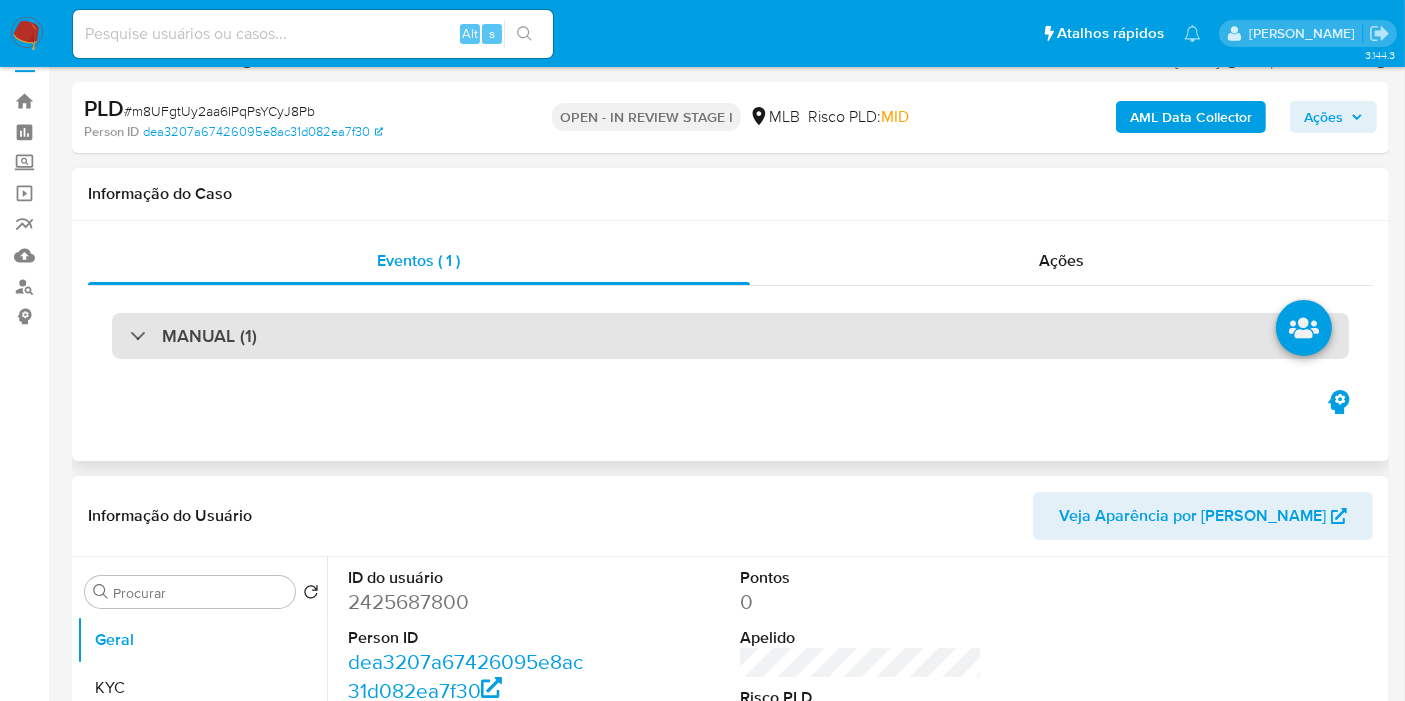 click on "MANUAL (1)" at bounding box center [730, 336] 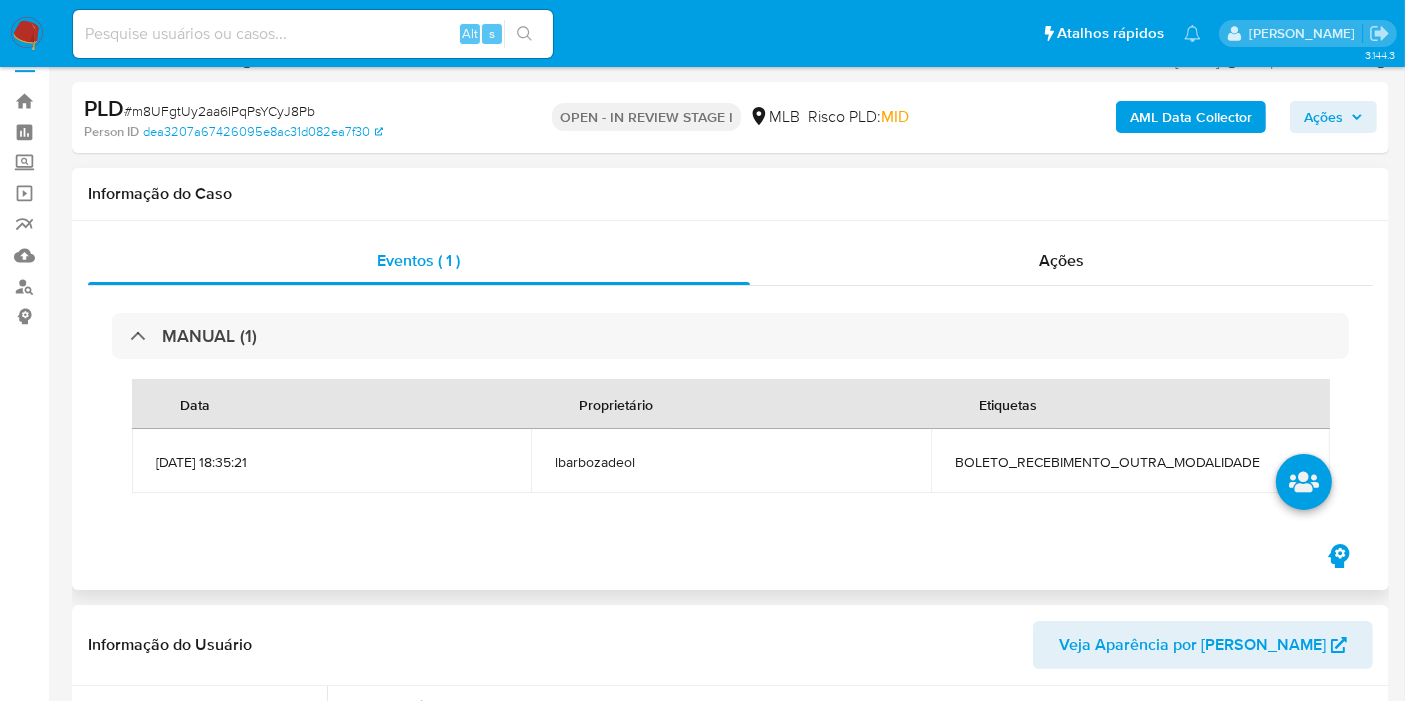 click on "BOLETO_RECEBIMENTO_OUTRA_MODALIDADE" at bounding box center (1130, 462) 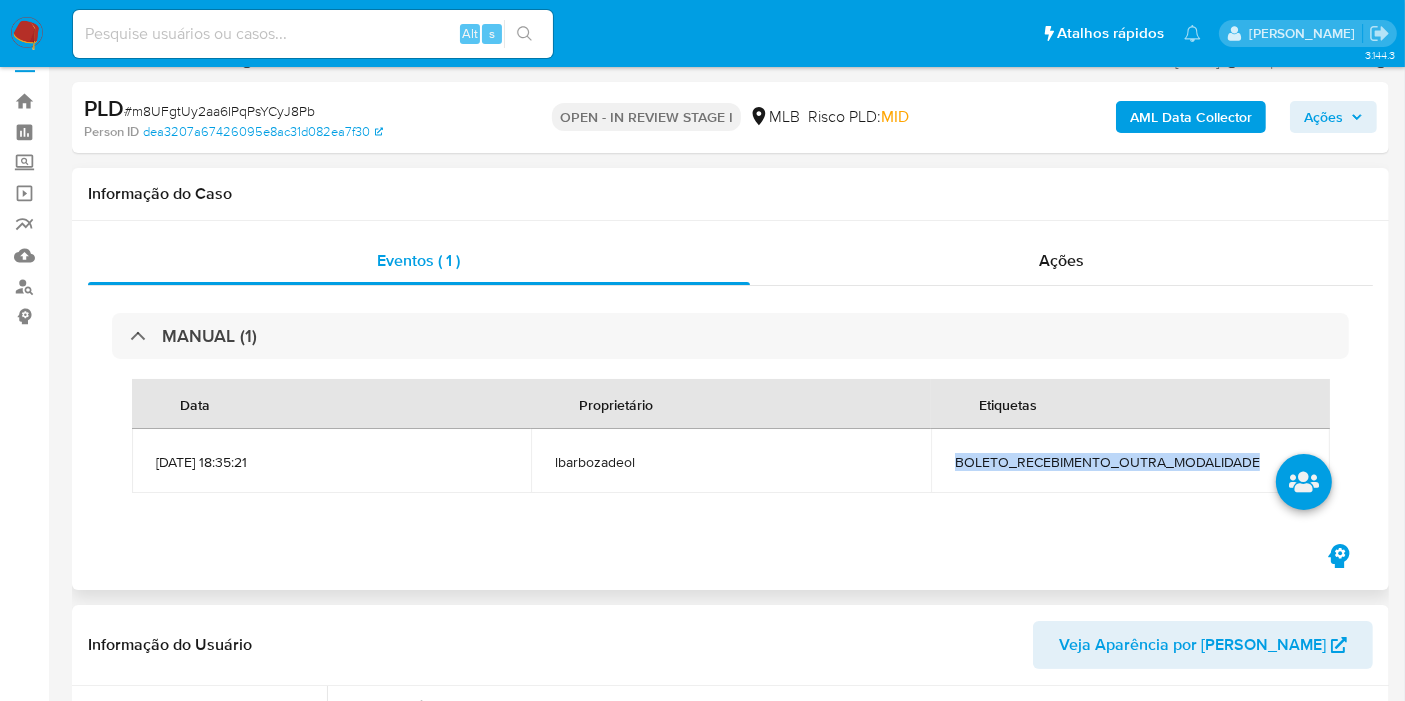 click on "BOLETO_RECEBIMENTO_OUTRA_MODALIDADE" at bounding box center (1130, 462) 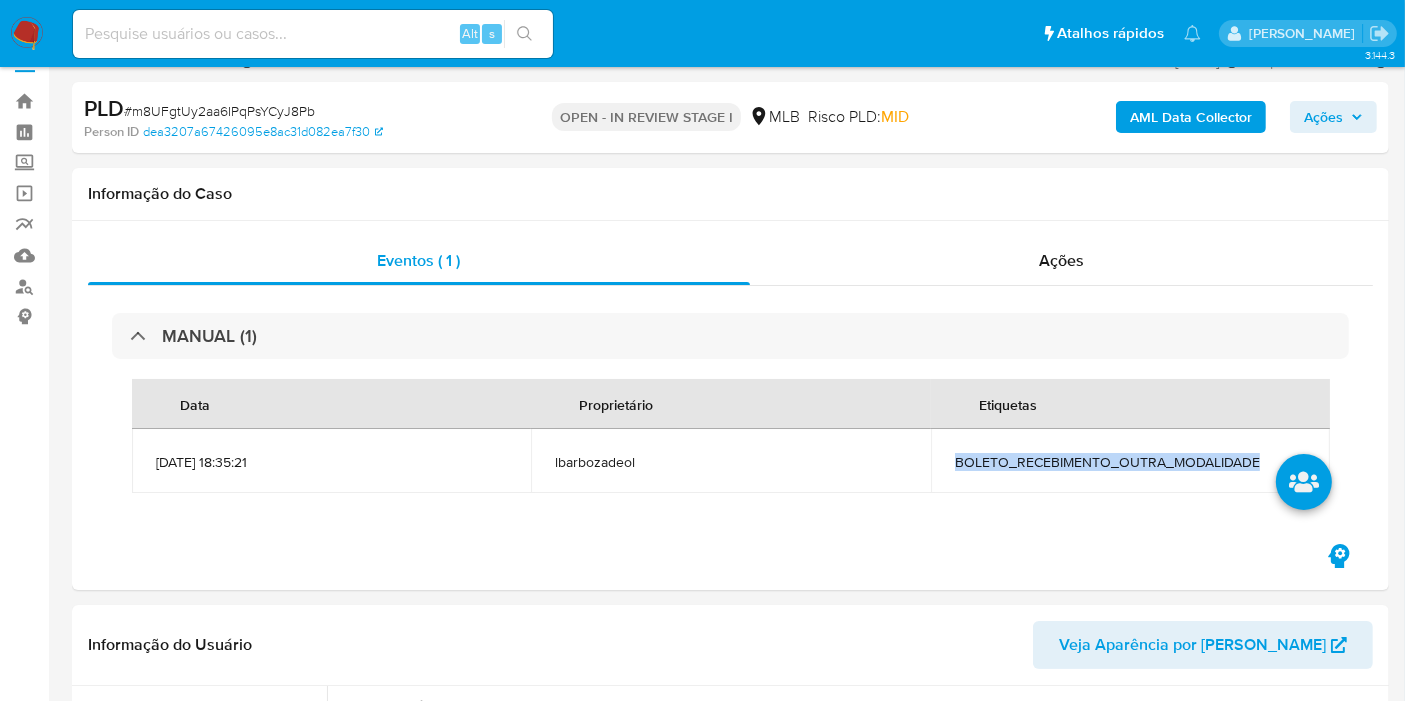 click on "Ações" at bounding box center (1323, 117) 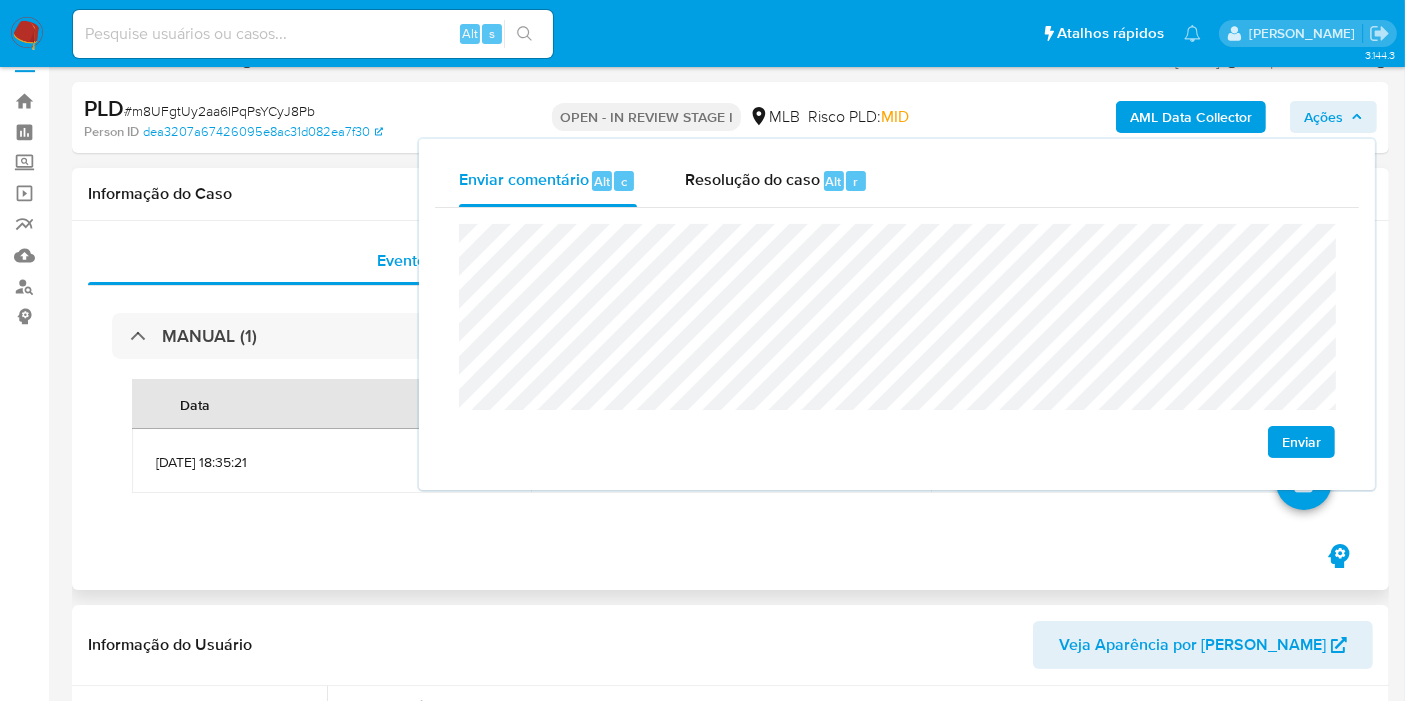 click on "Informação do Caso" at bounding box center [730, 194] 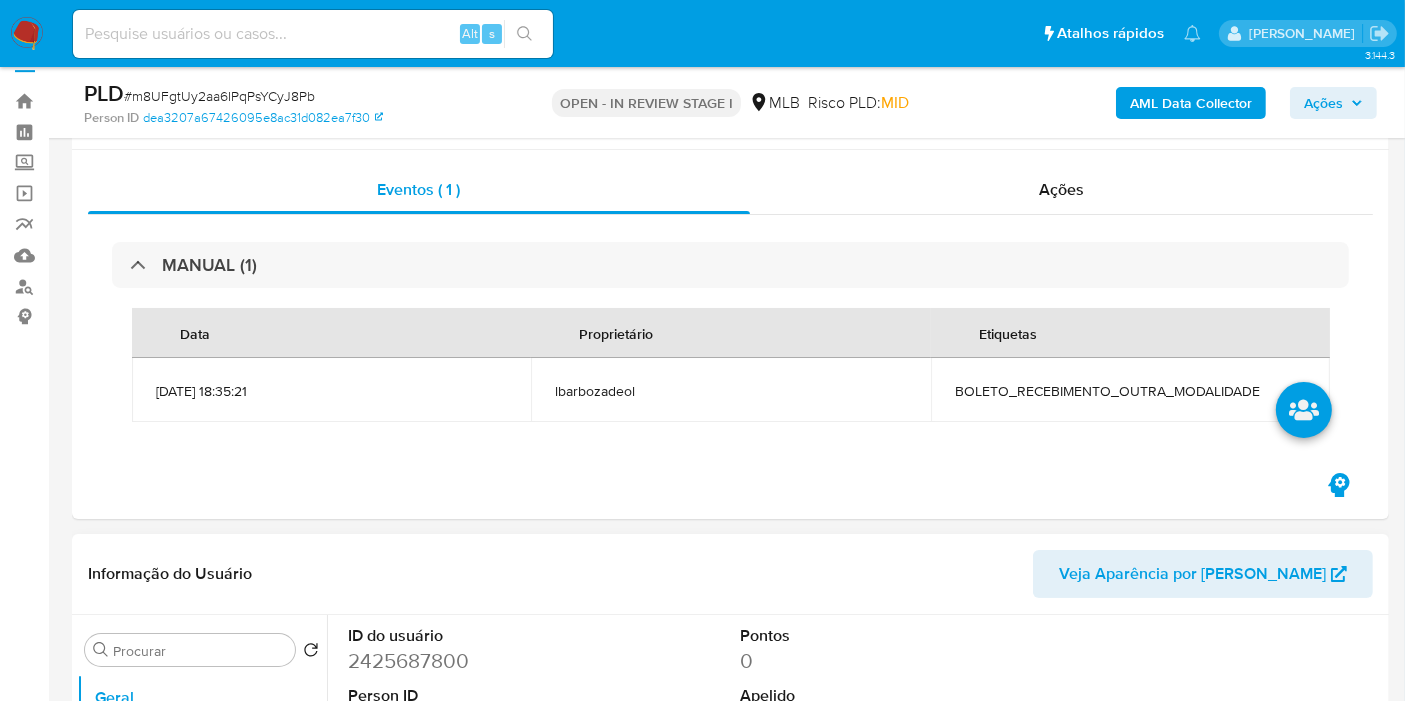 scroll, scrollTop: 477, scrollLeft: 0, axis: vertical 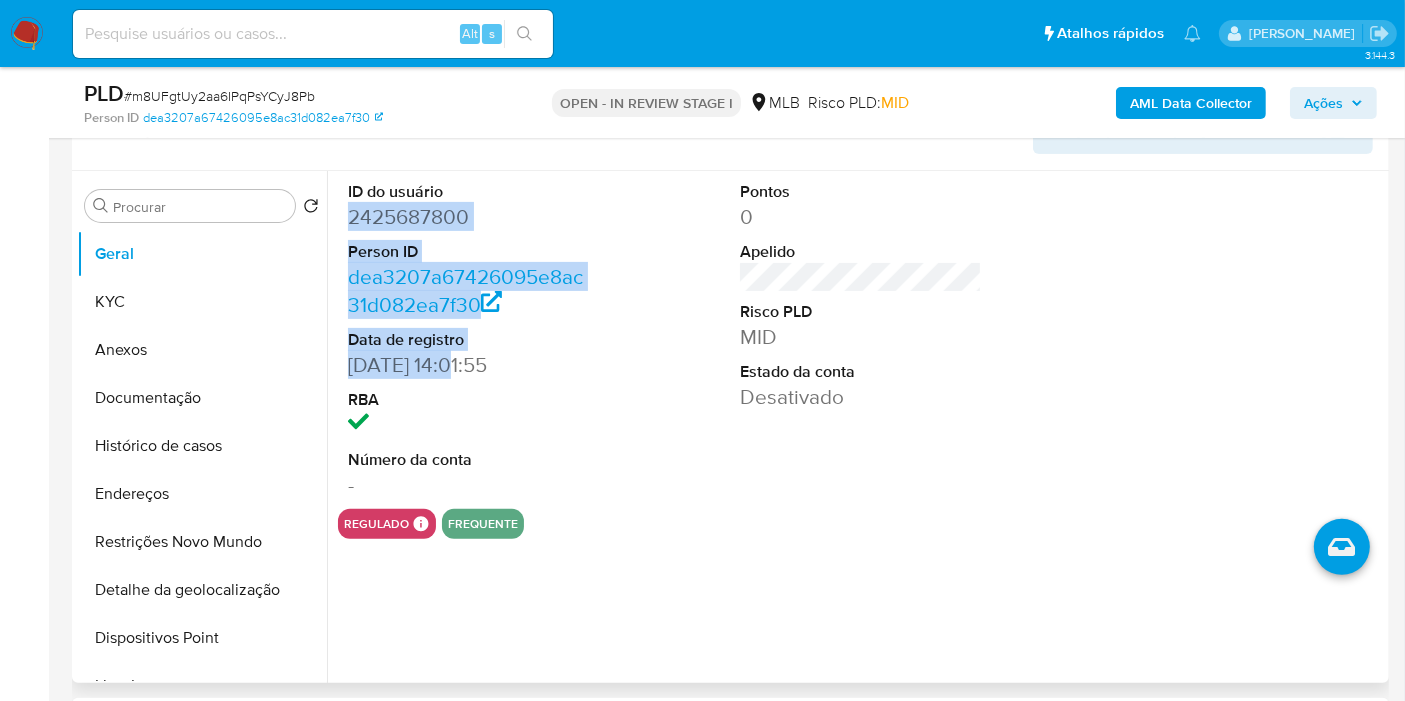 drag, startPoint x: 351, startPoint y: 215, endPoint x: 462, endPoint y: 353, distance: 177.10167 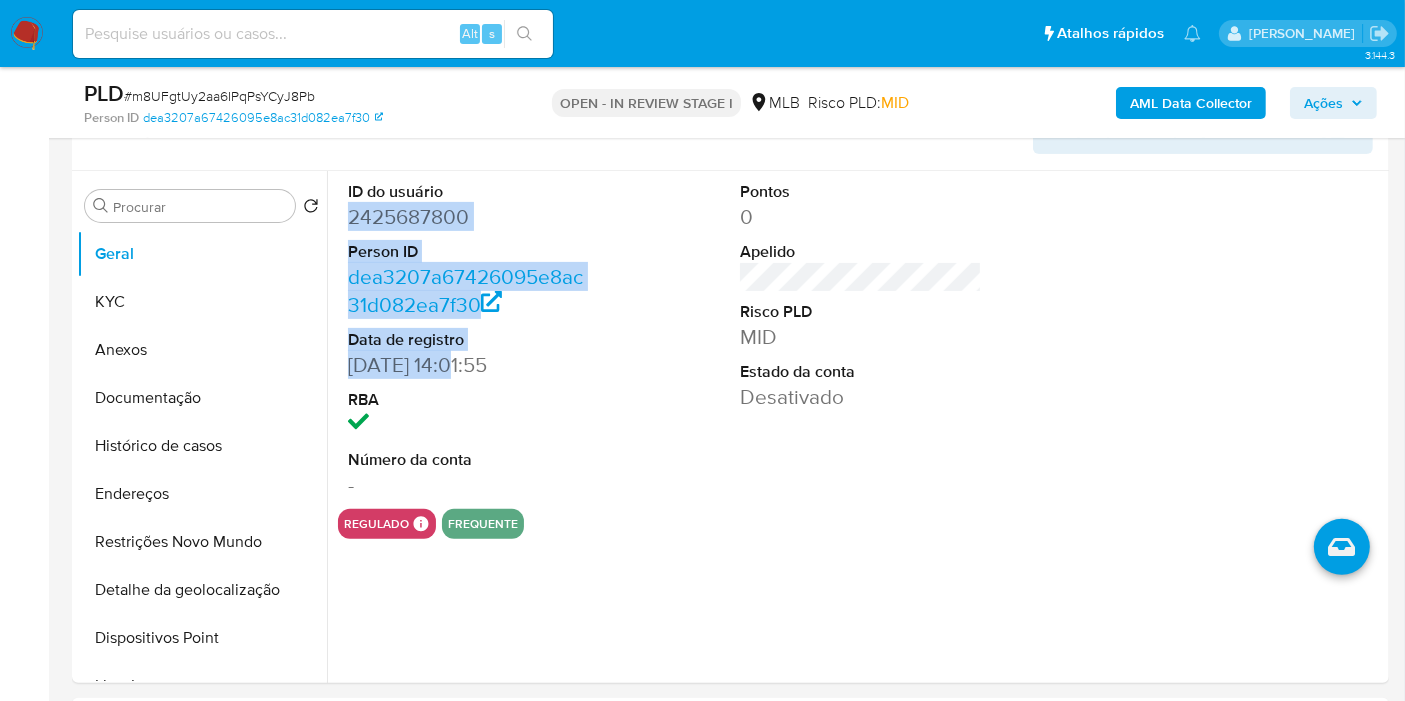 click on "Ações" at bounding box center (1323, 103) 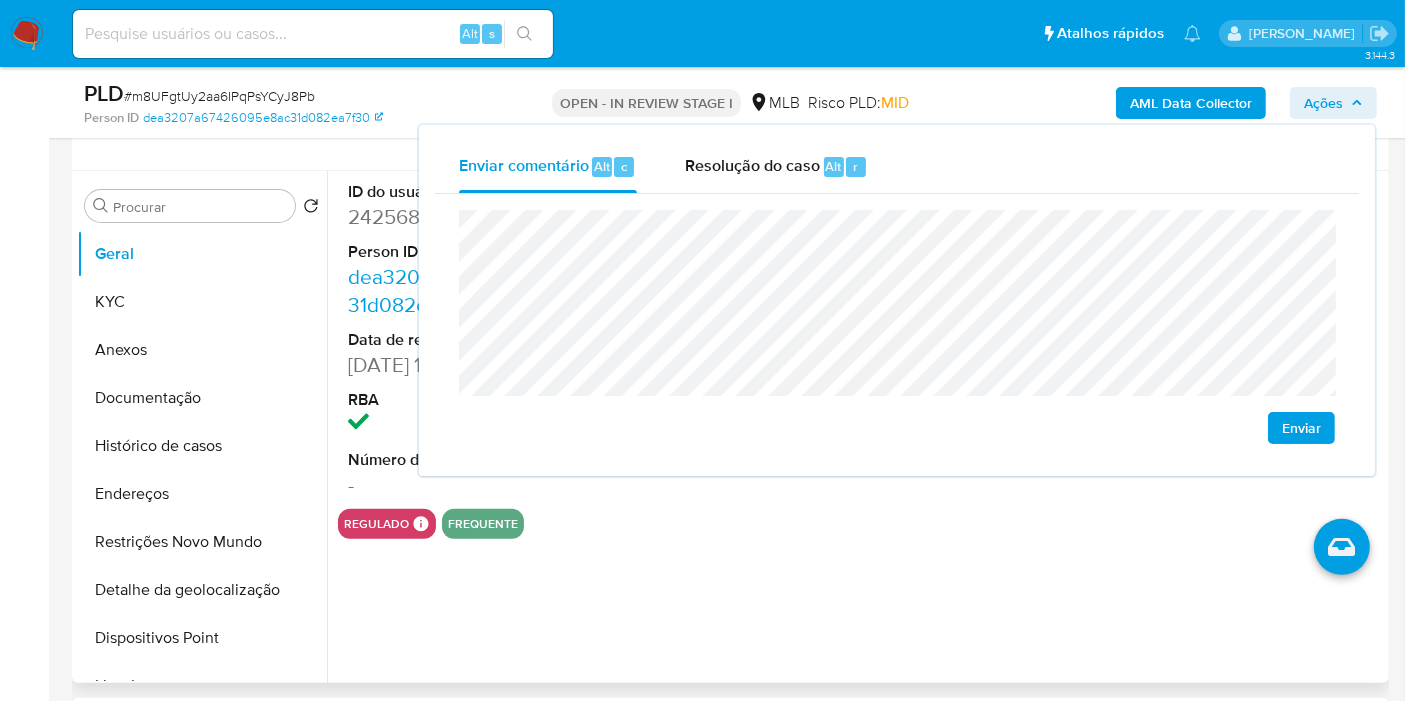 click on "2425687800" at bounding box center (469, 217) 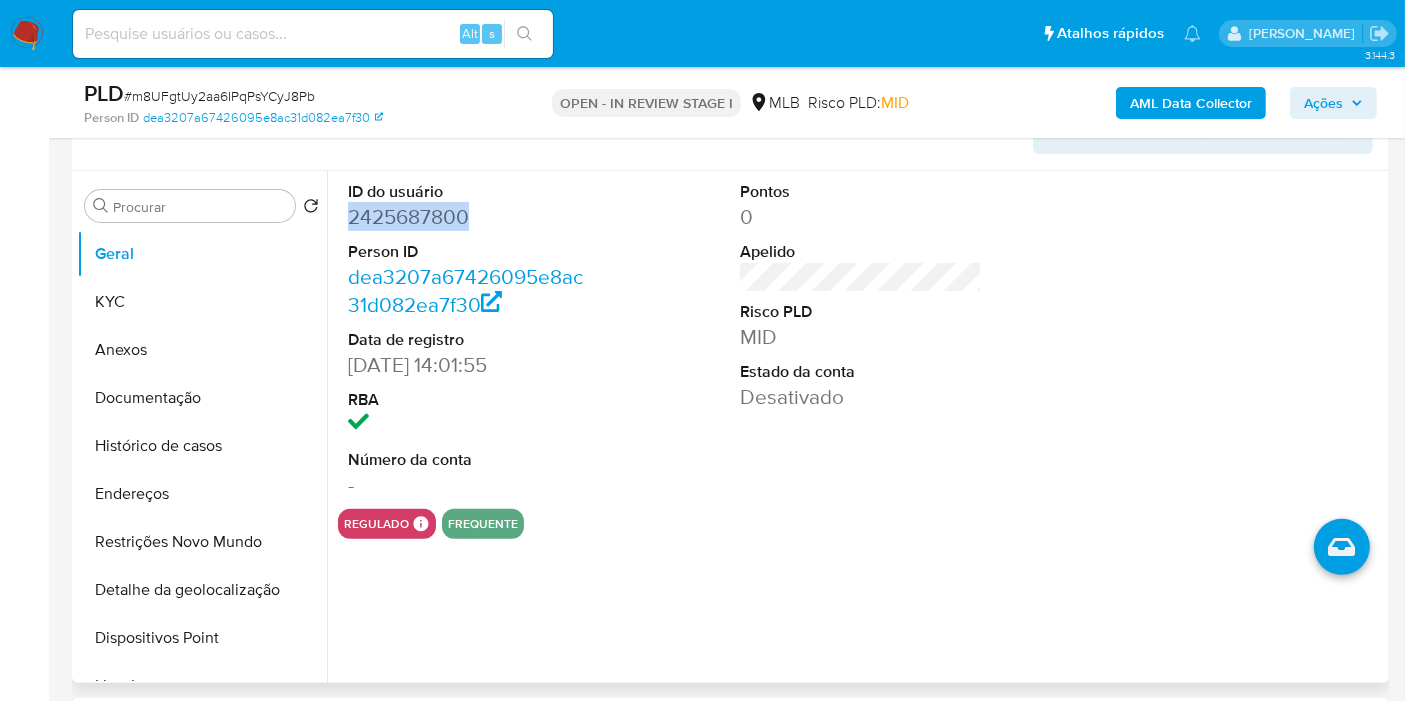 click on "2425687800" at bounding box center [469, 217] 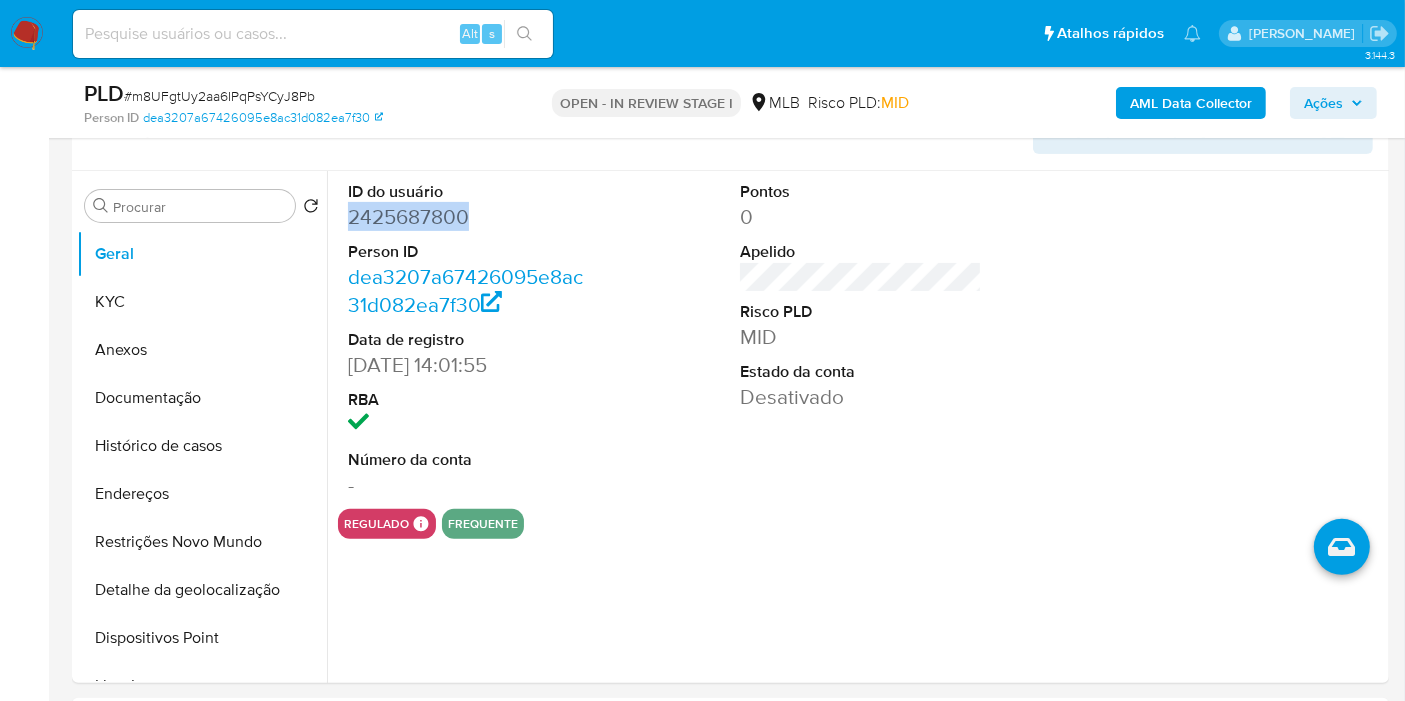 copy on "2425687800" 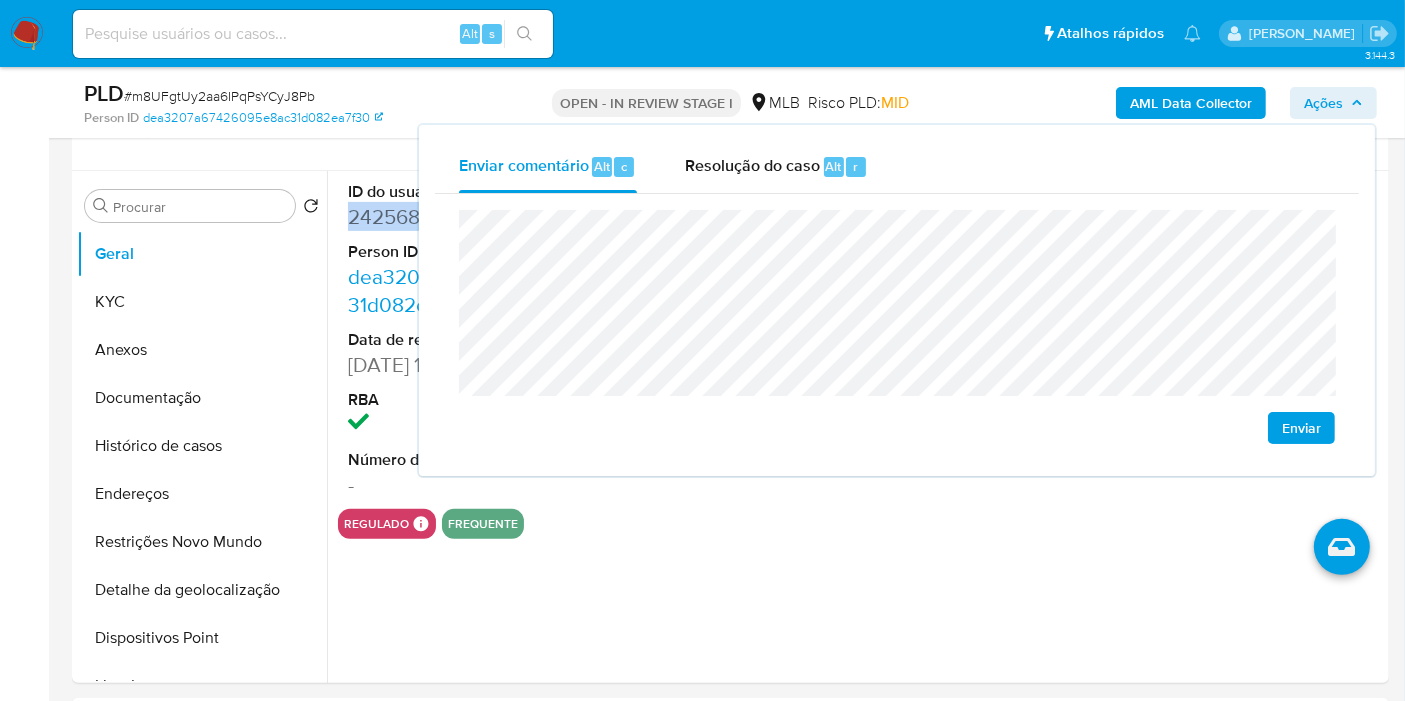click on "Ações" at bounding box center (1333, 103) 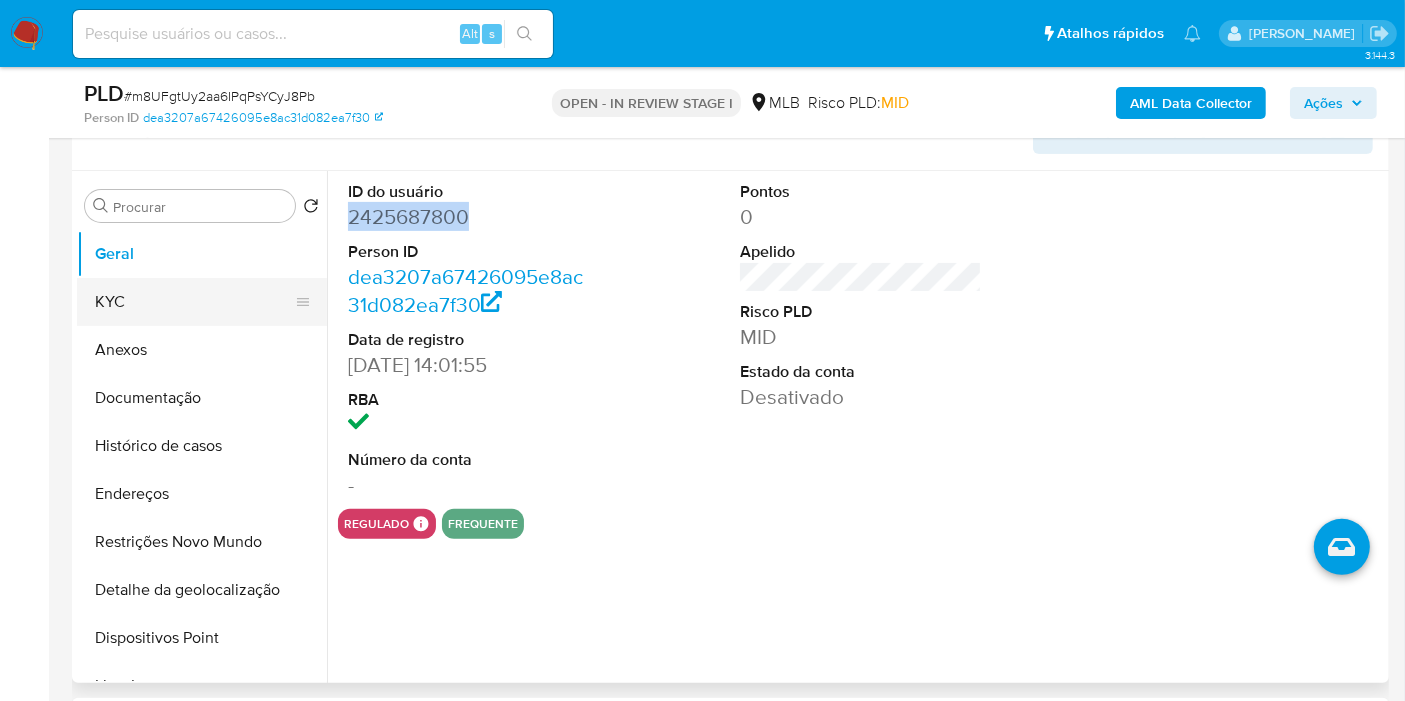 click on "KYC" at bounding box center (194, 302) 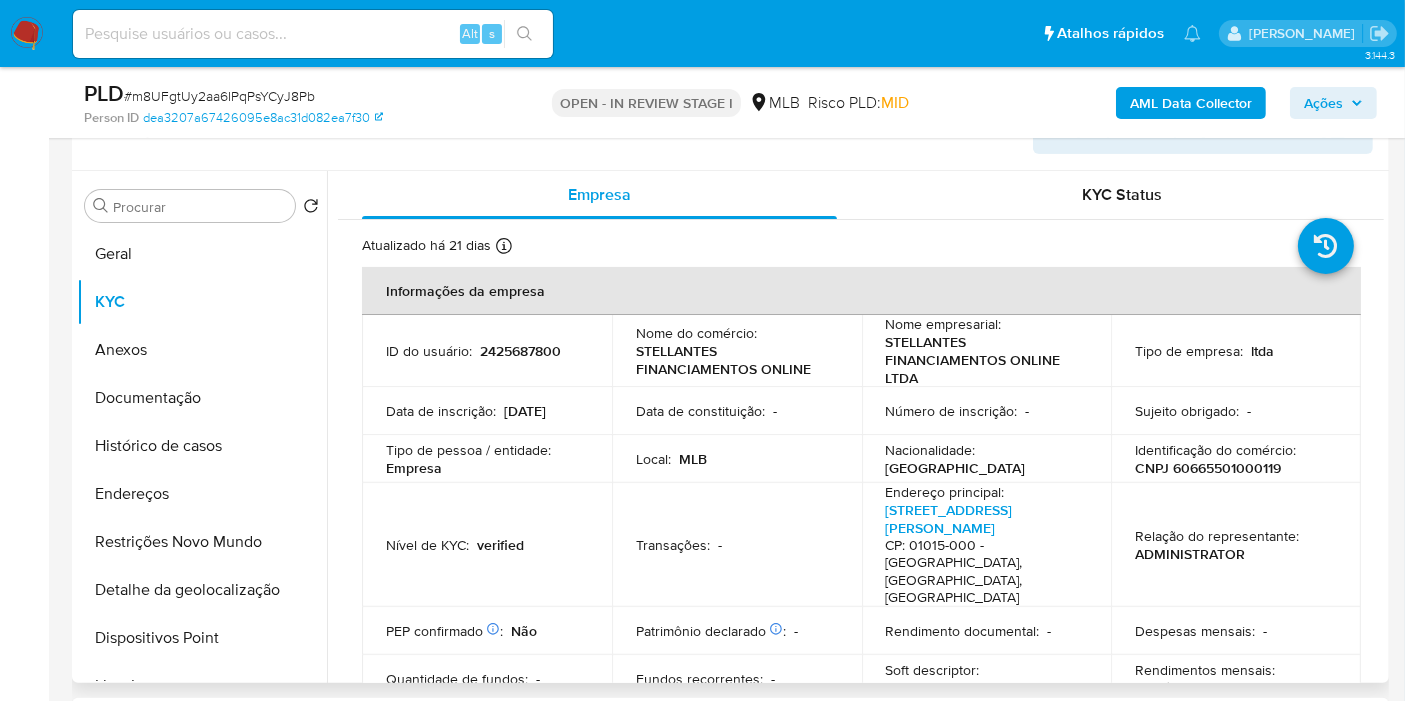 scroll, scrollTop: 111, scrollLeft: 0, axis: vertical 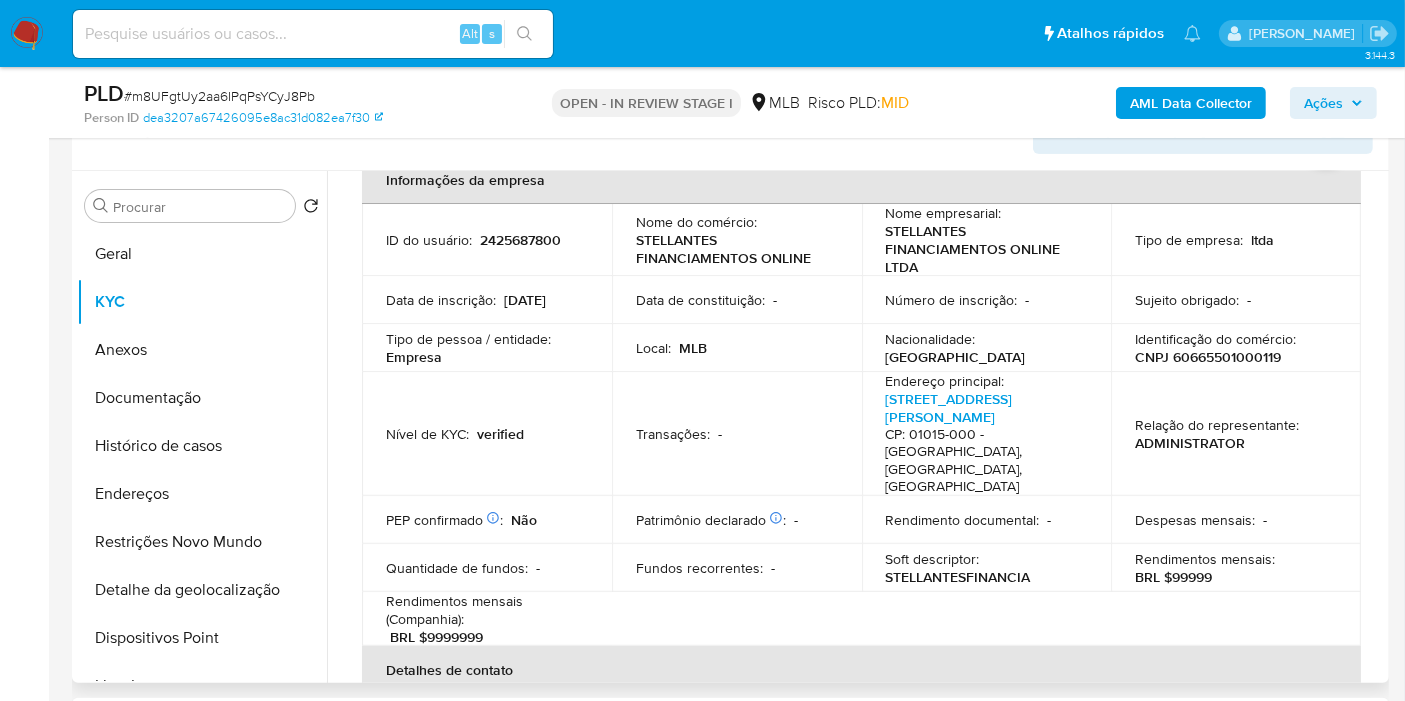click on "CNPJ 60665501000119" at bounding box center (1208, 357) 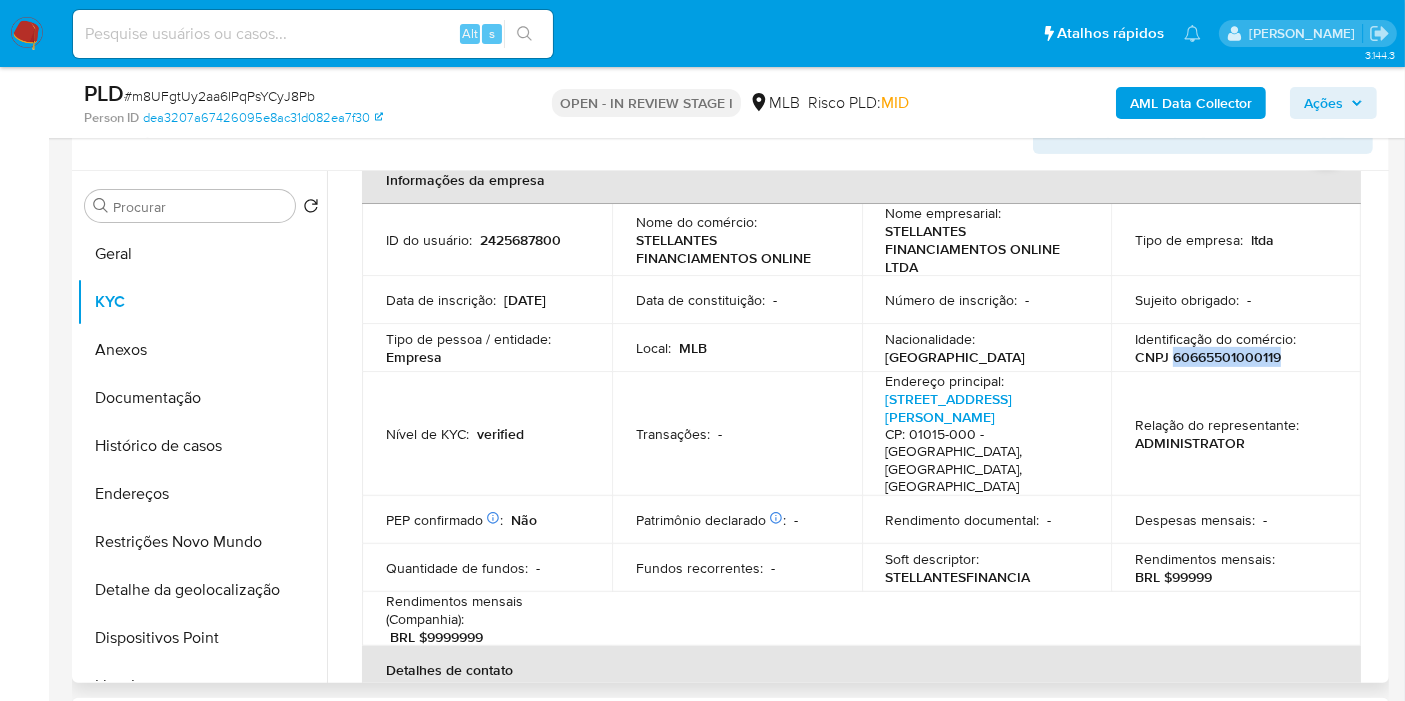 click on "CNPJ 60665501000119" at bounding box center (1208, 357) 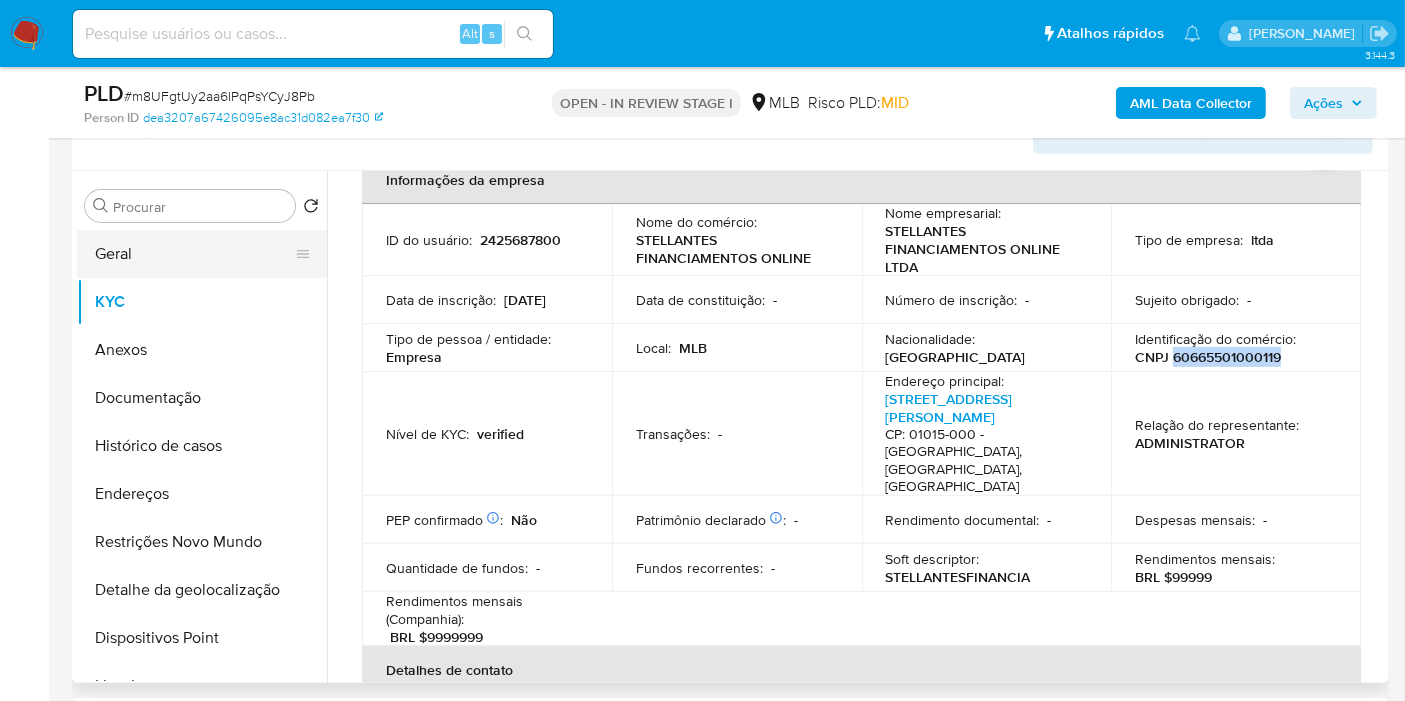 click on "Geral" at bounding box center [194, 254] 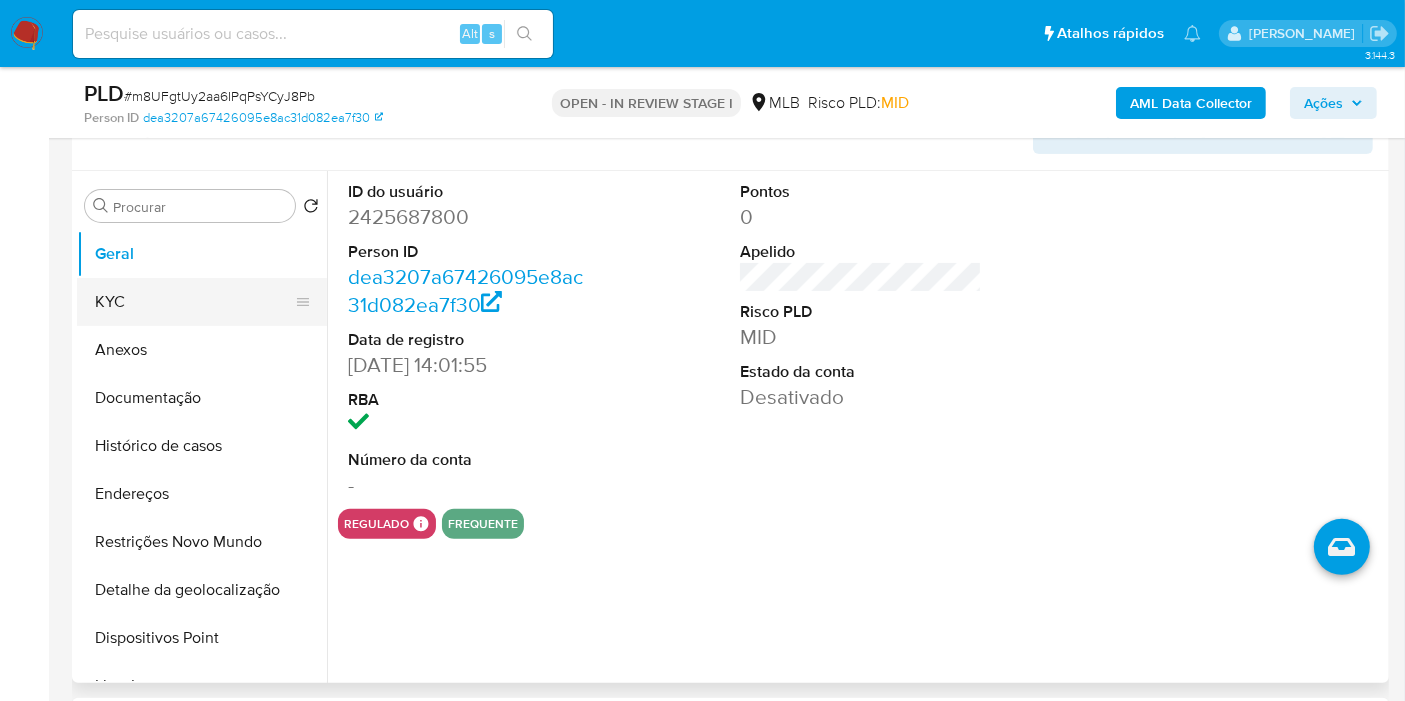click on "KYC" at bounding box center [194, 302] 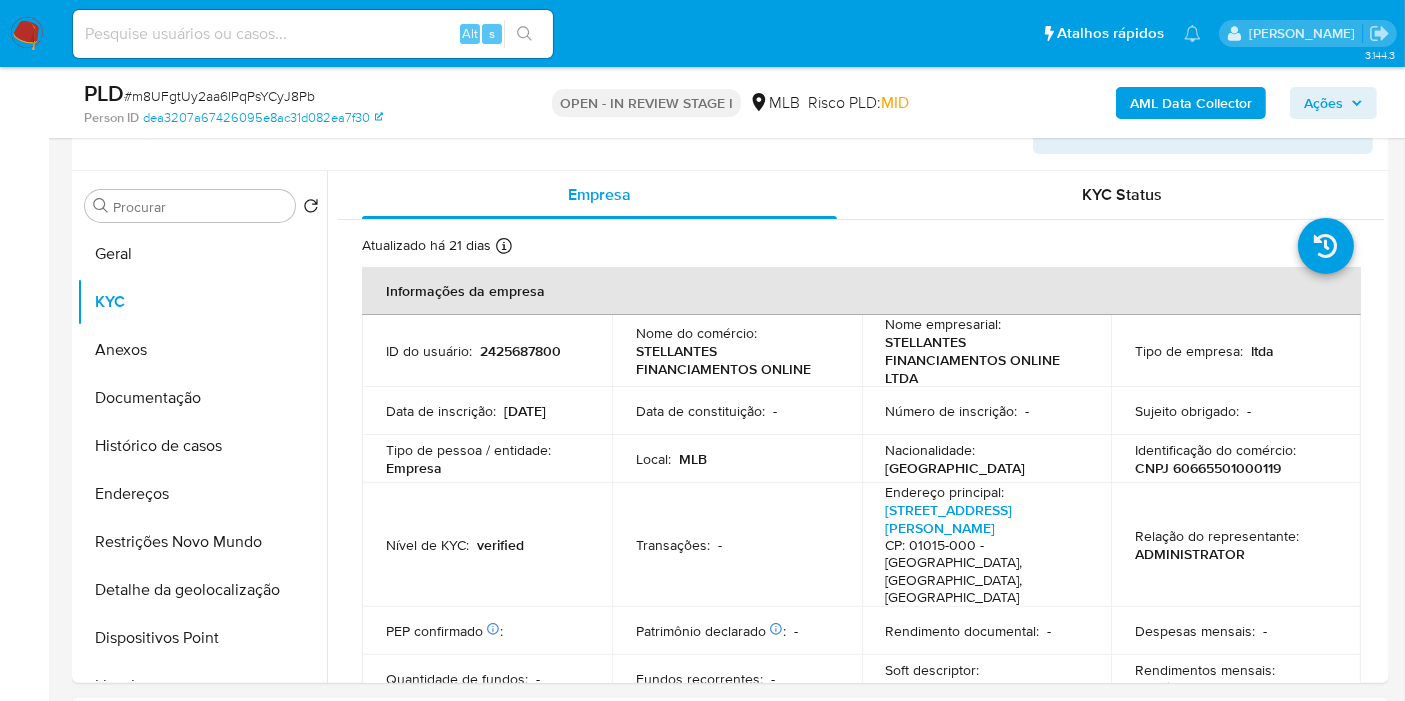 click on "Ações" at bounding box center [1323, 103] 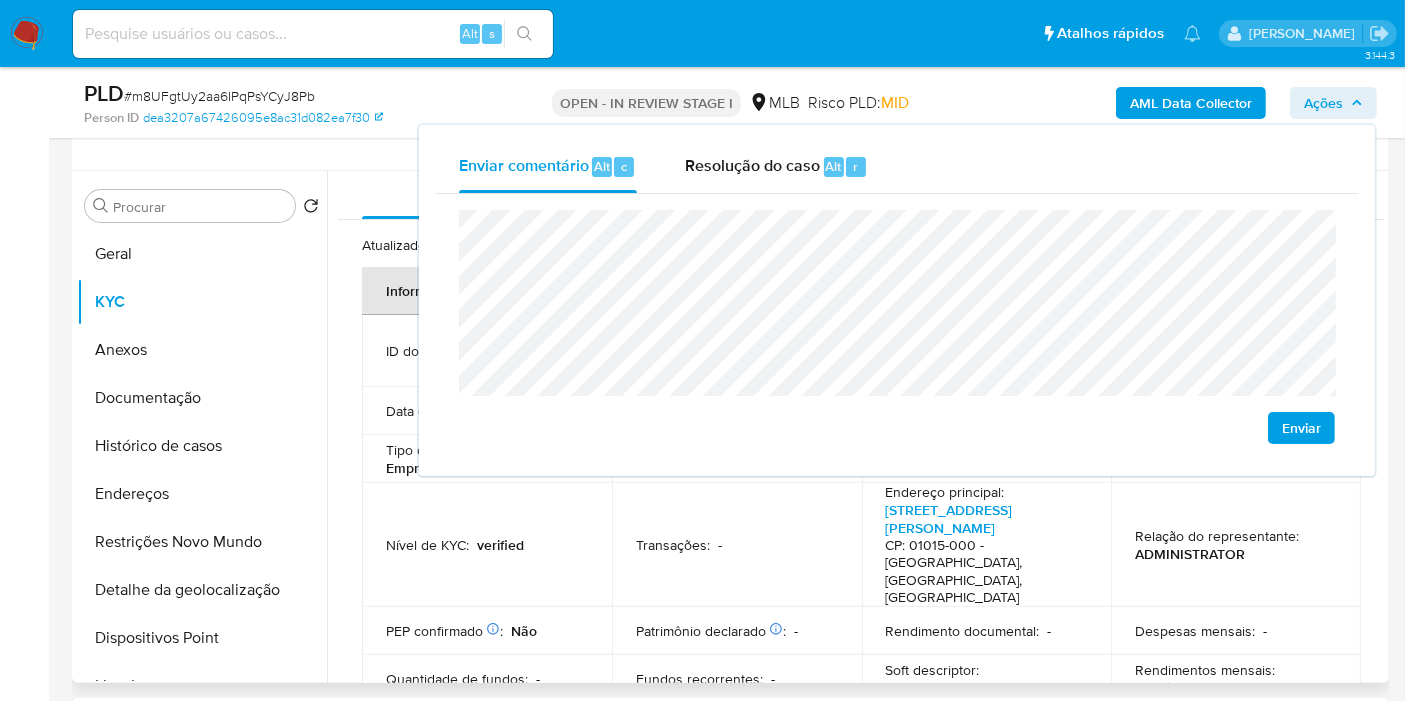 click on "Transações :    -" at bounding box center [737, 545] 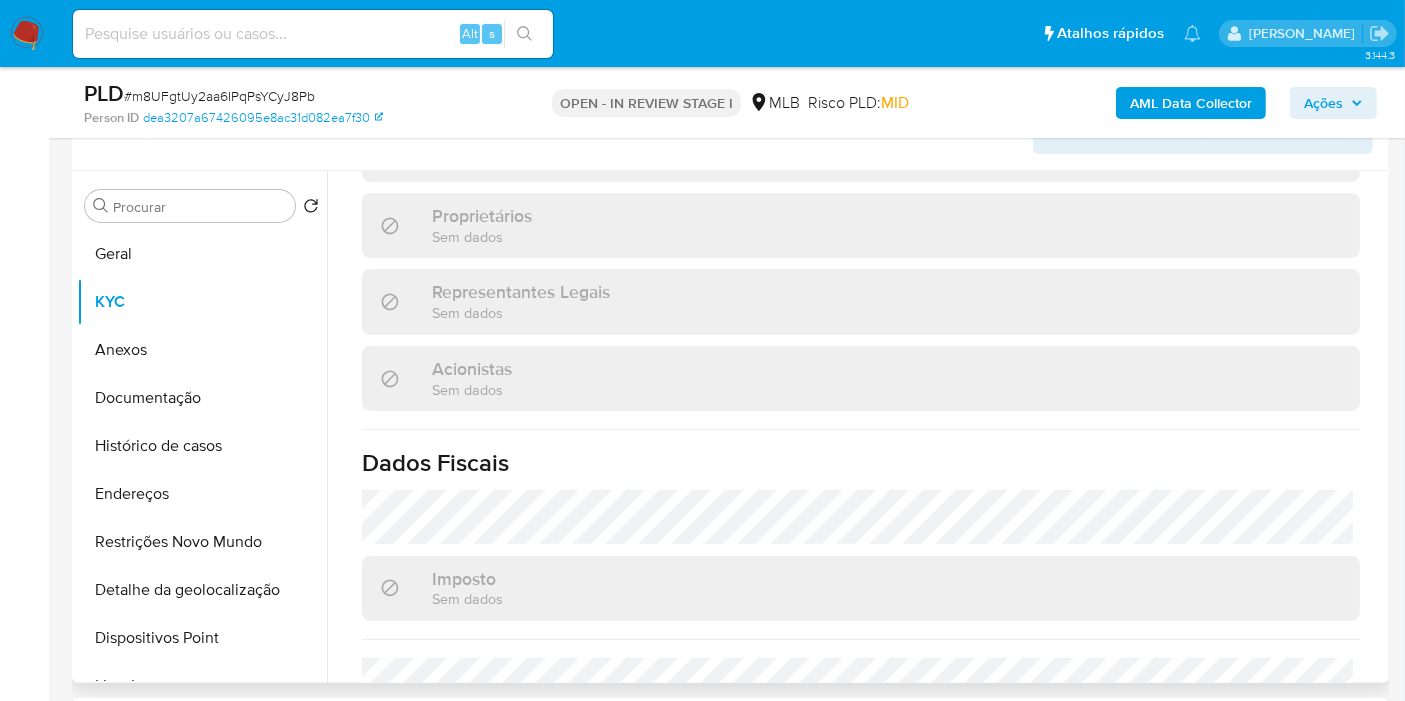 scroll, scrollTop: 1225, scrollLeft: 0, axis: vertical 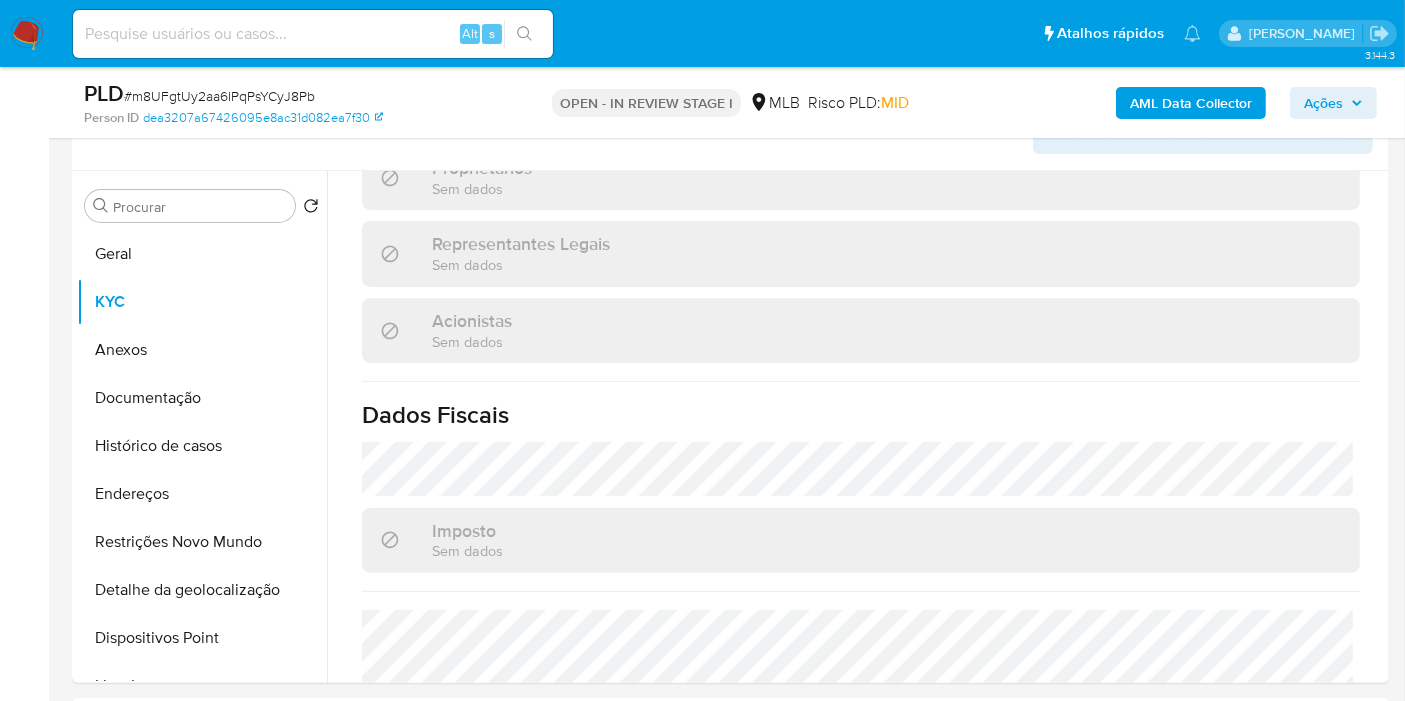 click on "Ações" at bounding box center [1333, 103] 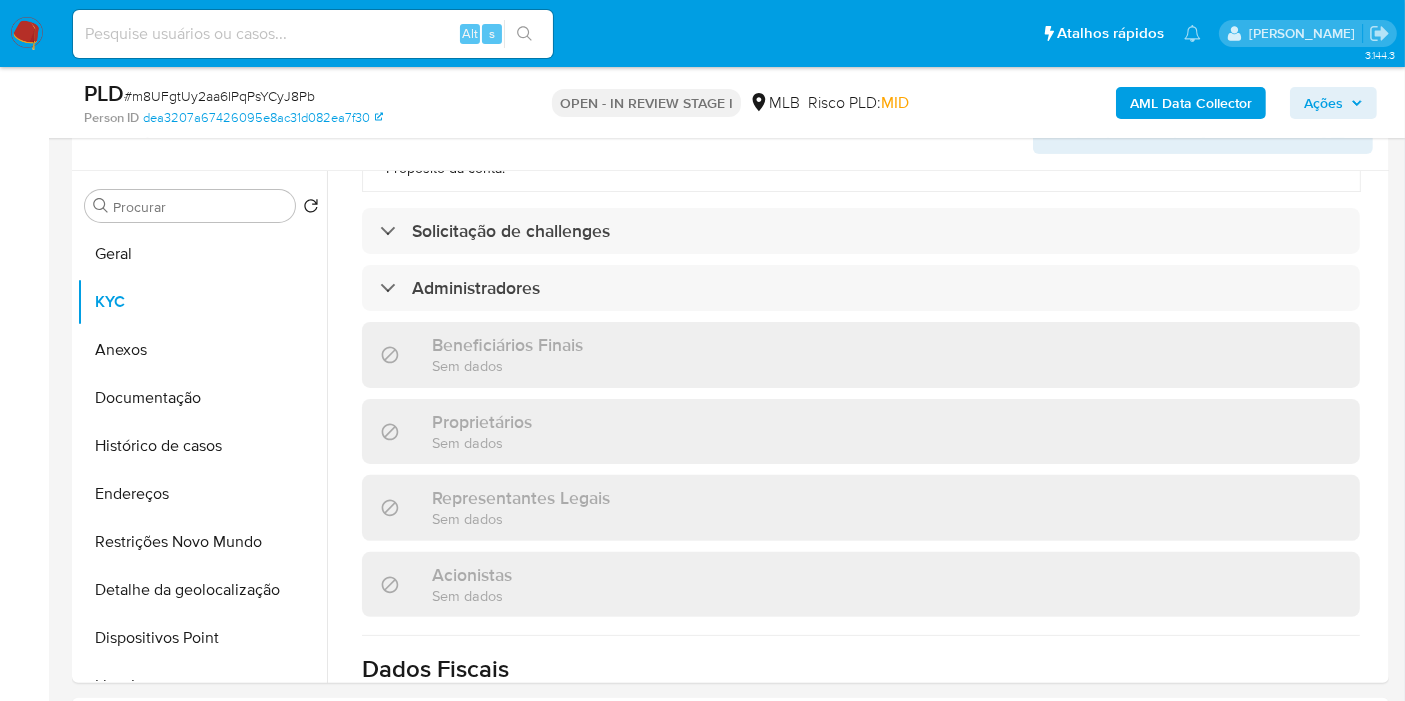 scroll, scrollTop: 670, scrollLeft: 0, axis: vertical 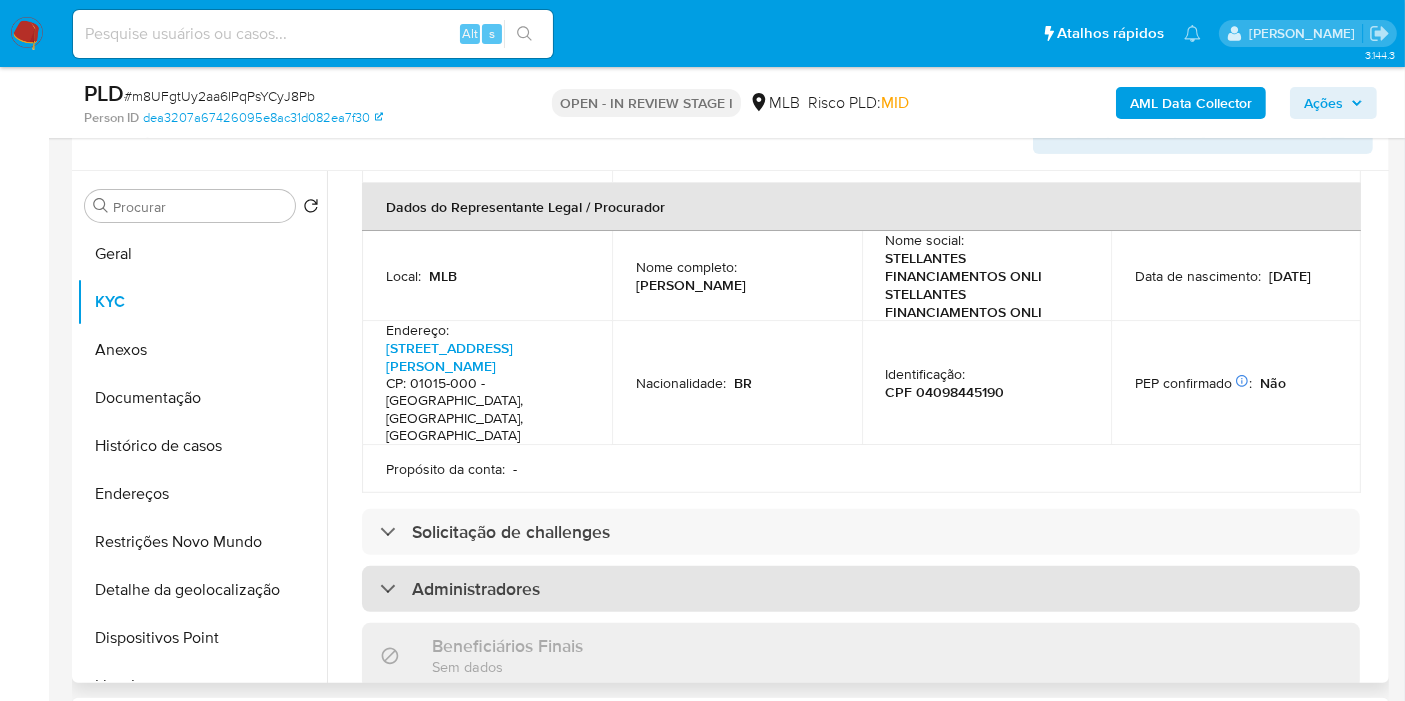 click on "Administradores" at bounding box center (476, 589) 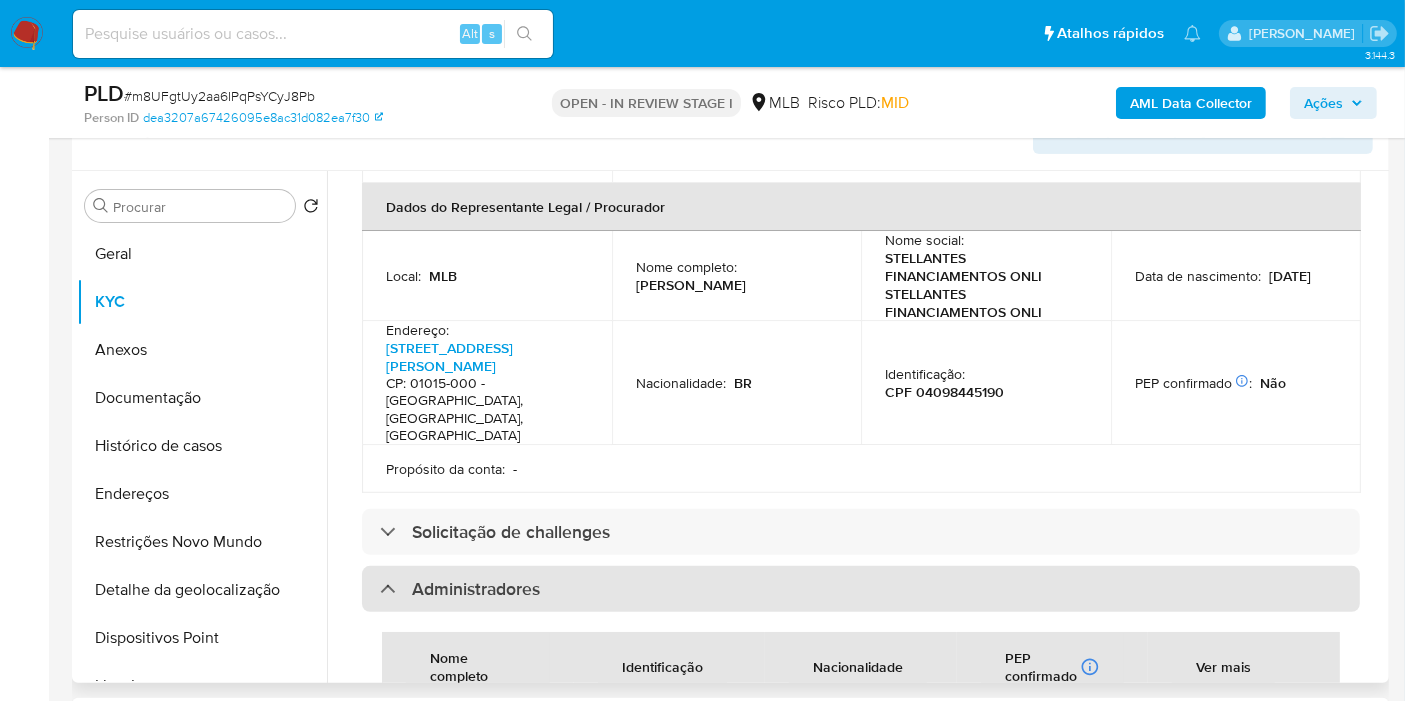 scroll, scrollTop: 781, scrollLeft: 0, axis: vertical 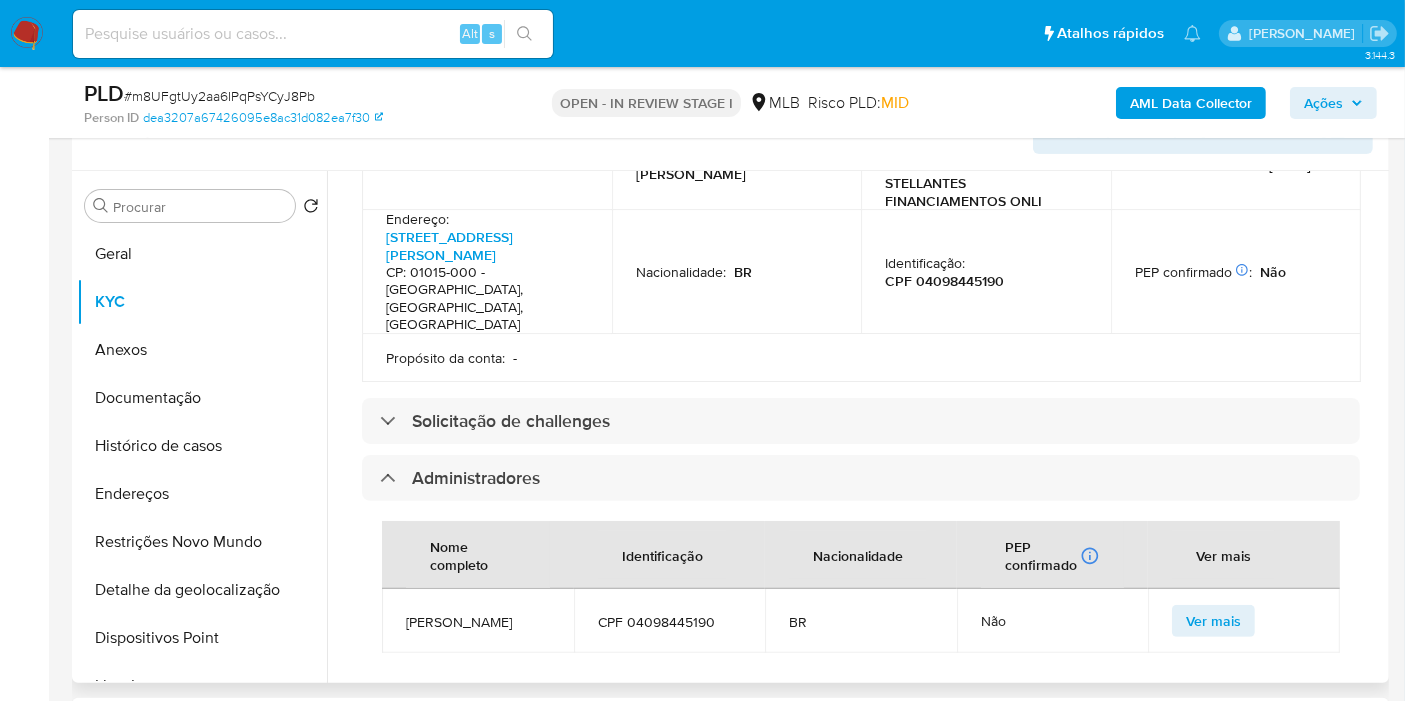 click on "CPF 04098445190" at bounding box center [670, 622] 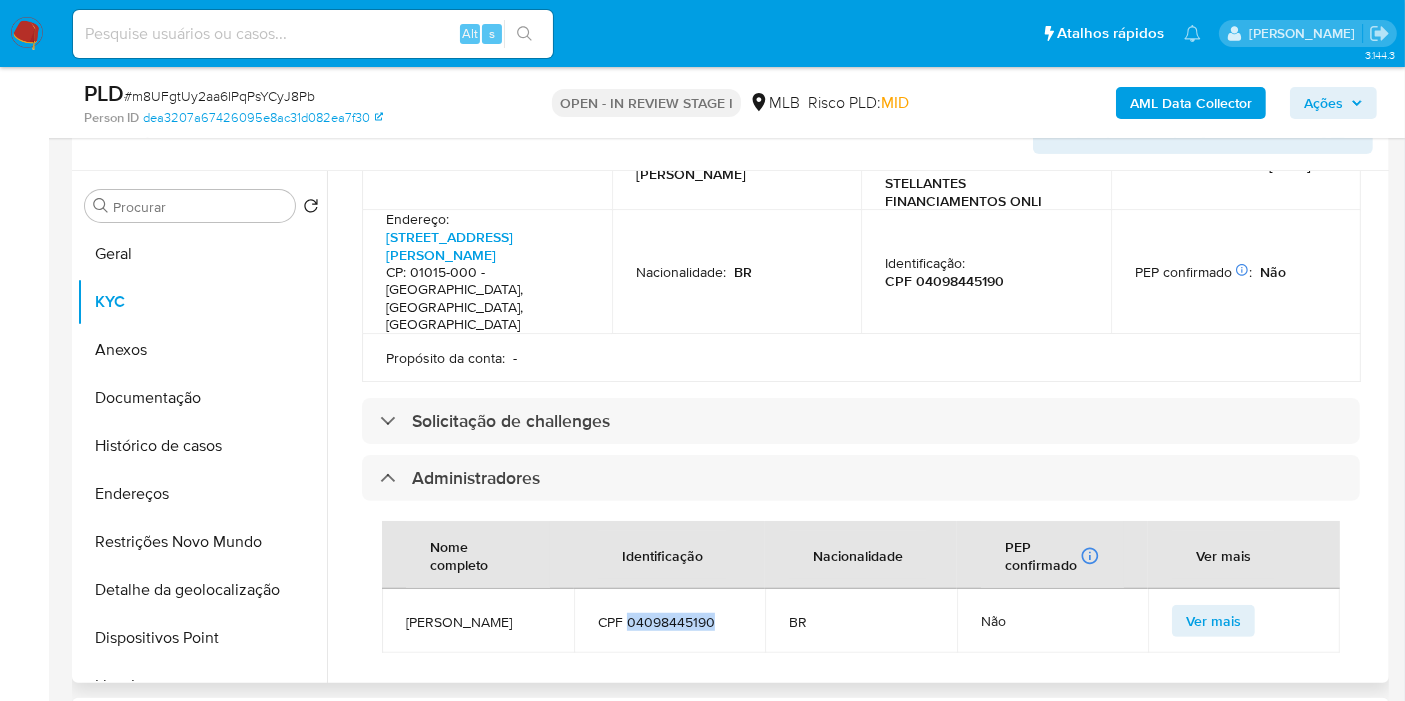 click on "CPF 04098445190" at bounding box center [670, 622] 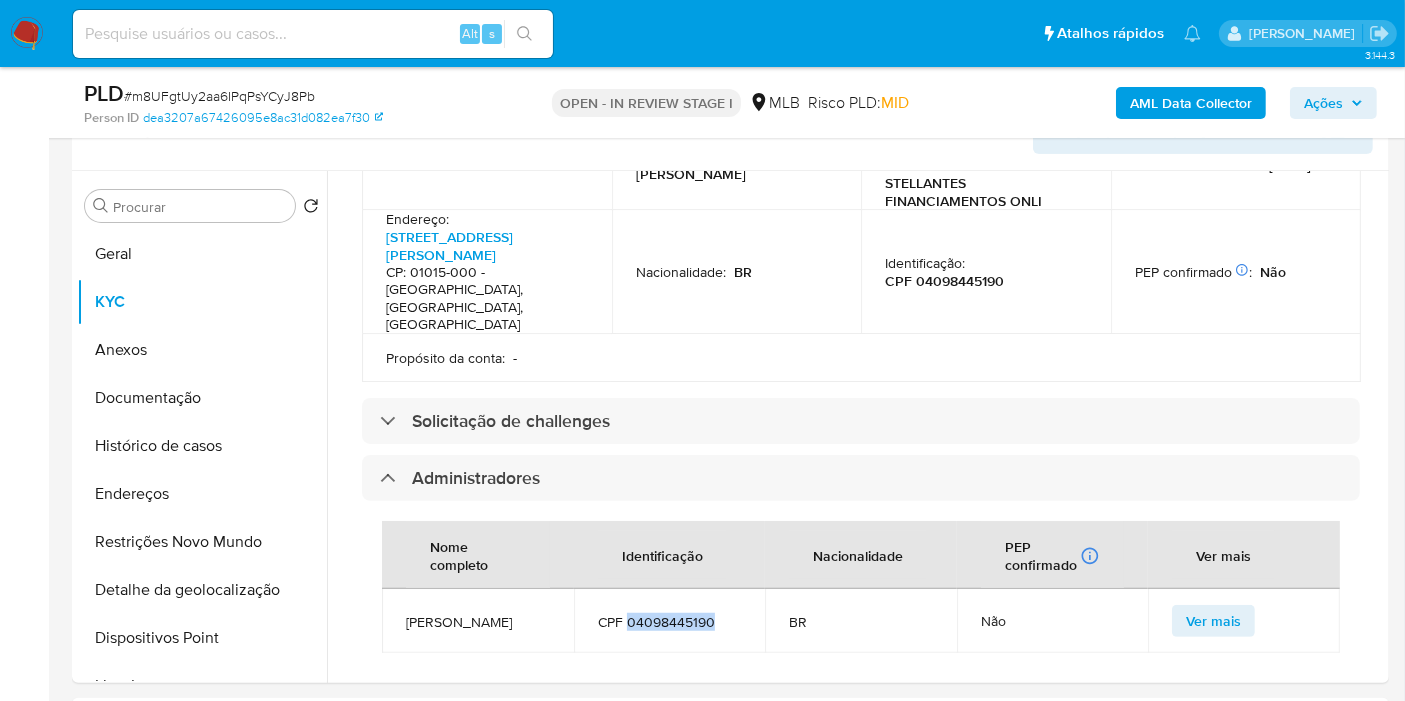 click on "Ações" at bounding box center [1333, 103] 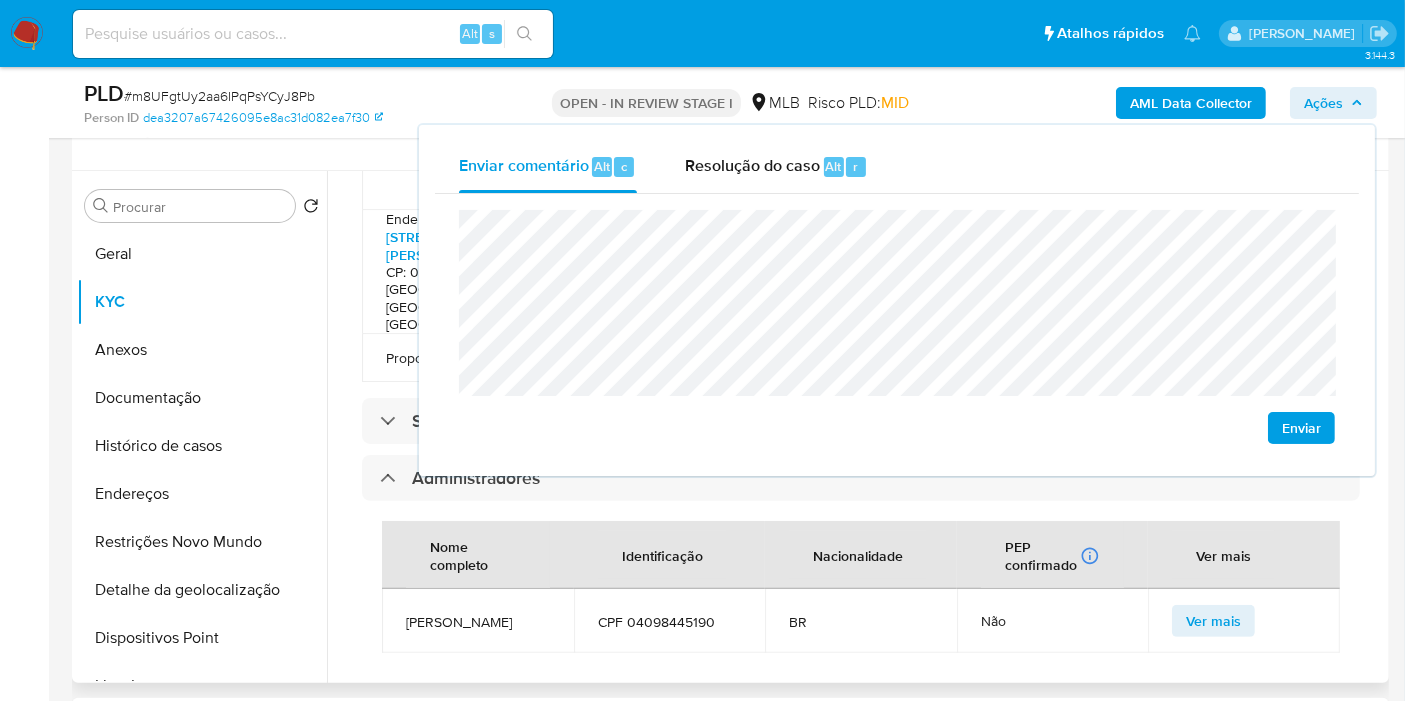 click on "BR" at bounding box center (861, 621) 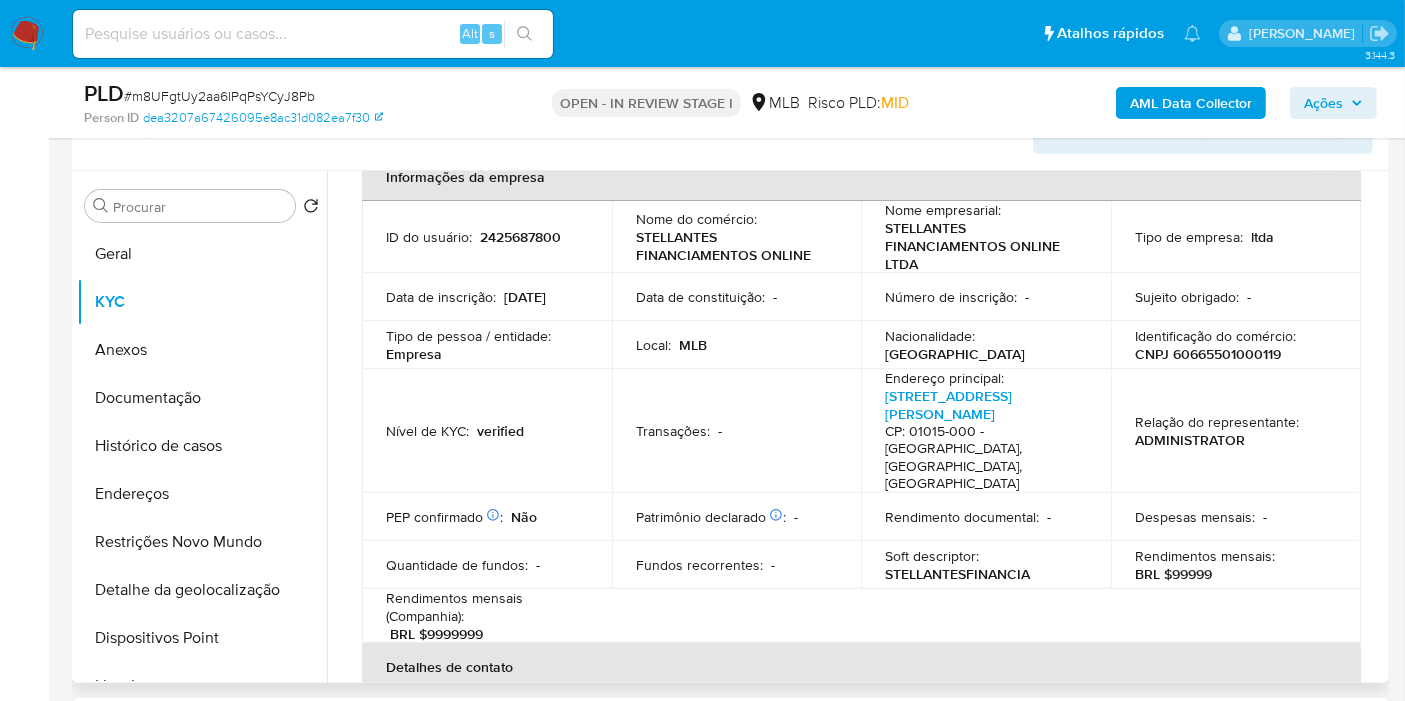 scroll, scrollTop: 3, scrollLeft: 0, axis: vertical 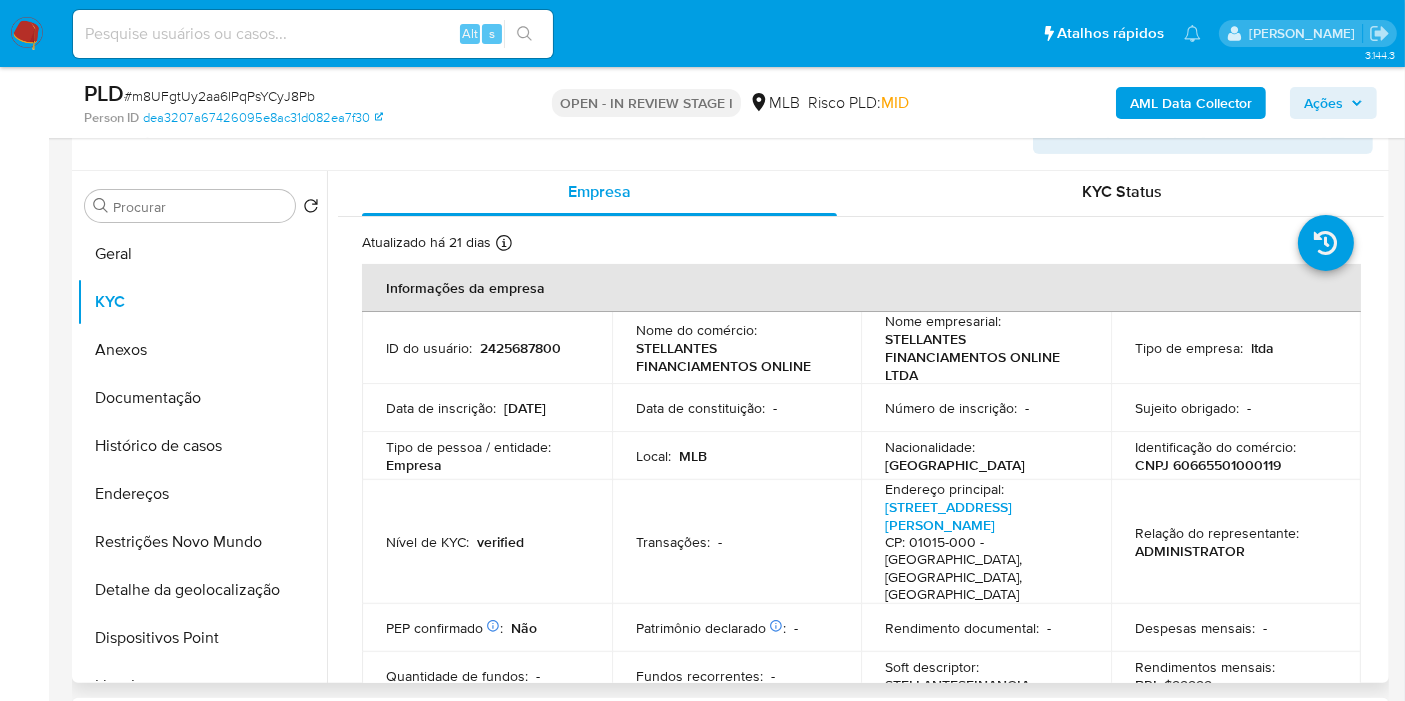 click on "2425687800" at bounding box center (520, 348) 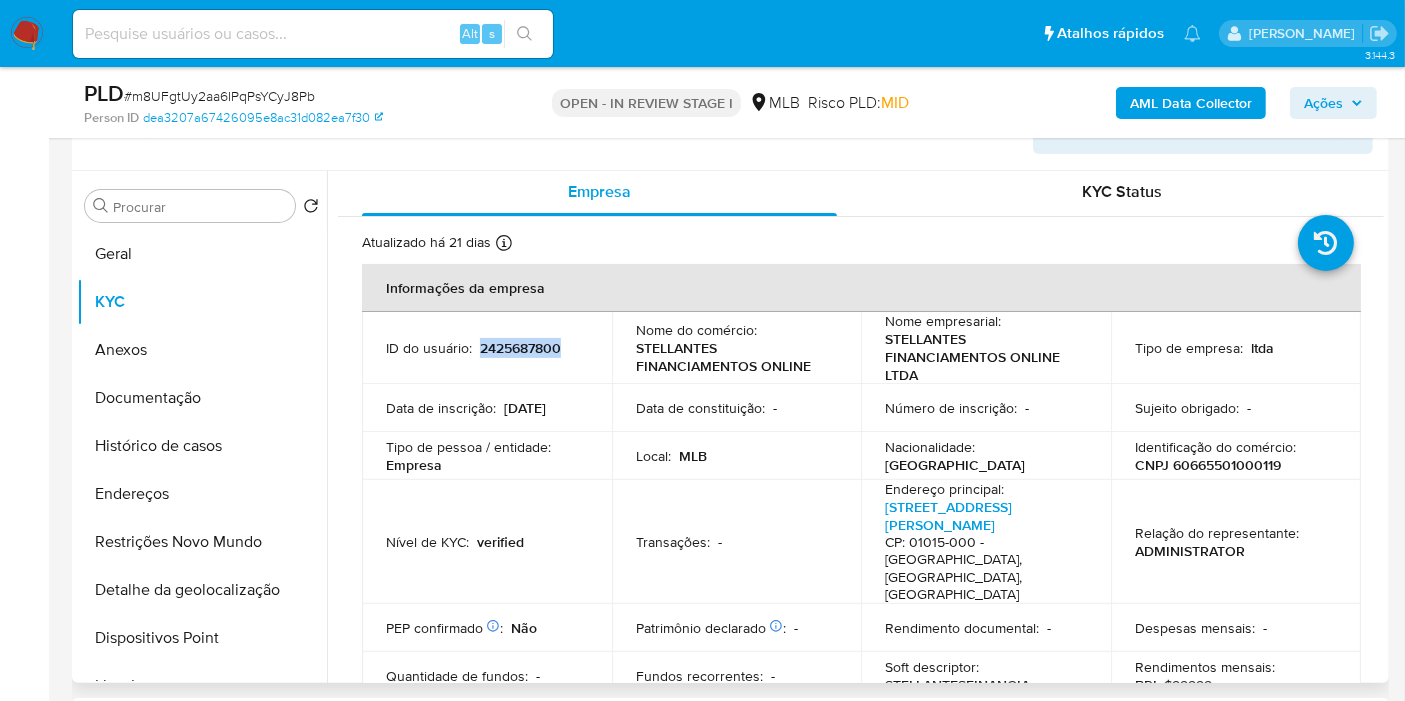 click on "2425687800" at bounding box center [520, 348] 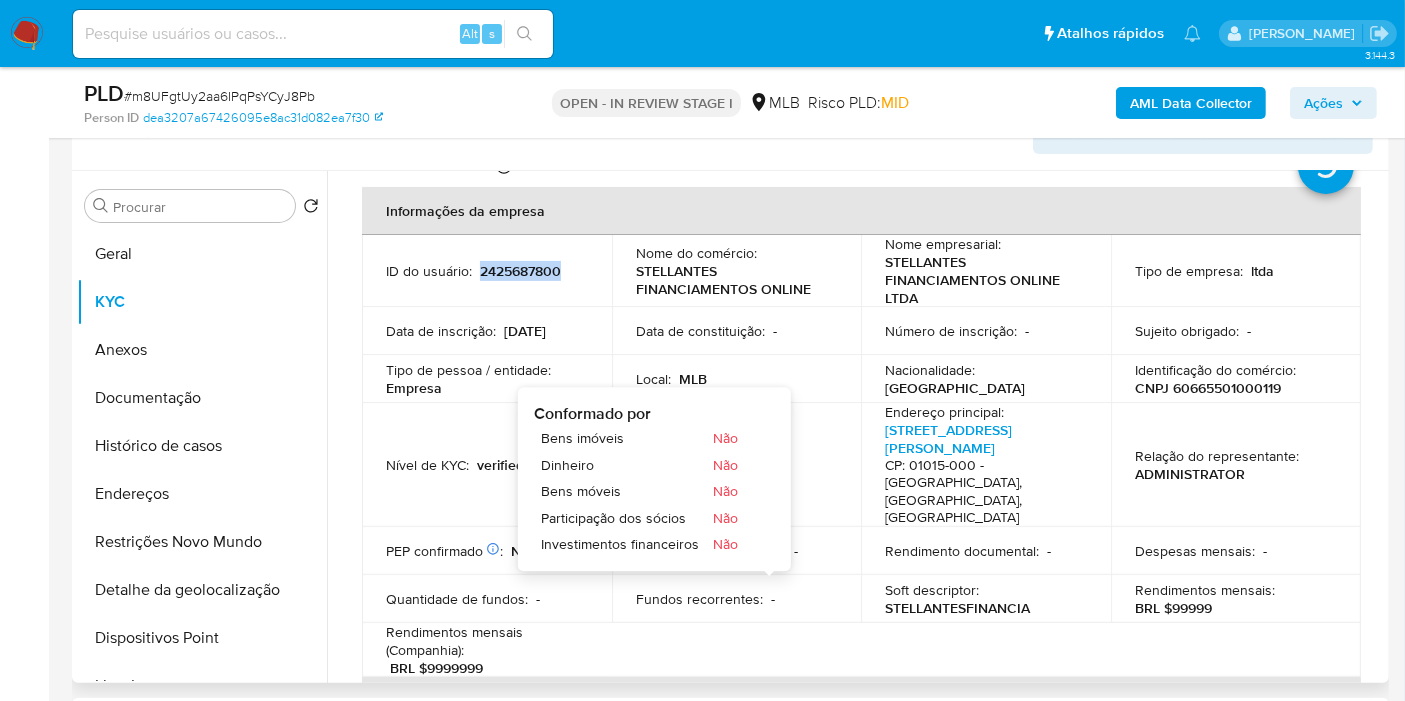 scroll, scrollTop: 114, scrollLeft: 0, axis: vertical 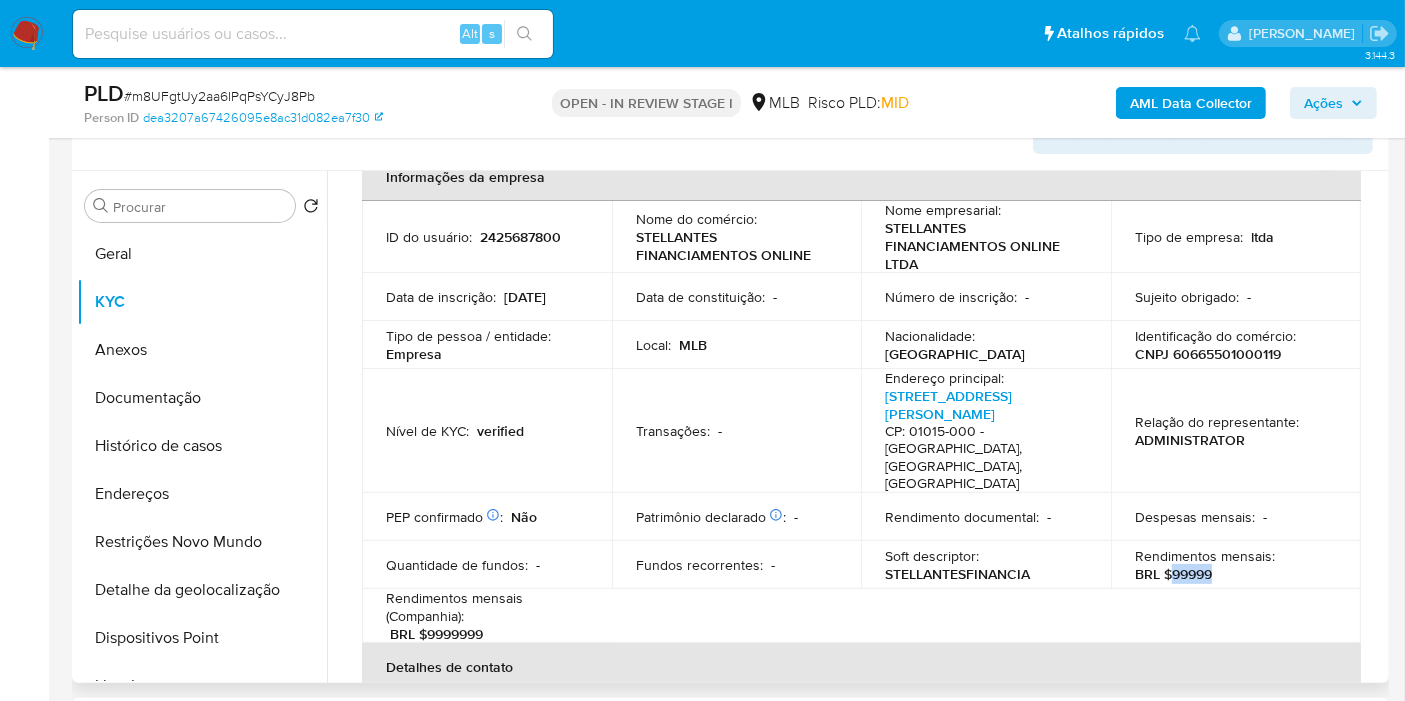 drag, startPoint x: 1166, startPoint y: 534, endPoint x: 1217, endPoint y: 537, distance: 51.088158 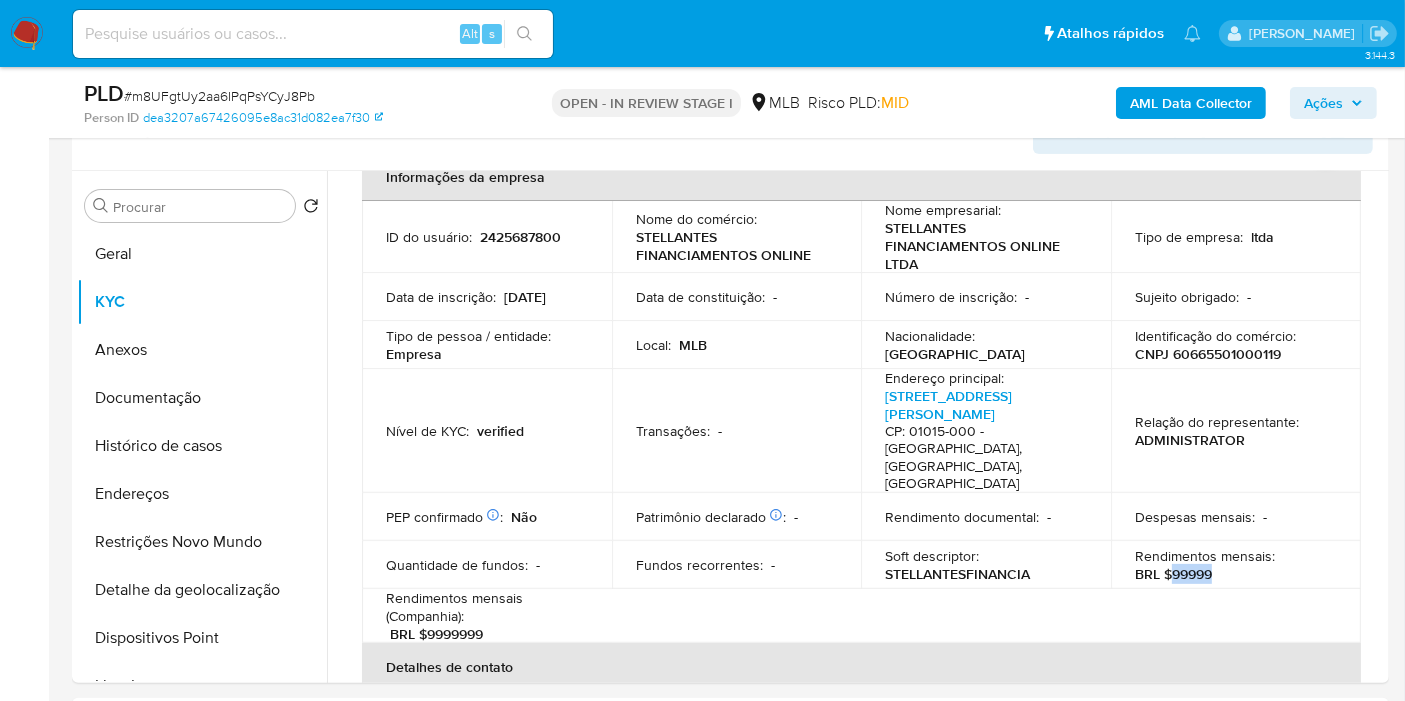 click on "Ações" at bounding box center [1323, 103] 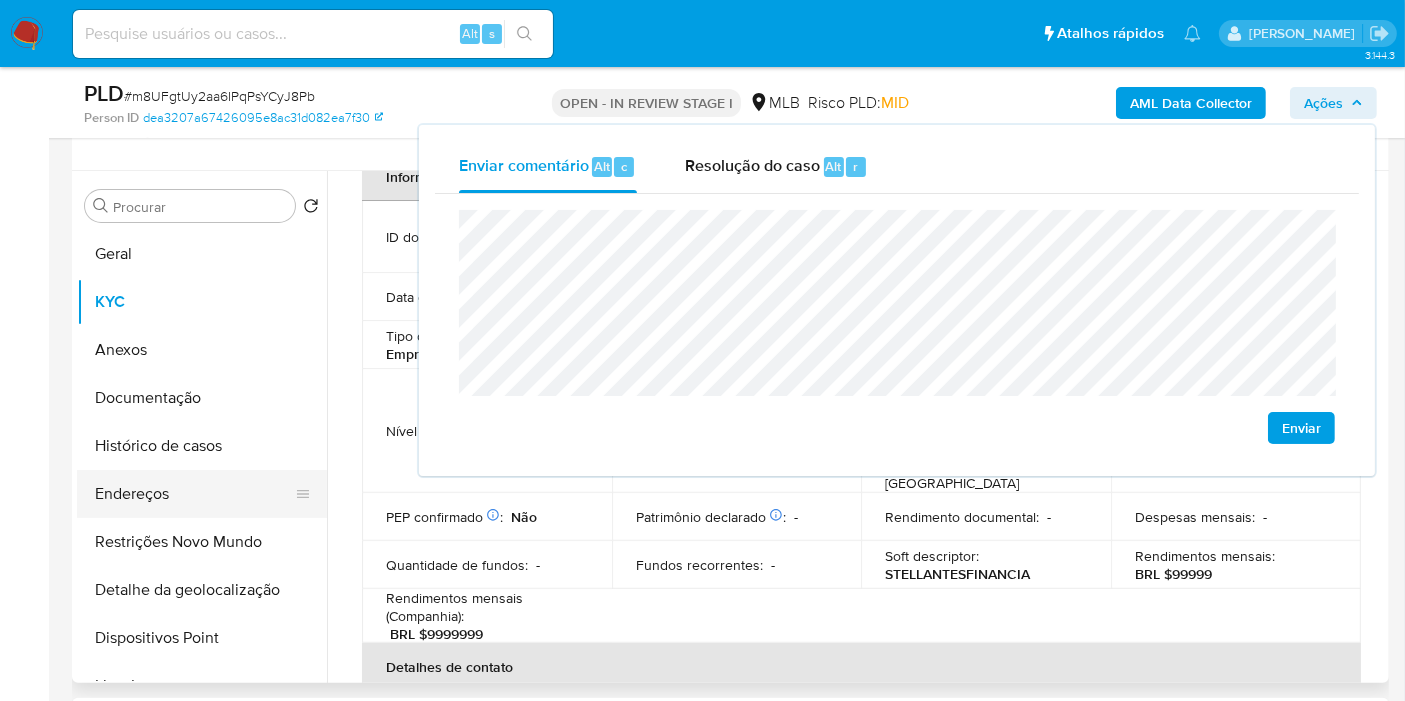 click on "Endereços" at bounding box center (194, 494) 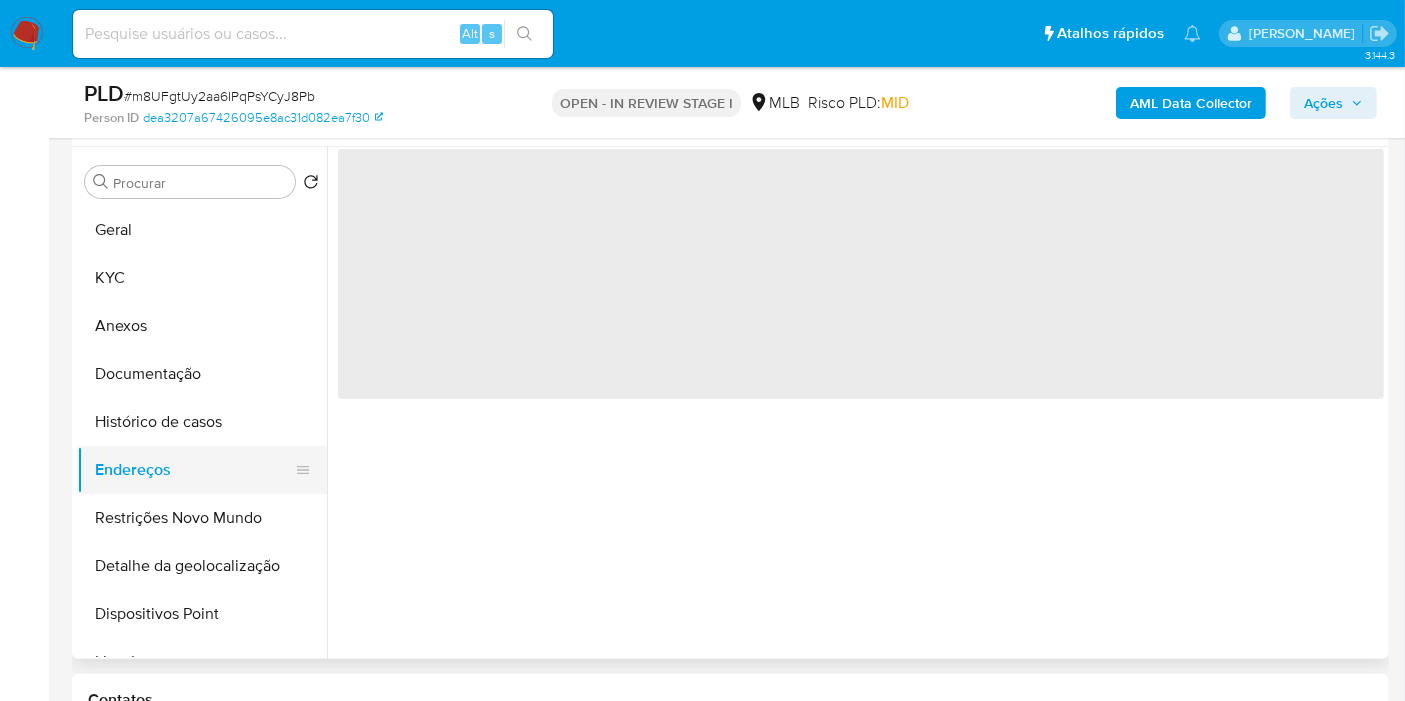 scroll, scrollTop: 0, scrollLeft: 0, axis: both 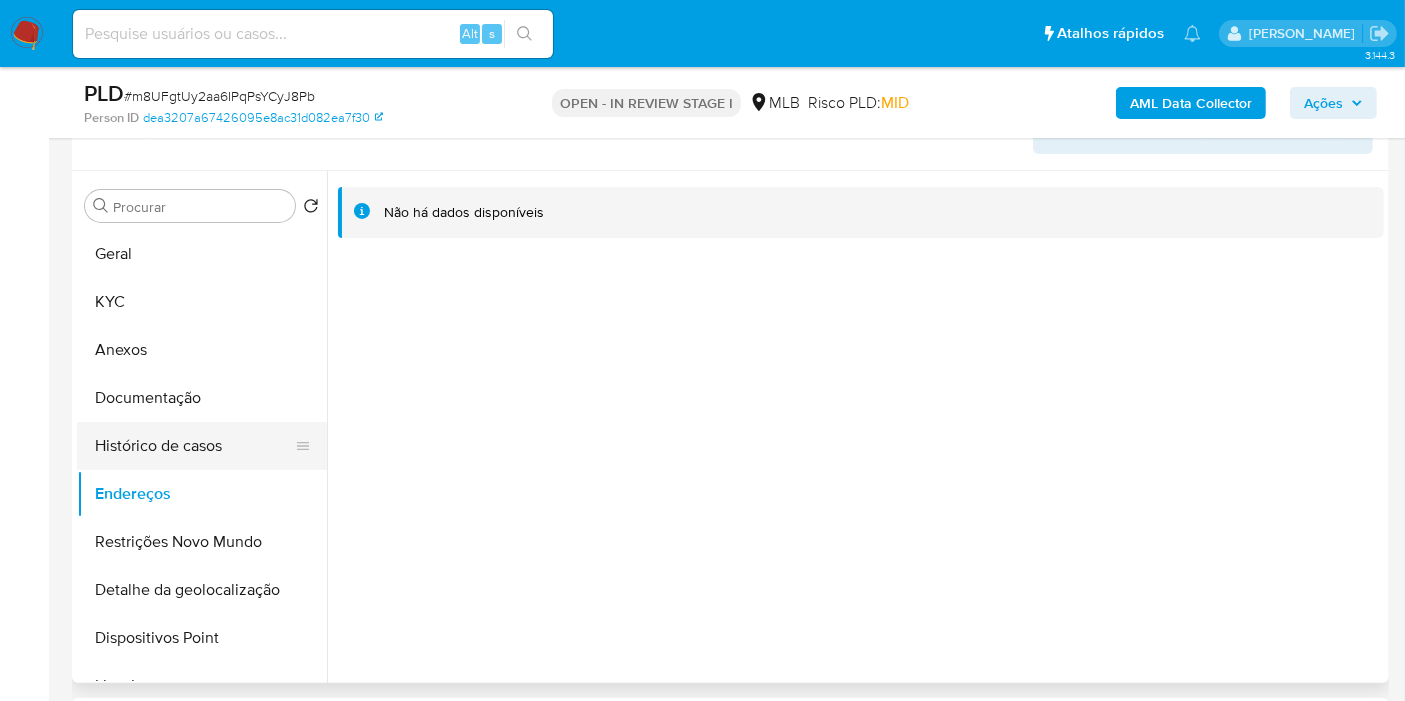 click on "Histórico de casos" at bounding box center (194, 446) 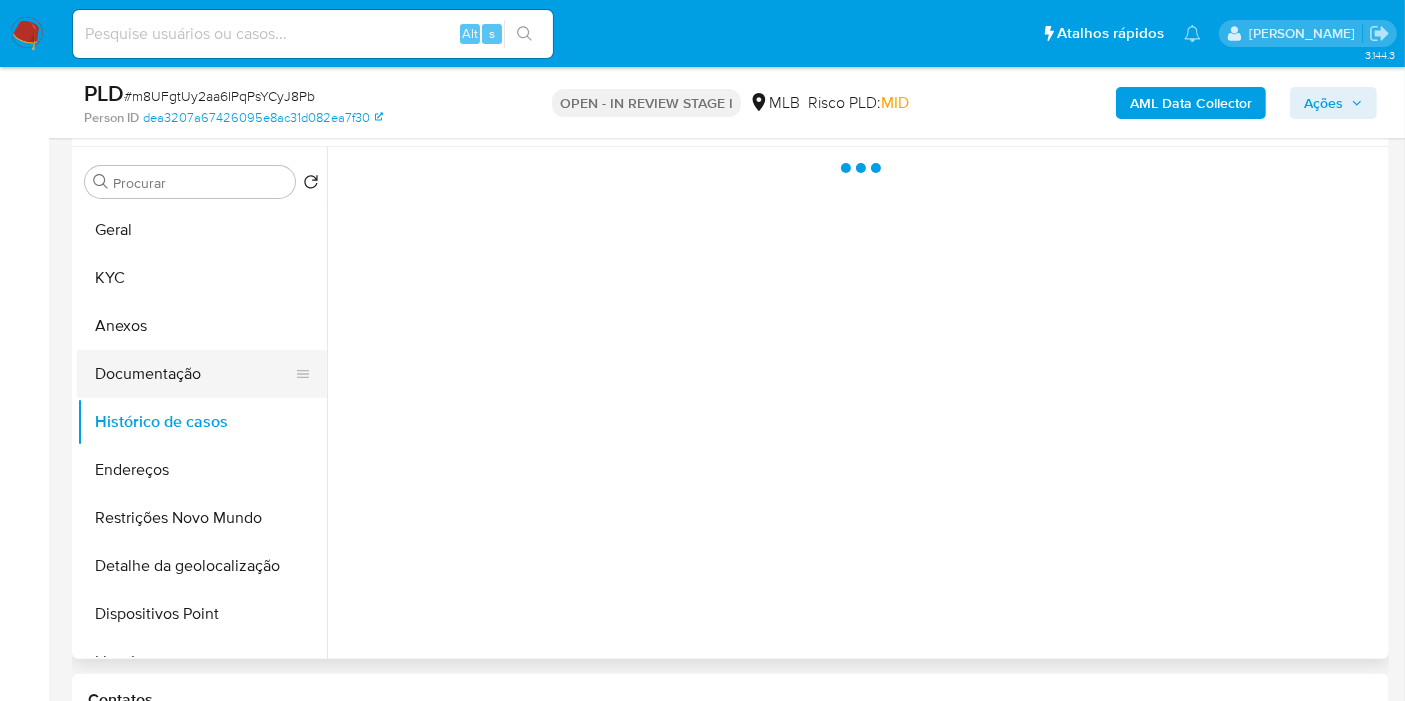click on "Documentação" at bounding box center [194, 374] 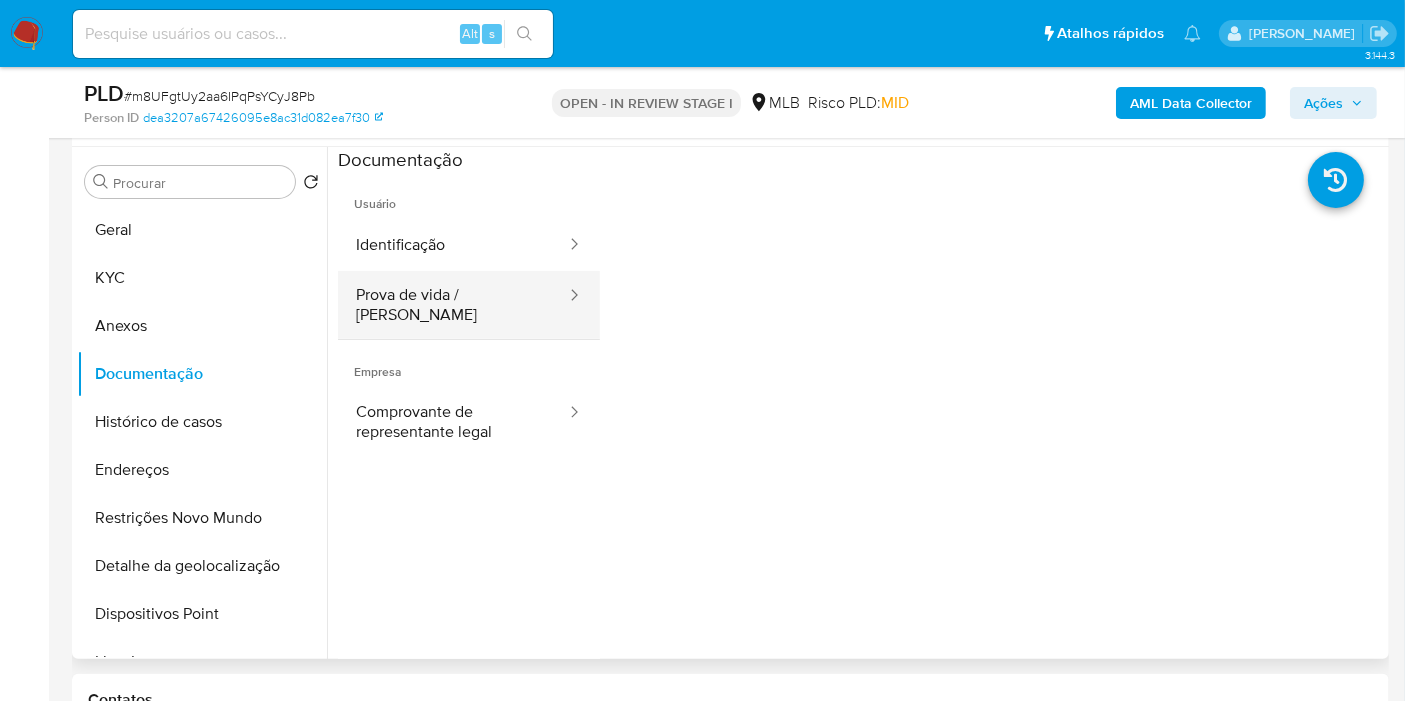 click on "Prova de vida / [PERSON_NAME]" at bounding box center [453, 305] 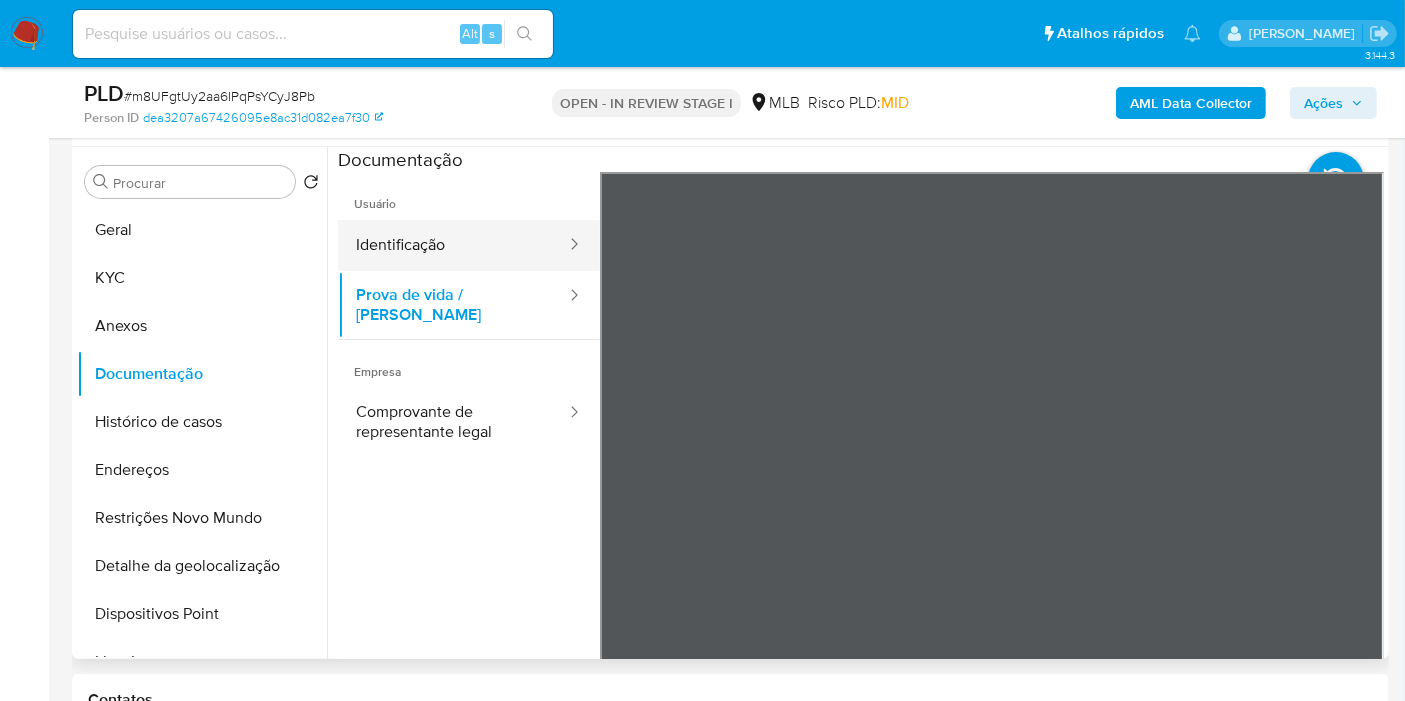 click on "Identificação" at bounding box center [453, 245] 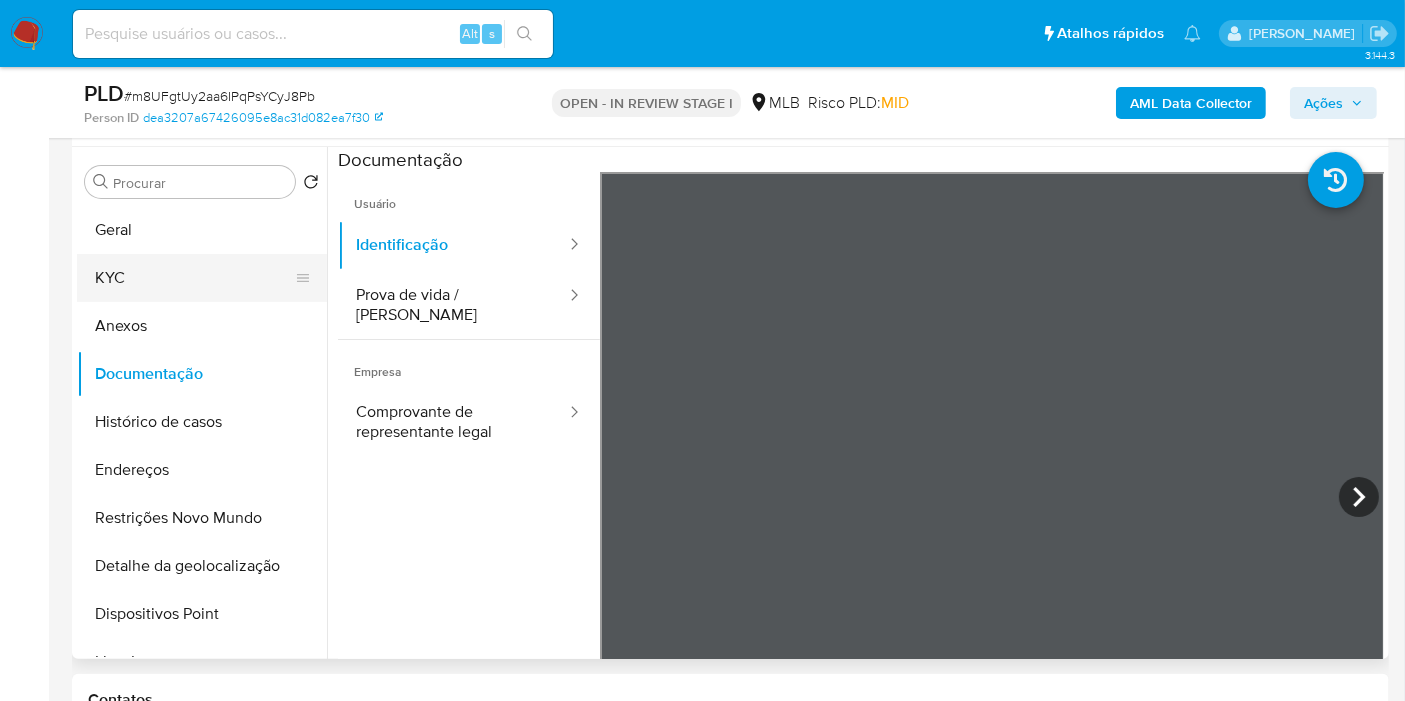 click on "KYC" at bounding box center (194, 278) 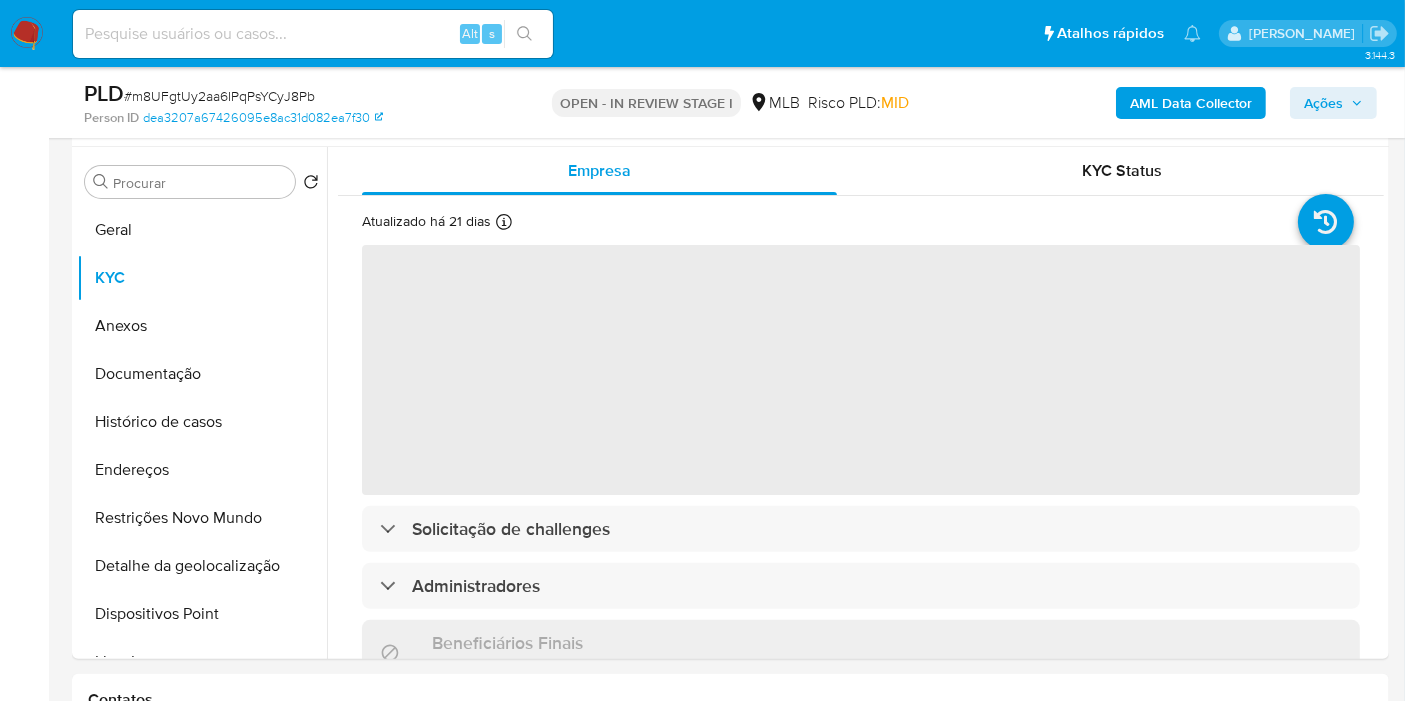 click on "Ações" at bounding box center (1323, 103) 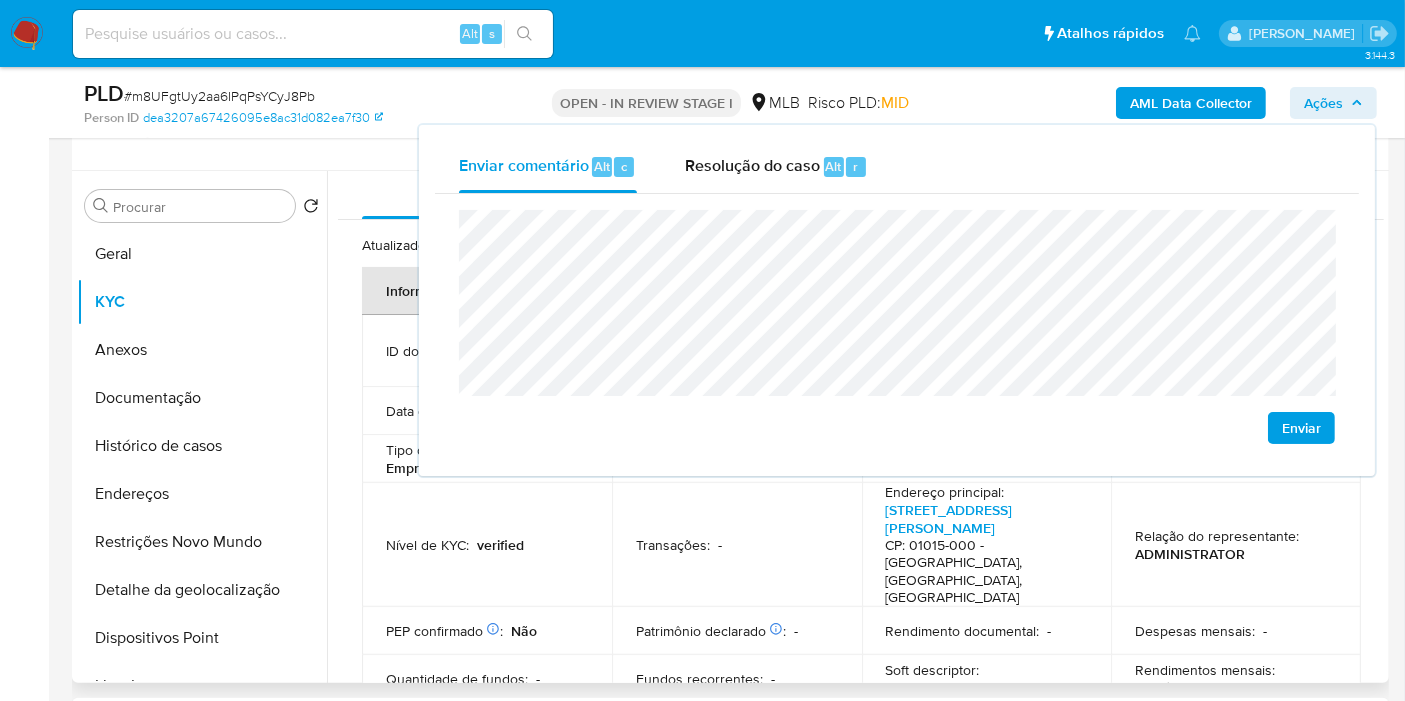 click on "Transações :    -" at bounding box center (737, 545) 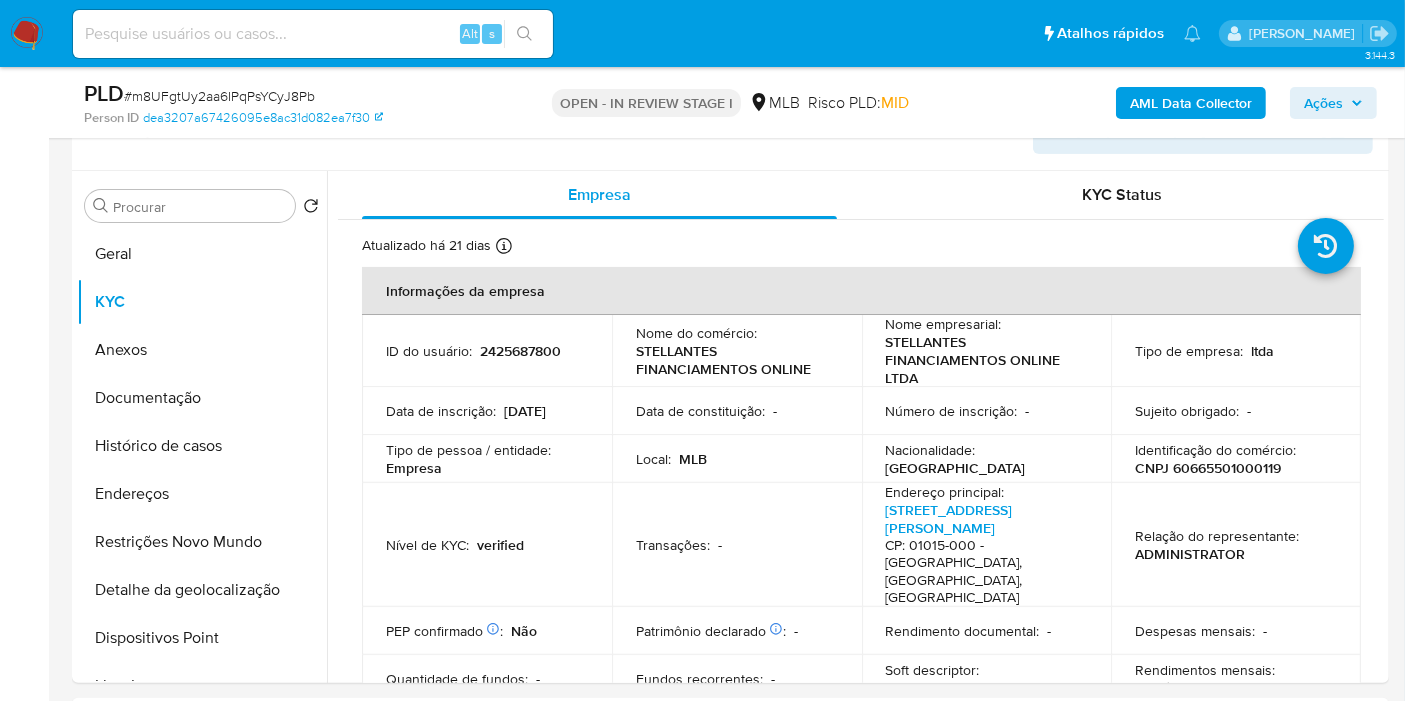 scroll, scrollTop: 0, scrollLeft: 0, axis: both 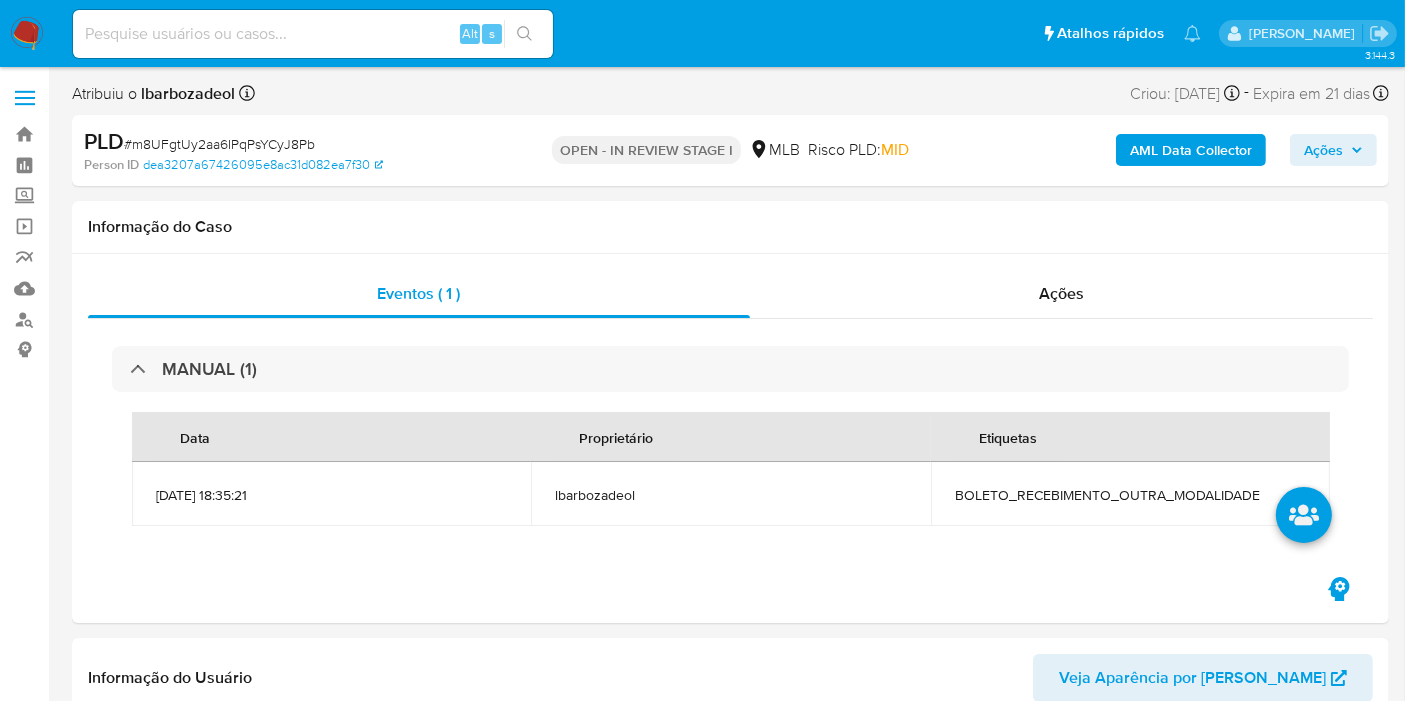 click on "Ações" at bounding box center [1333, 150] 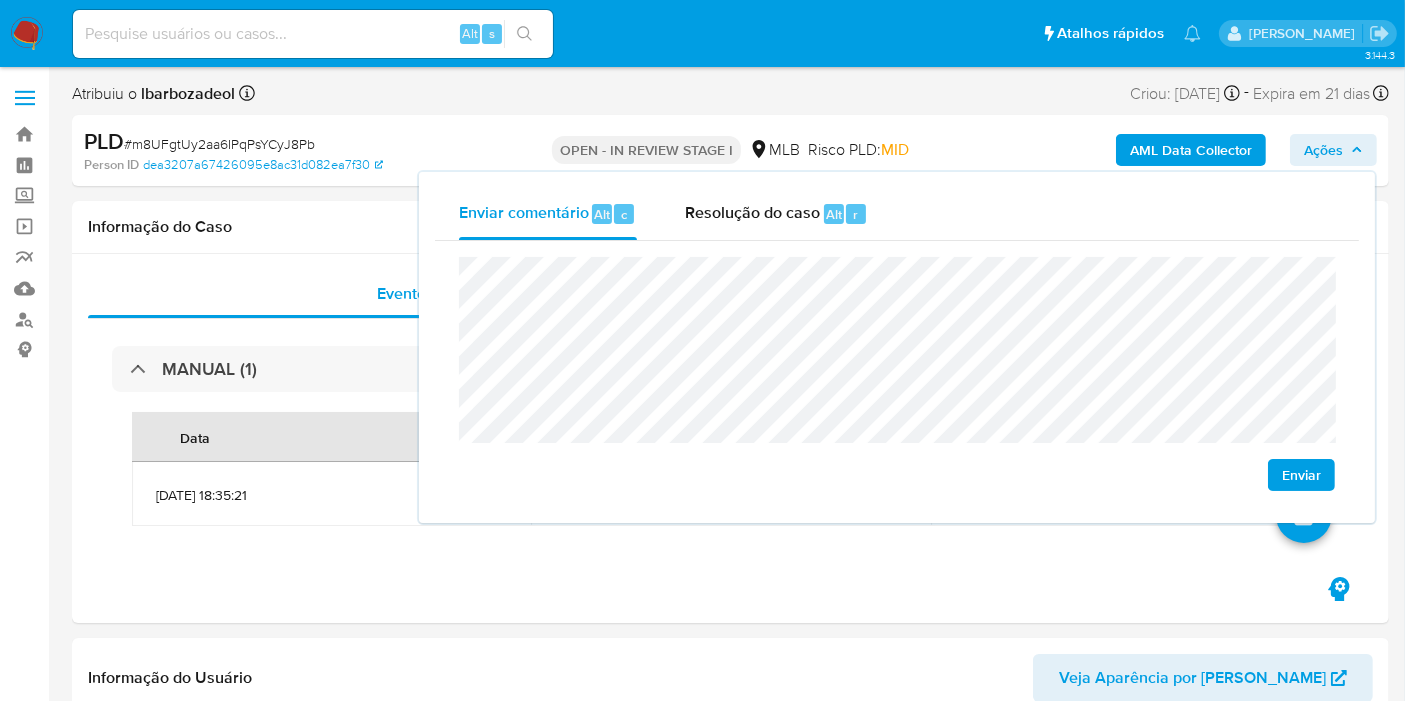 click on "Estudante" 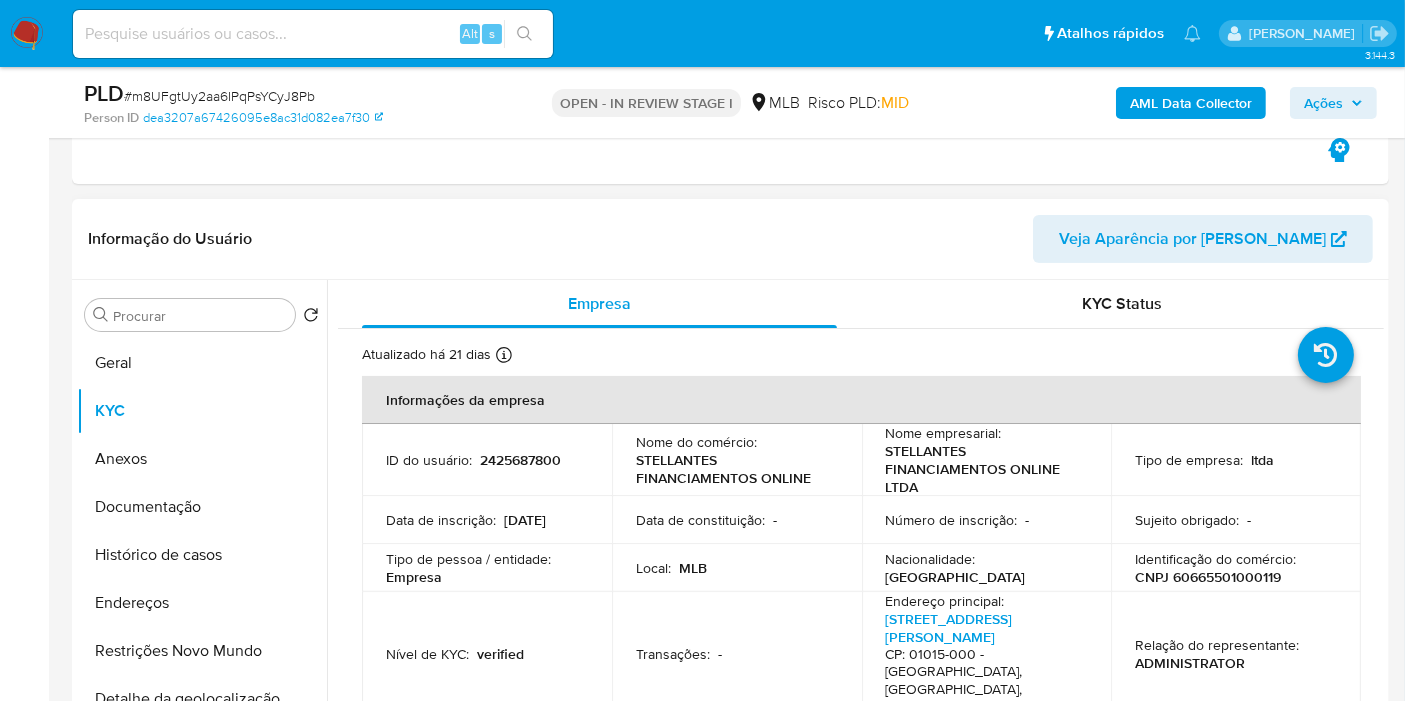 scroll, scrollTop: 555, scrollLeft: 0, axis: vertical 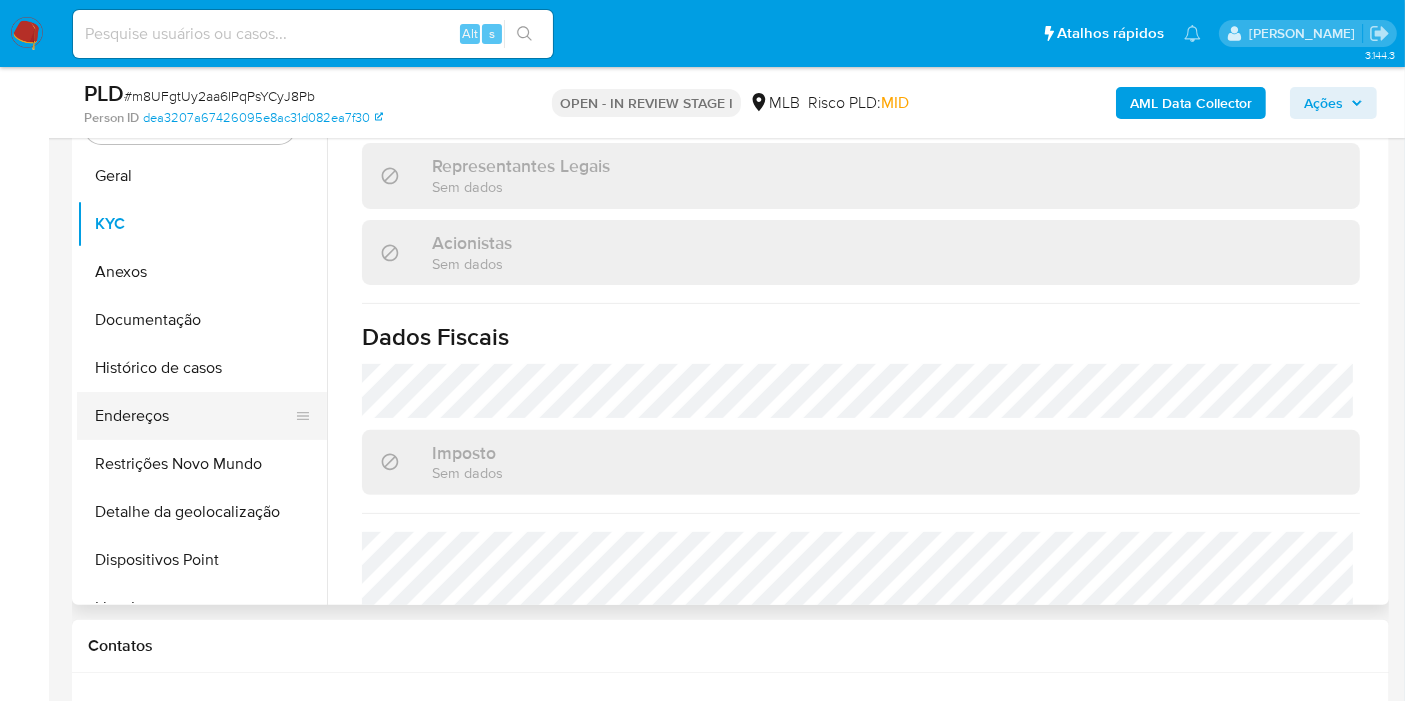 click on "Endereços" at bounding box center (194, 416) 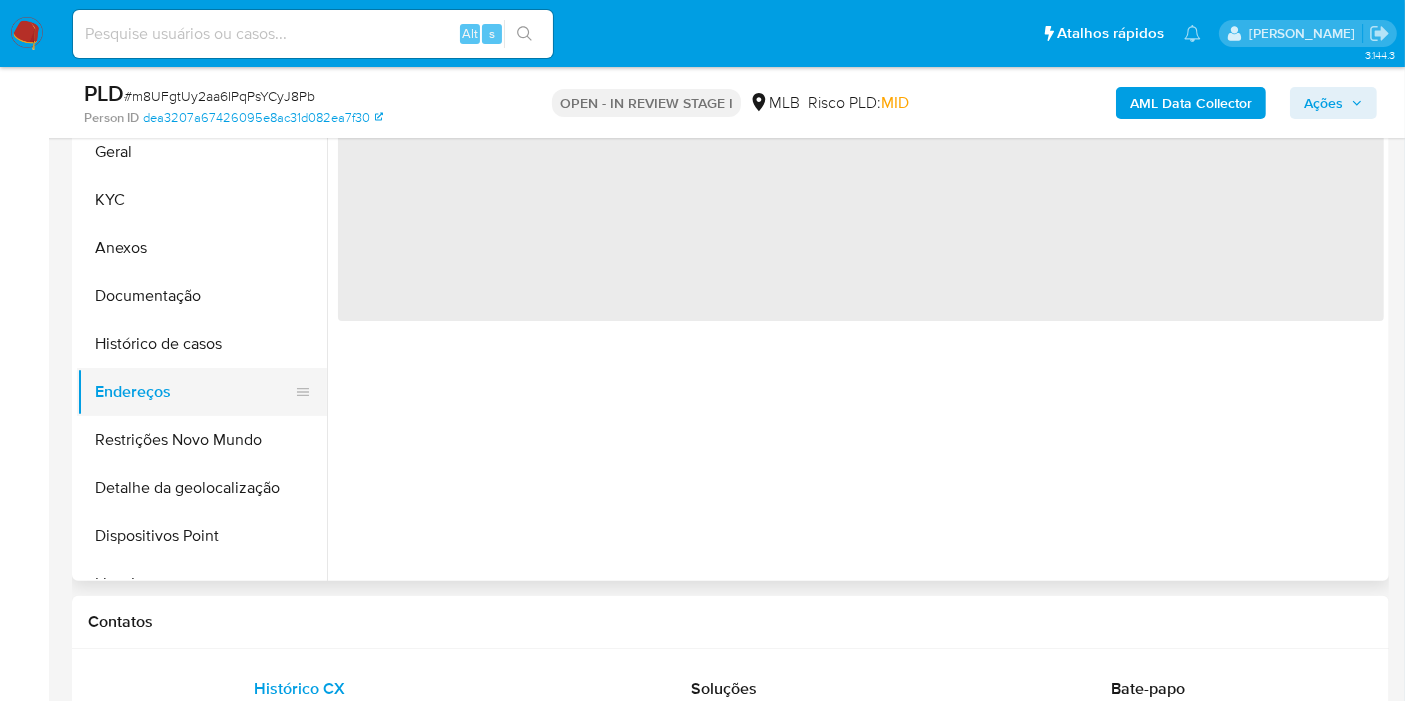 scroll, scrollTop: 0, scrollLeft: 0, axis: both 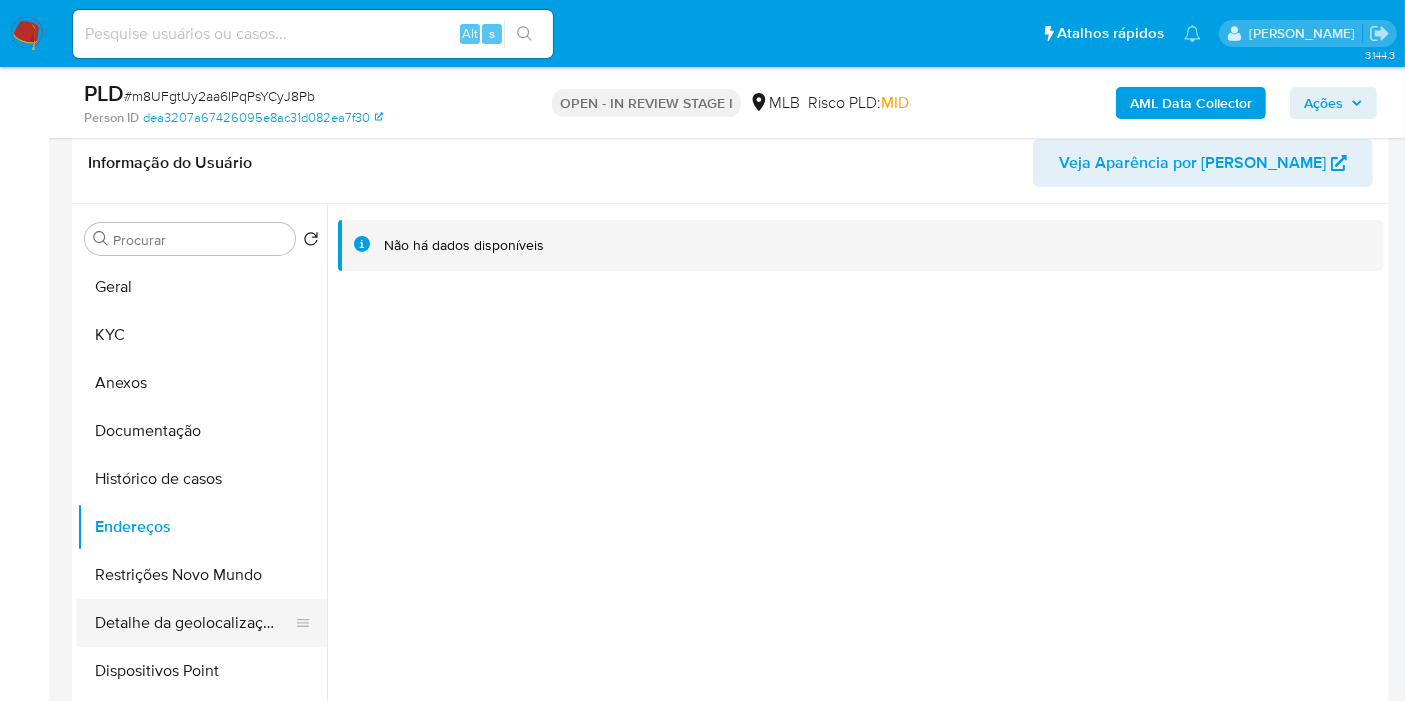 click on "Detalhe da geolocalização" at bounding box center (194, 623) 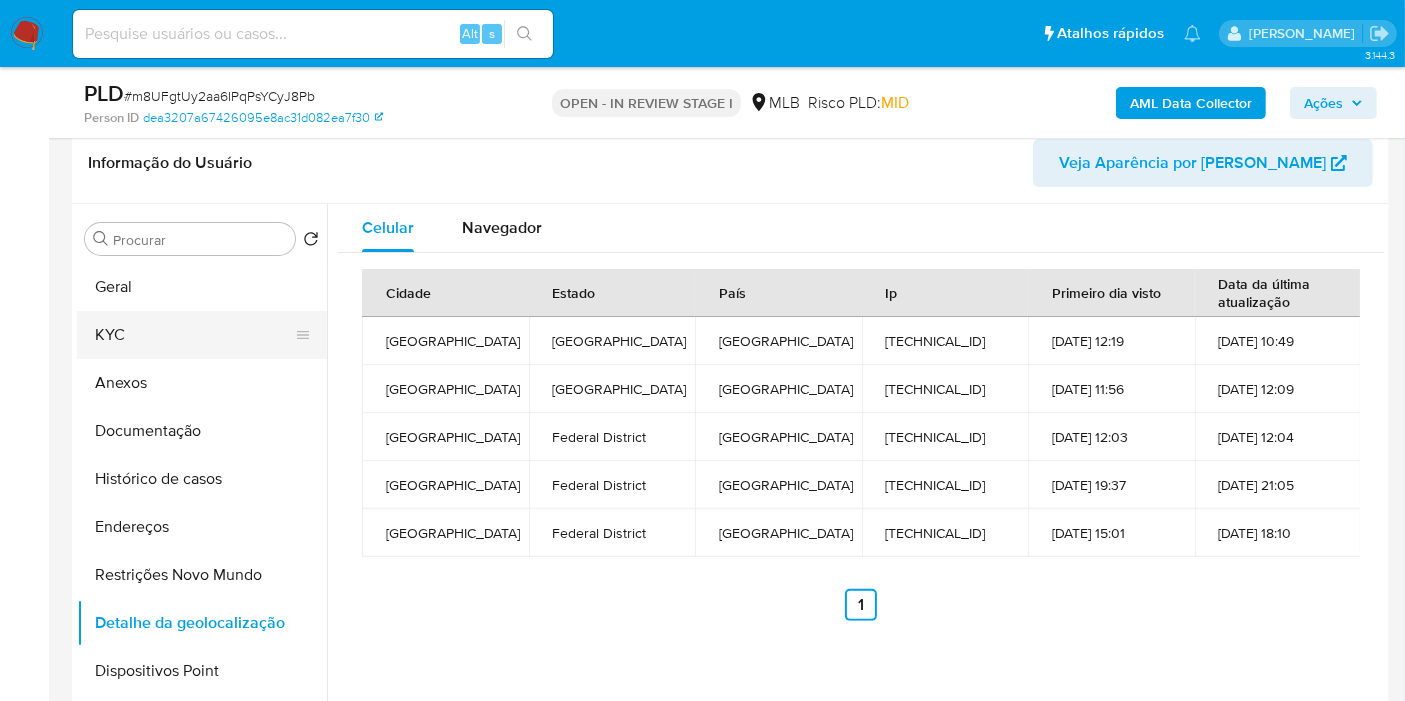 click on "KYC" at bounding box center [194, 335] 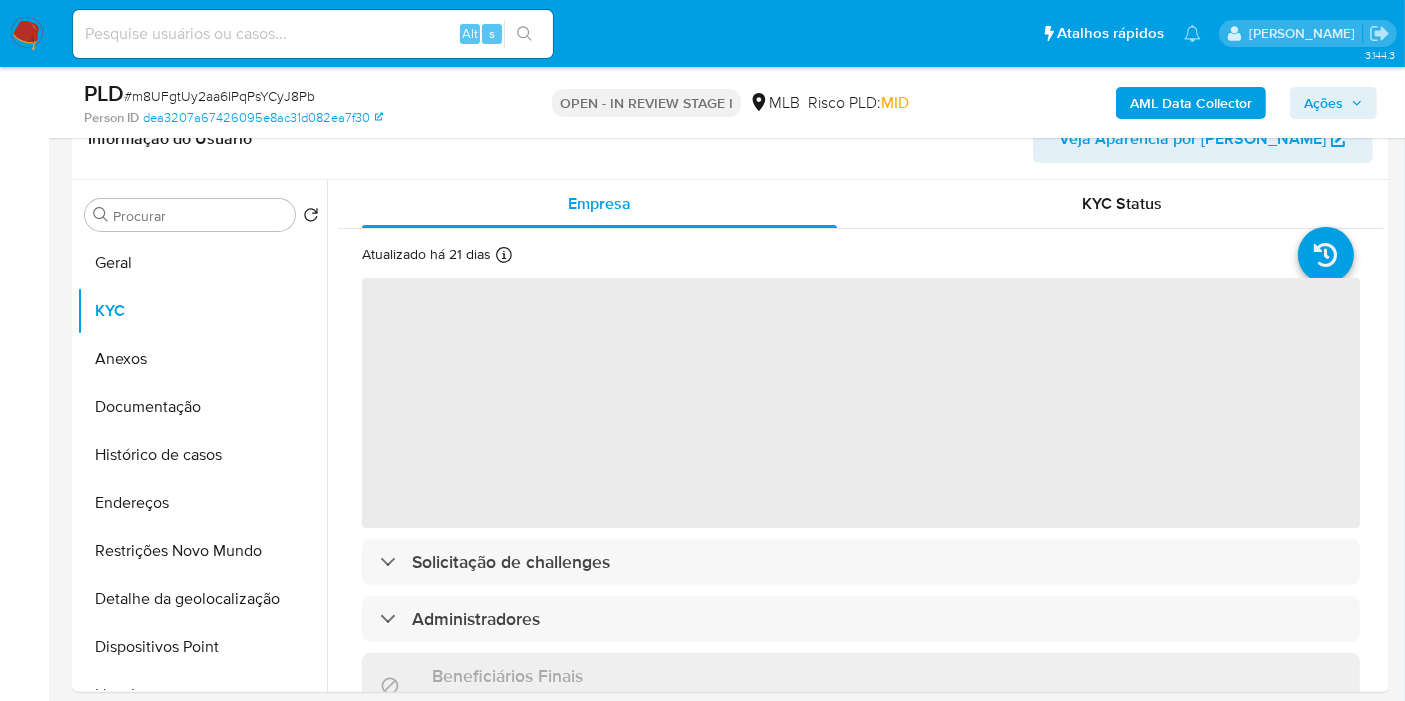 click on "Ações" at bounding box center (1323, 103) 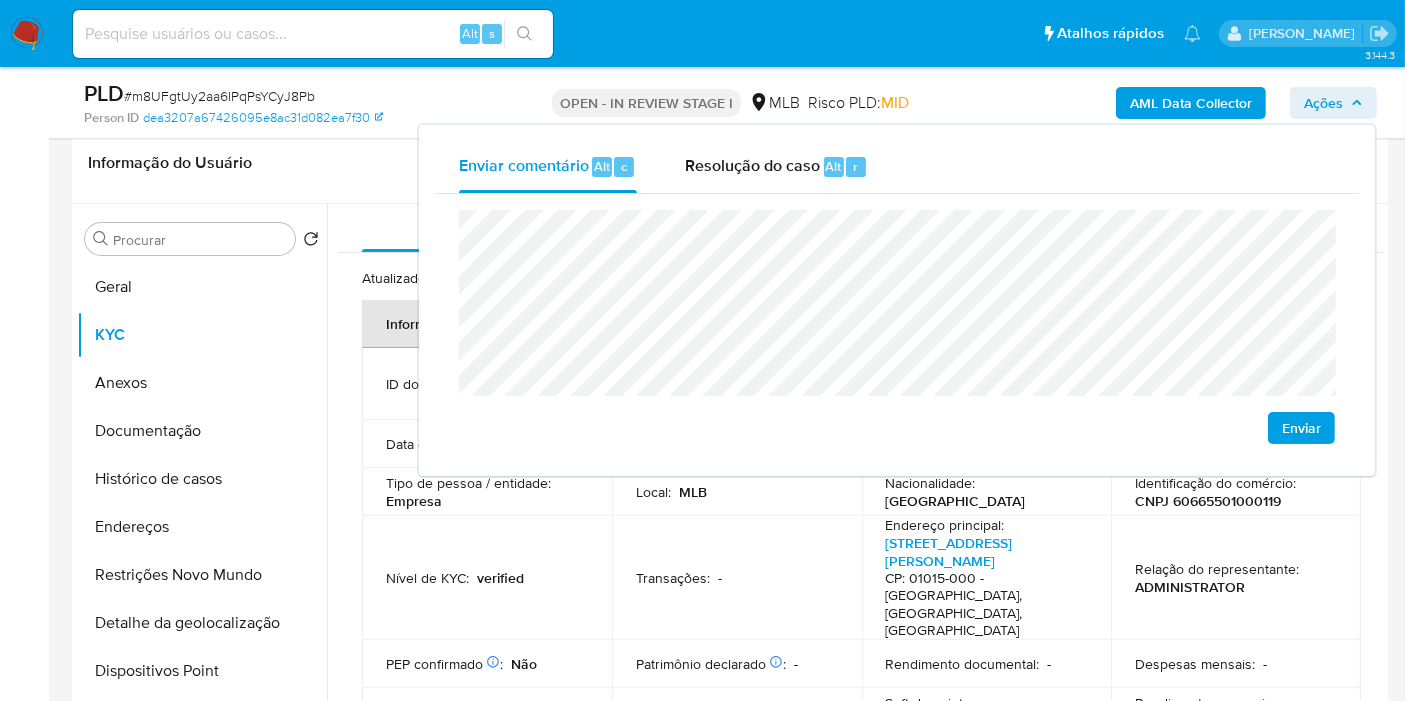 click on "[GEOGRAPHIC_DATA]" 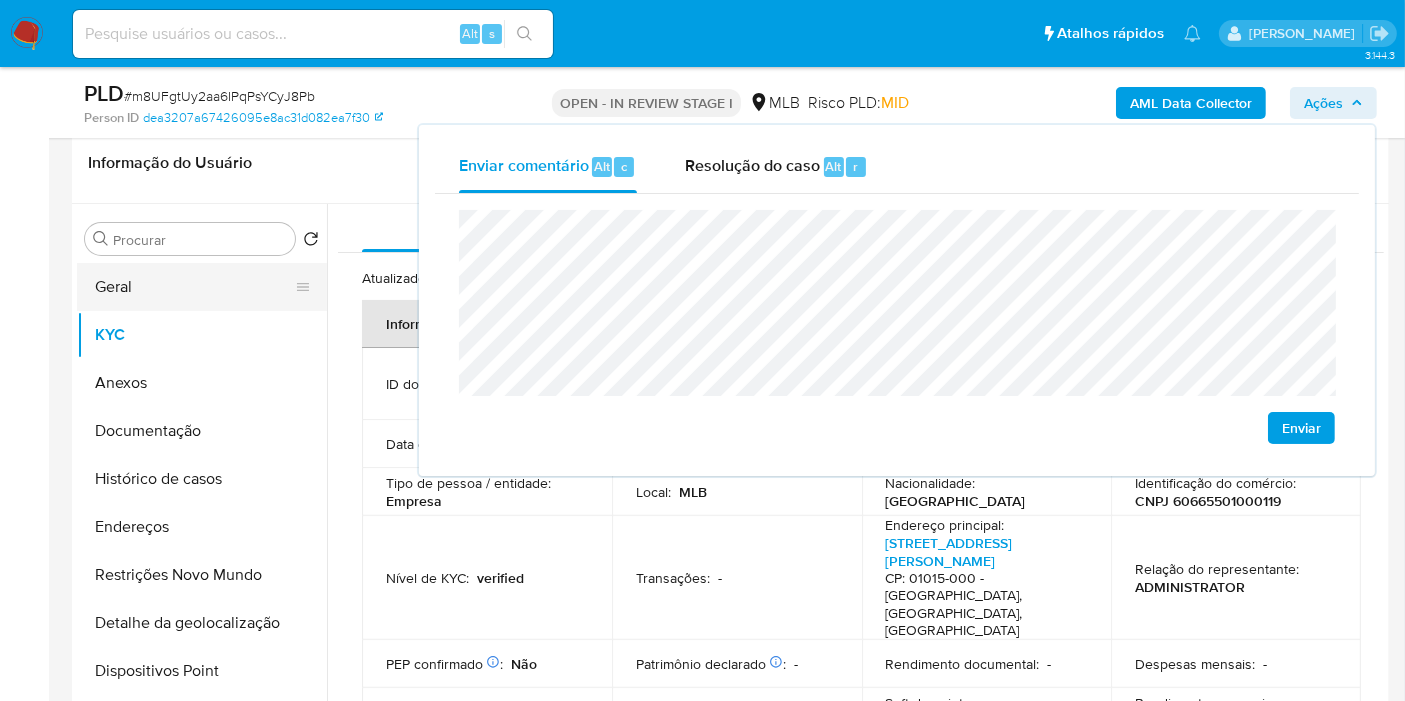 click on "Geral" at bounding box center [194, 287] 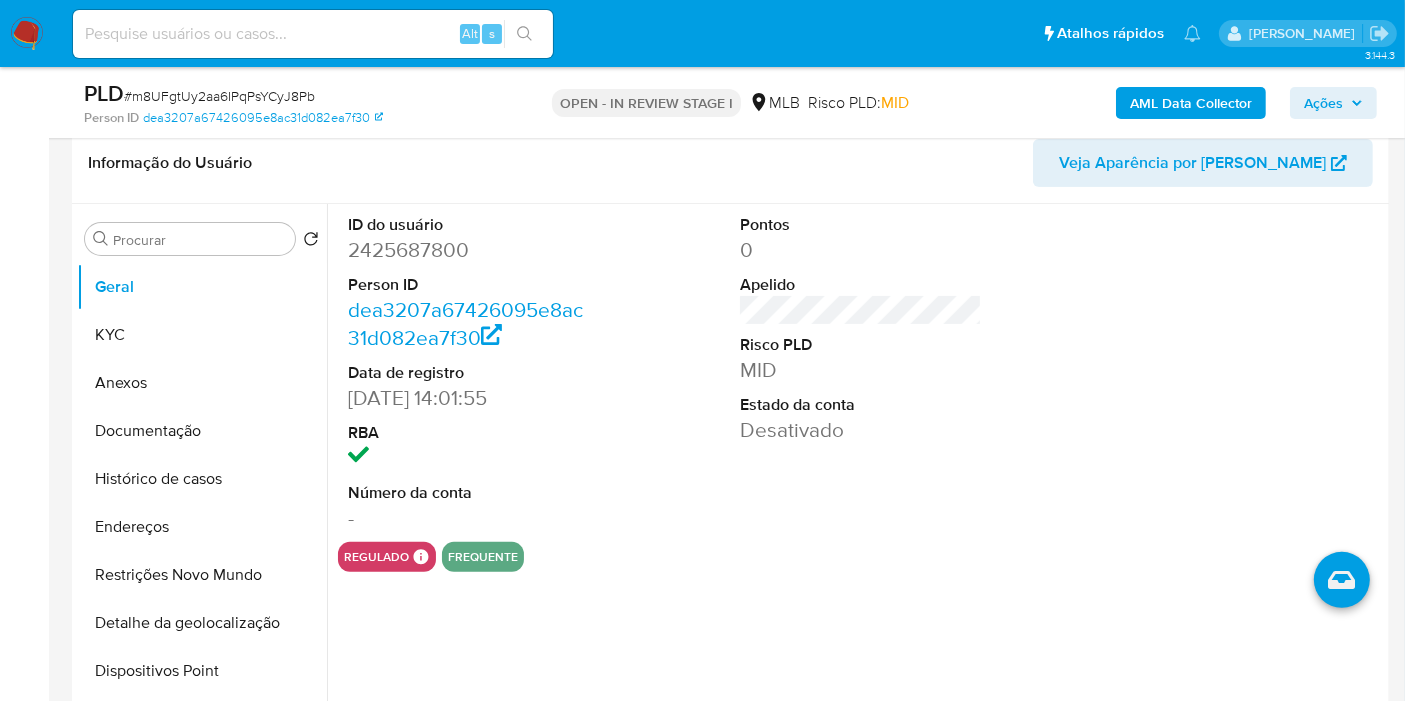 click on "2425687800" at bounding box center [469, 250] 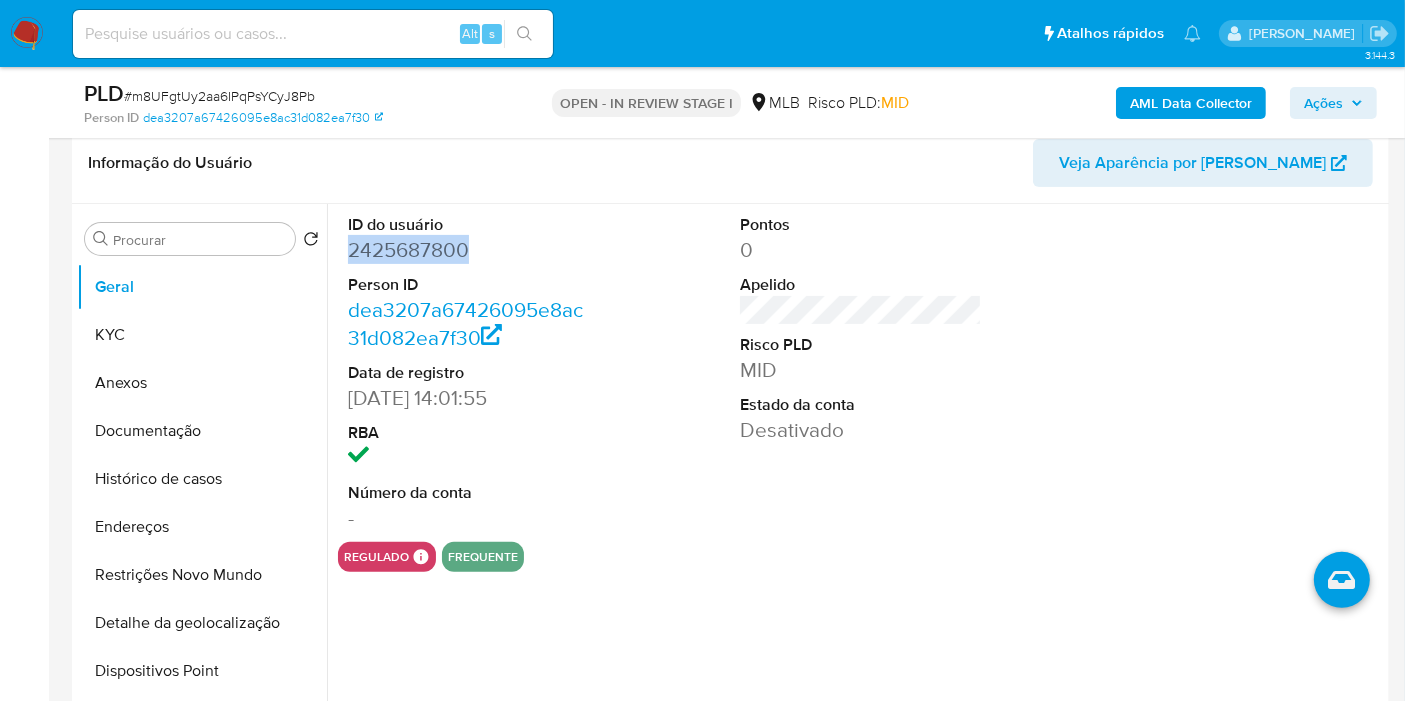 click on "2425687800" at bounding box center [469, 250] 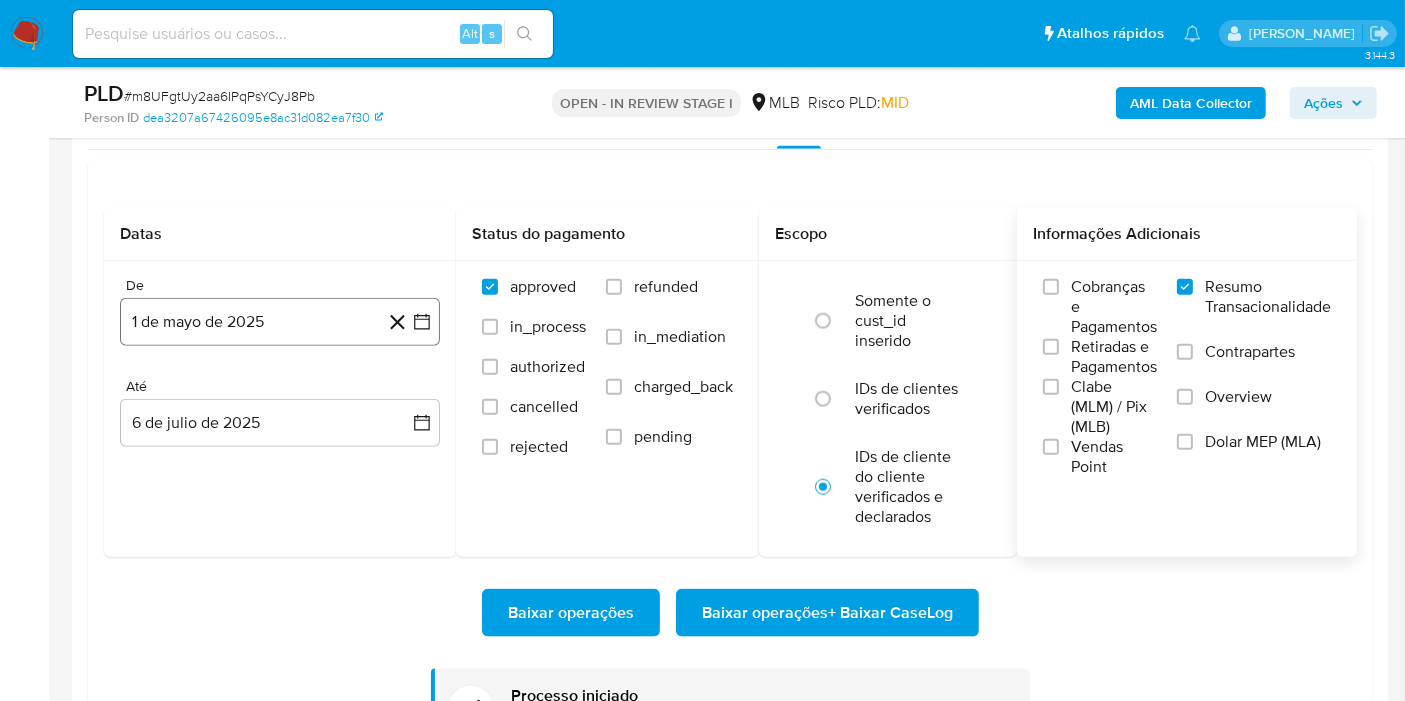 scroll, scrollTop: 2222, scrollLeft: 0, axis: vertical 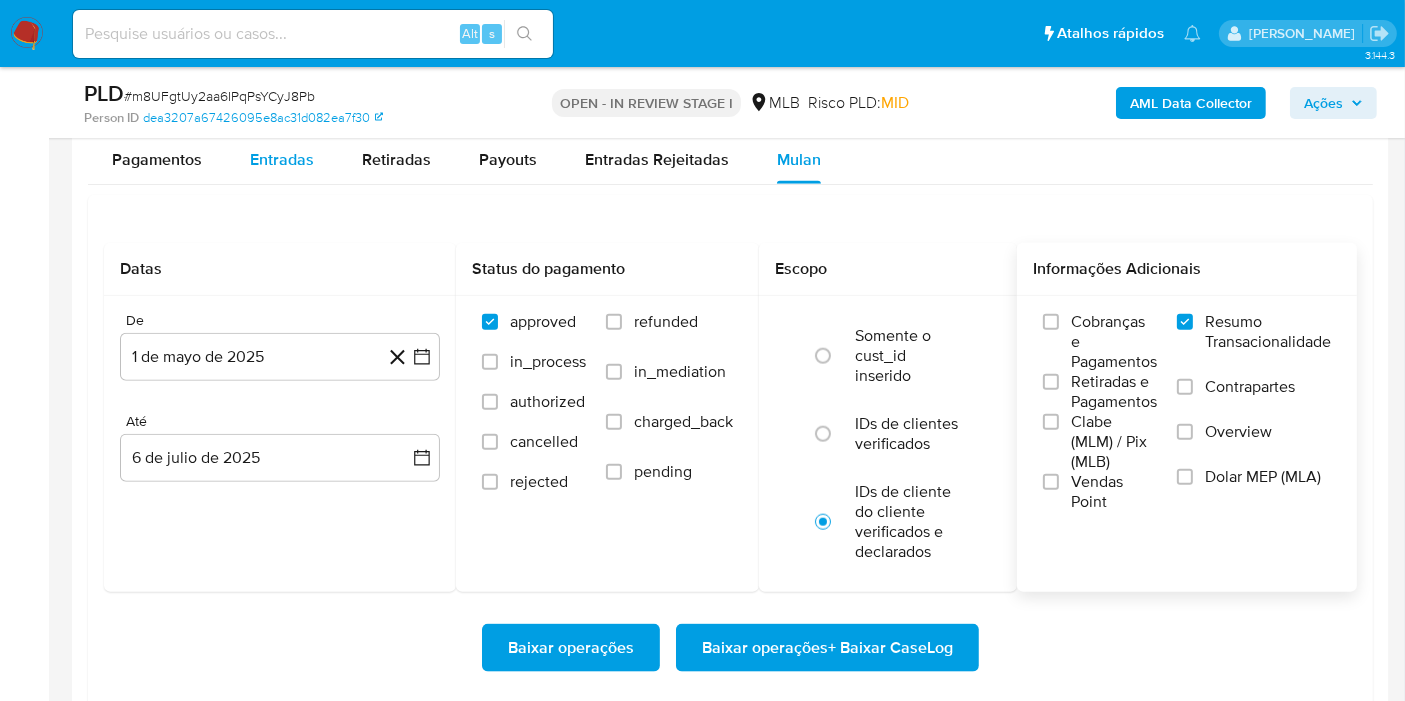 click on "Entradas" at bounding box center (282, 159) 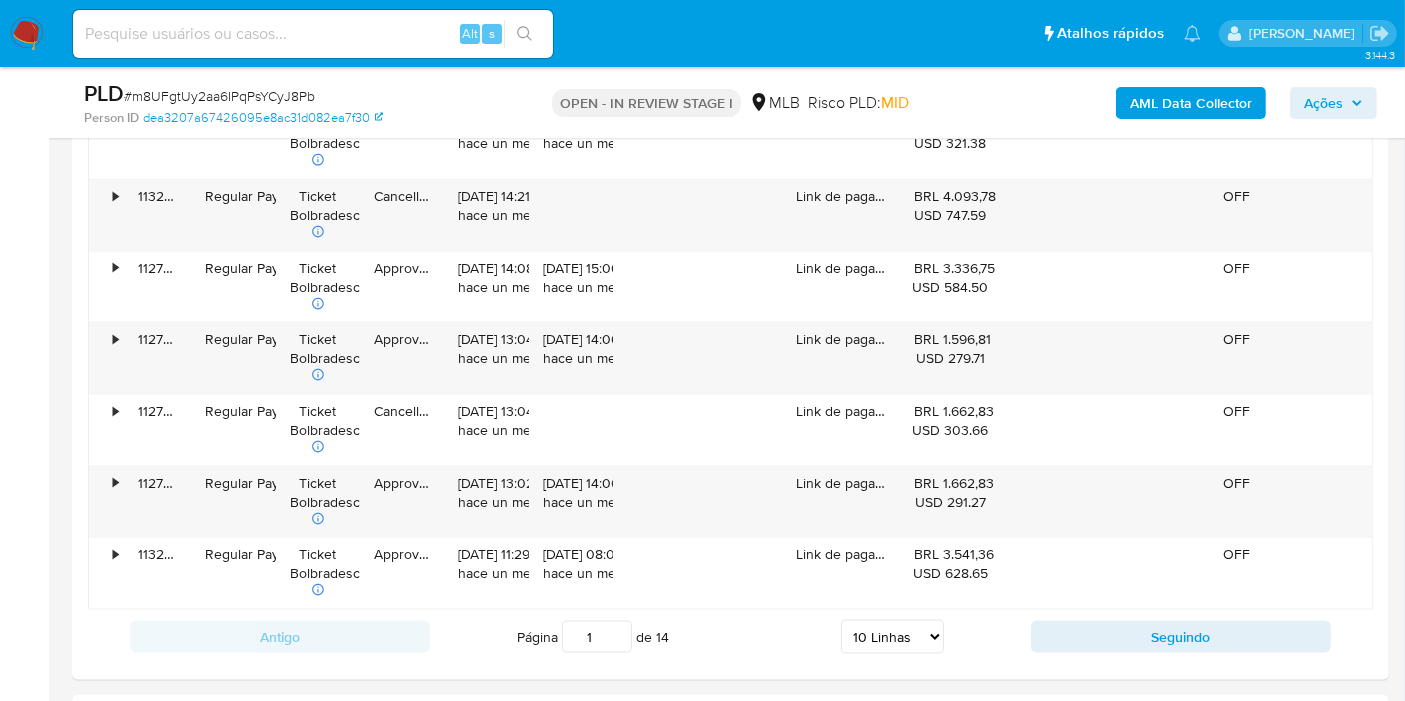scroll, scrollTop: 2777, scrollLeft: 0, axis: vertical 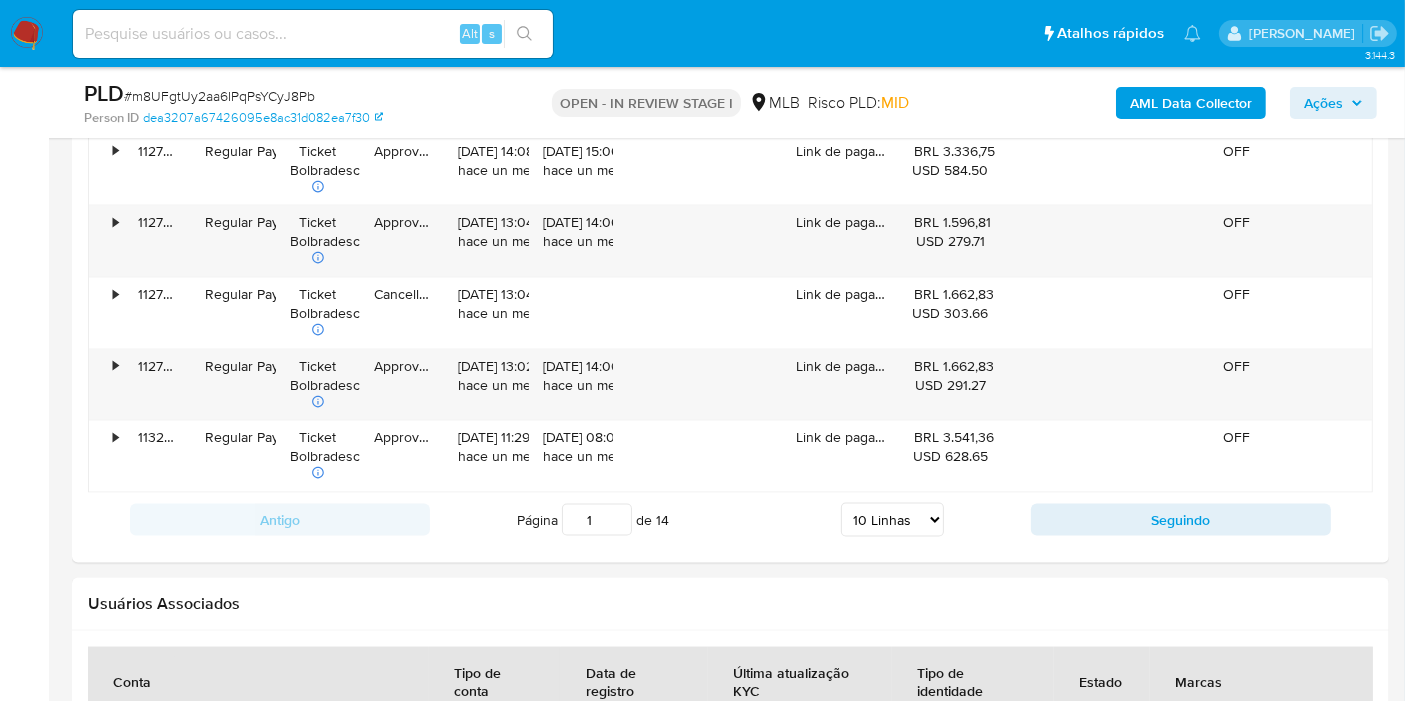 click on "5   Linhas 10   Linhas 20   Linhas 25   Linhas 50   Linhas 100   Linhas" at bounding box center (892, 520) 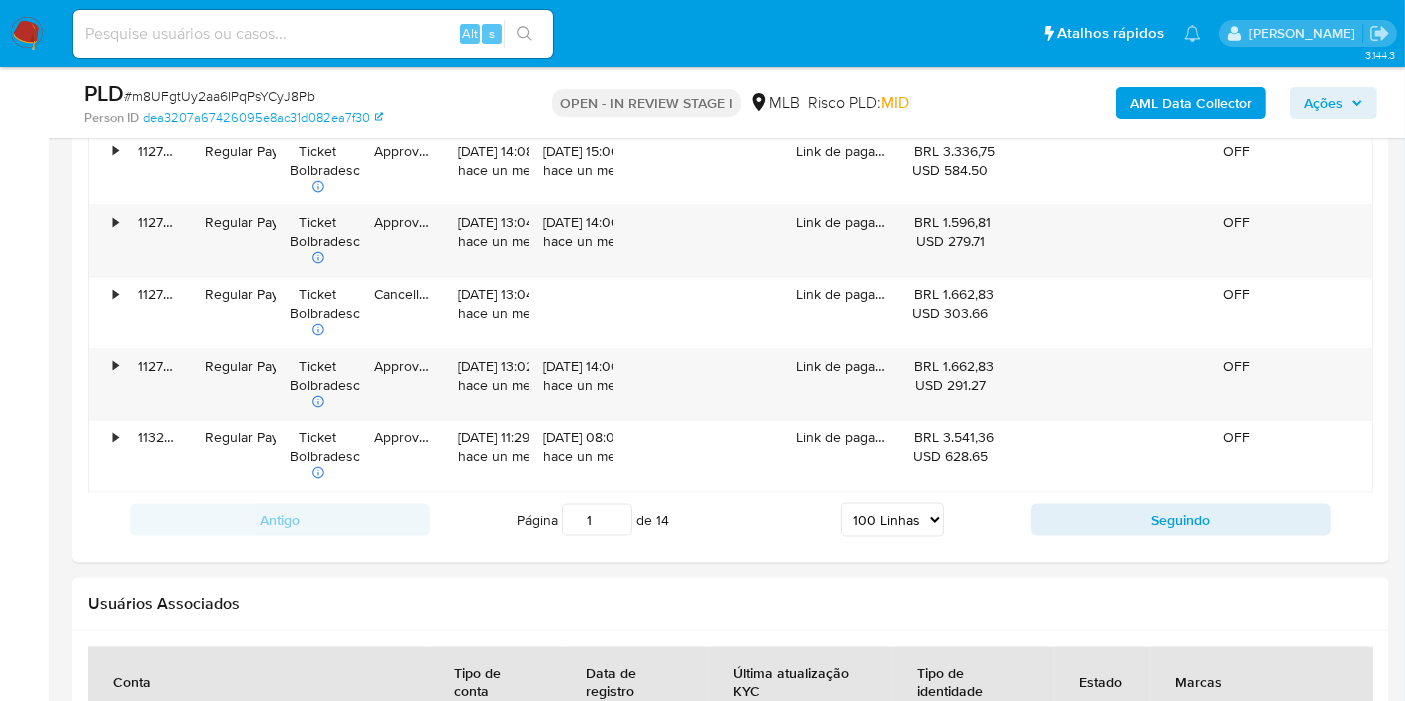 click on "5   Linhas 10   Linhas 20   Linhas 25   Linhas 50   Linhas 100   Linhas" at bounding box center (892, 520) 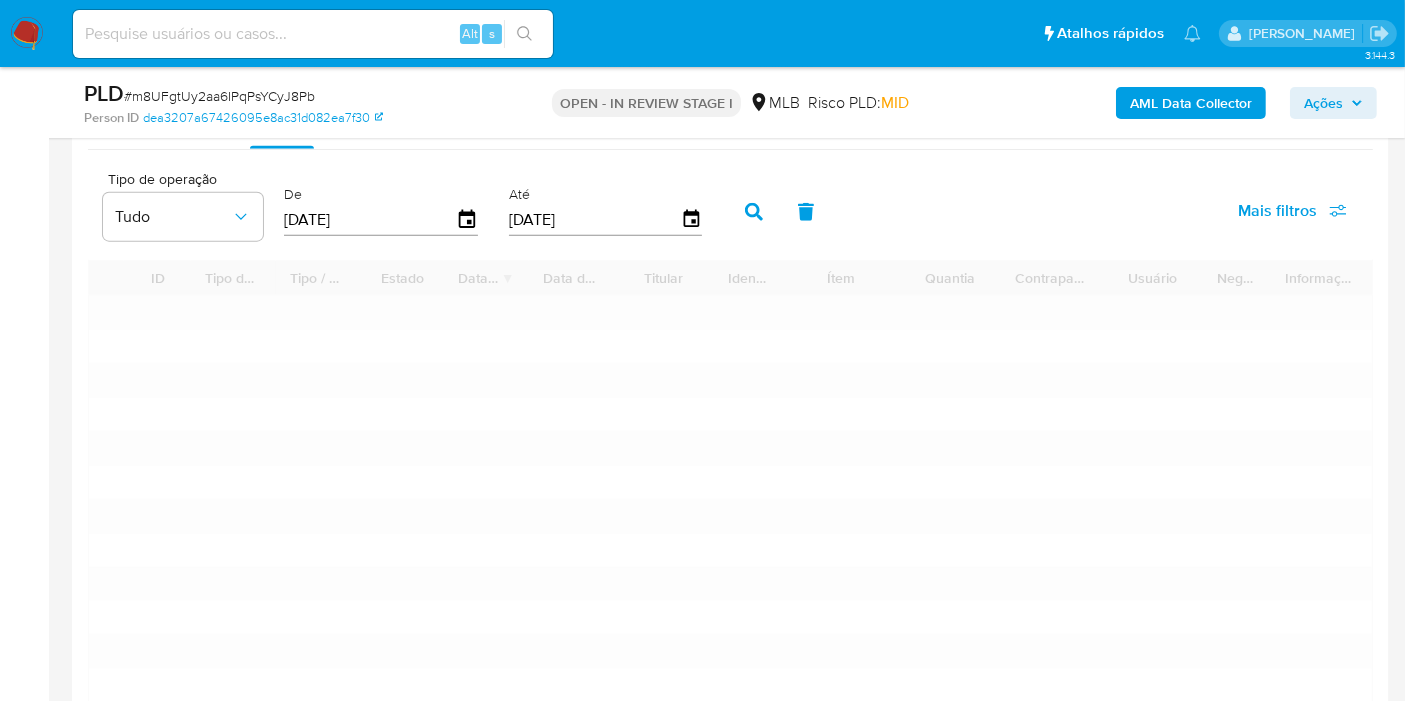 scroll, scrollTop: 2222, scrollLeft: 0, axis: vertical 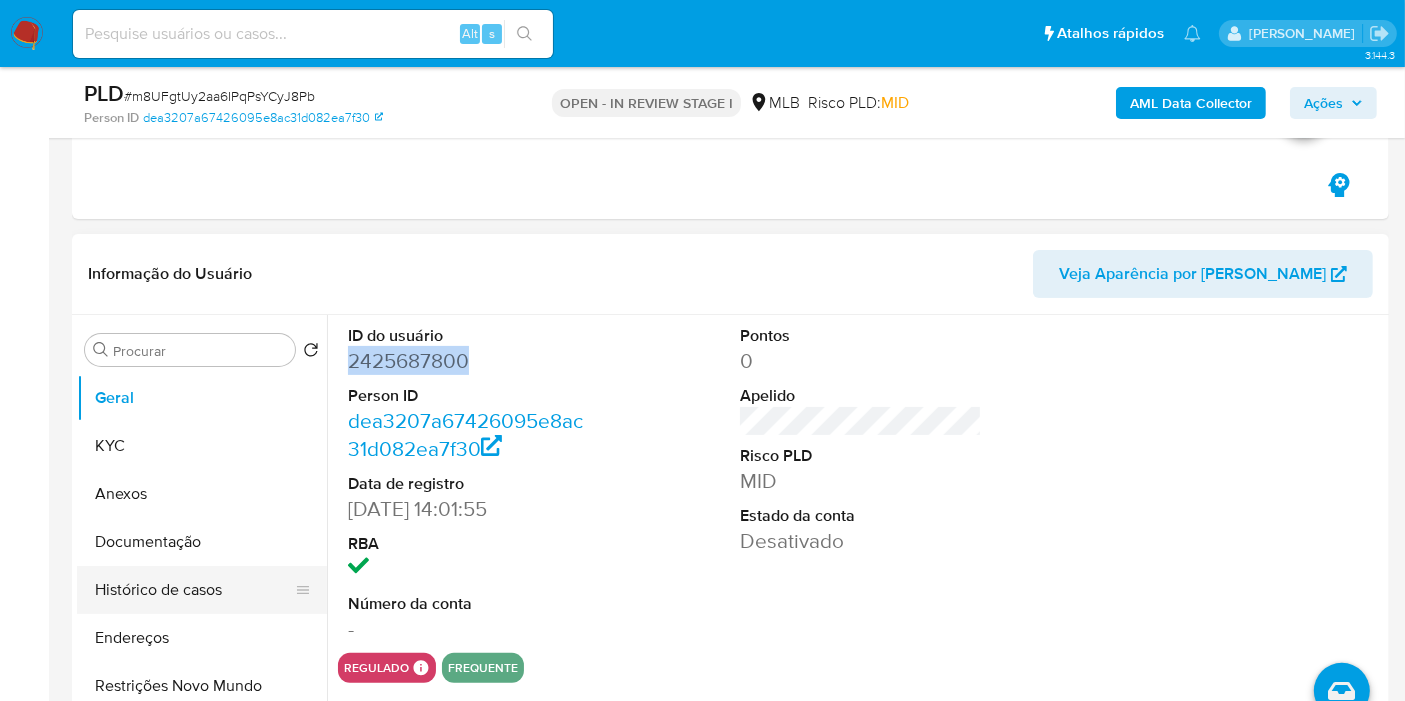 click on "Histórico de casos" at bounding box center (194, 590) 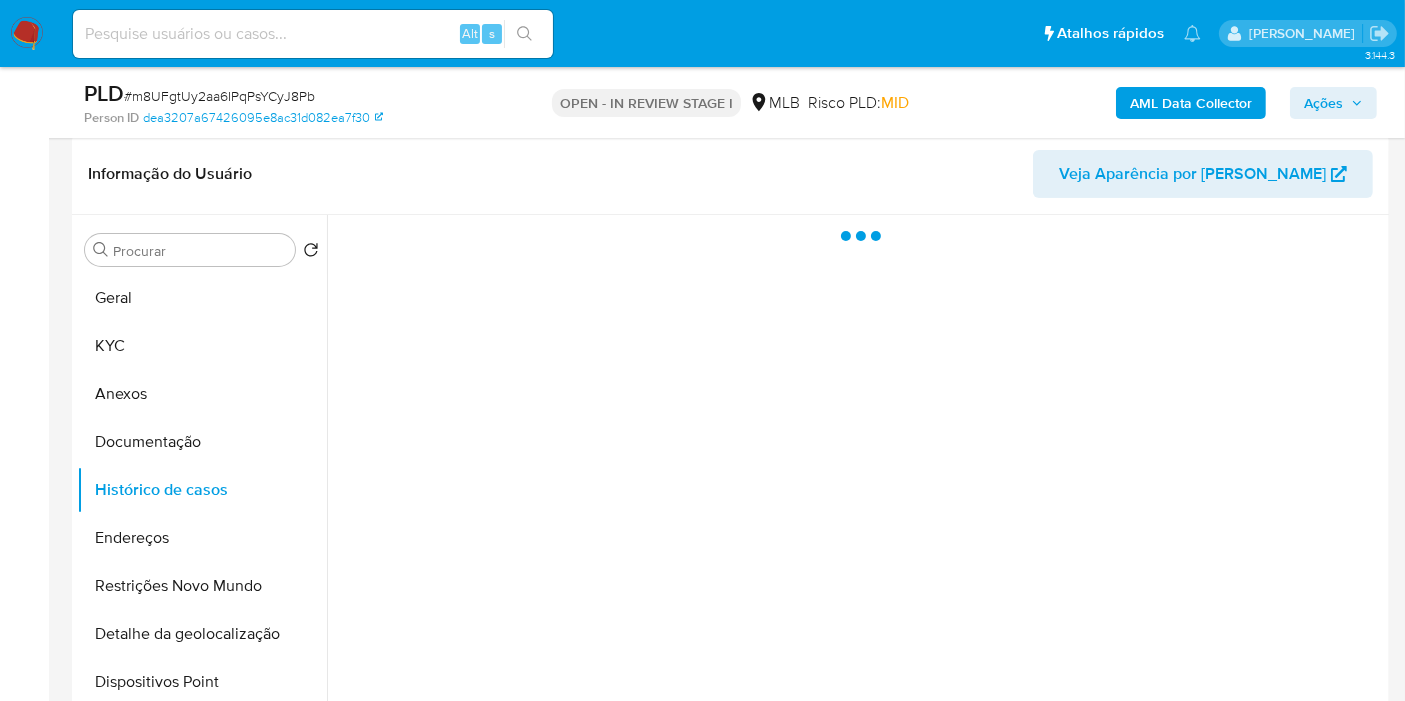 scroll, scrollTop: 444, scrollLeft: 0, axis: vertical 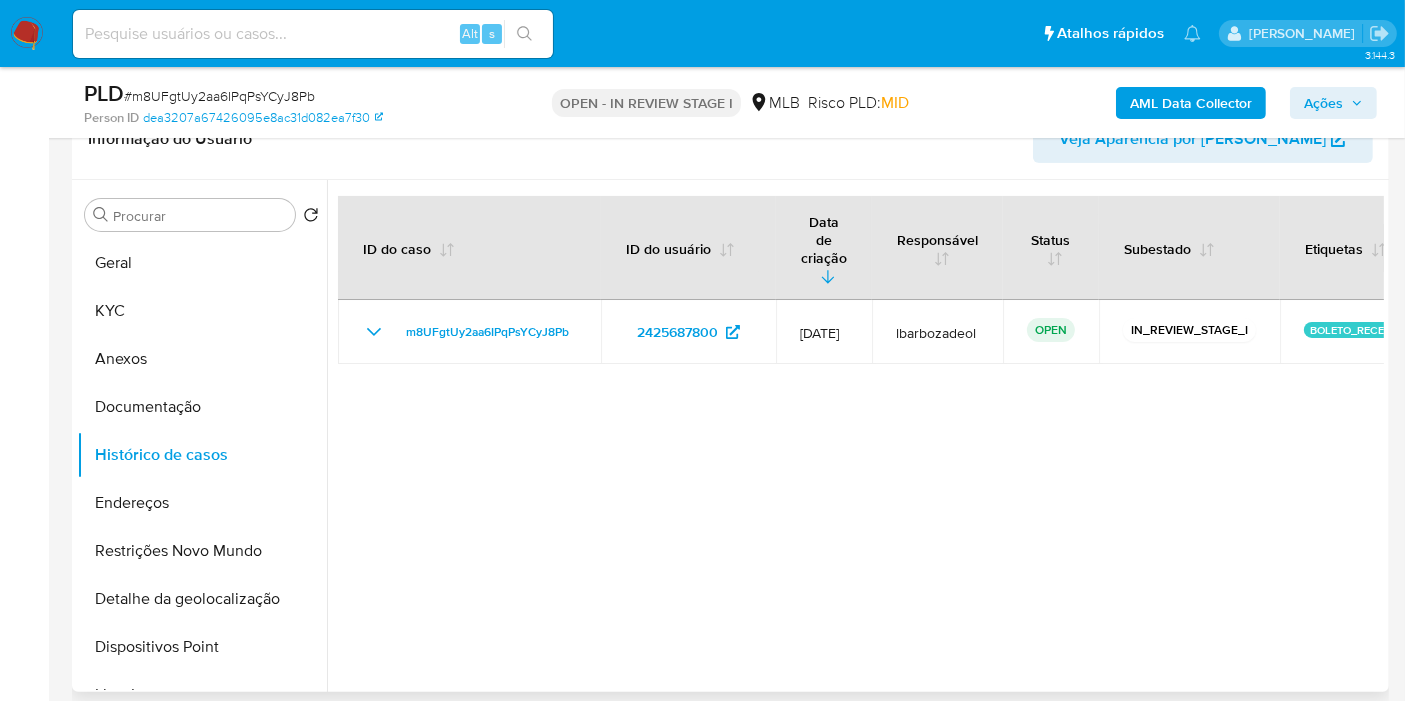 type 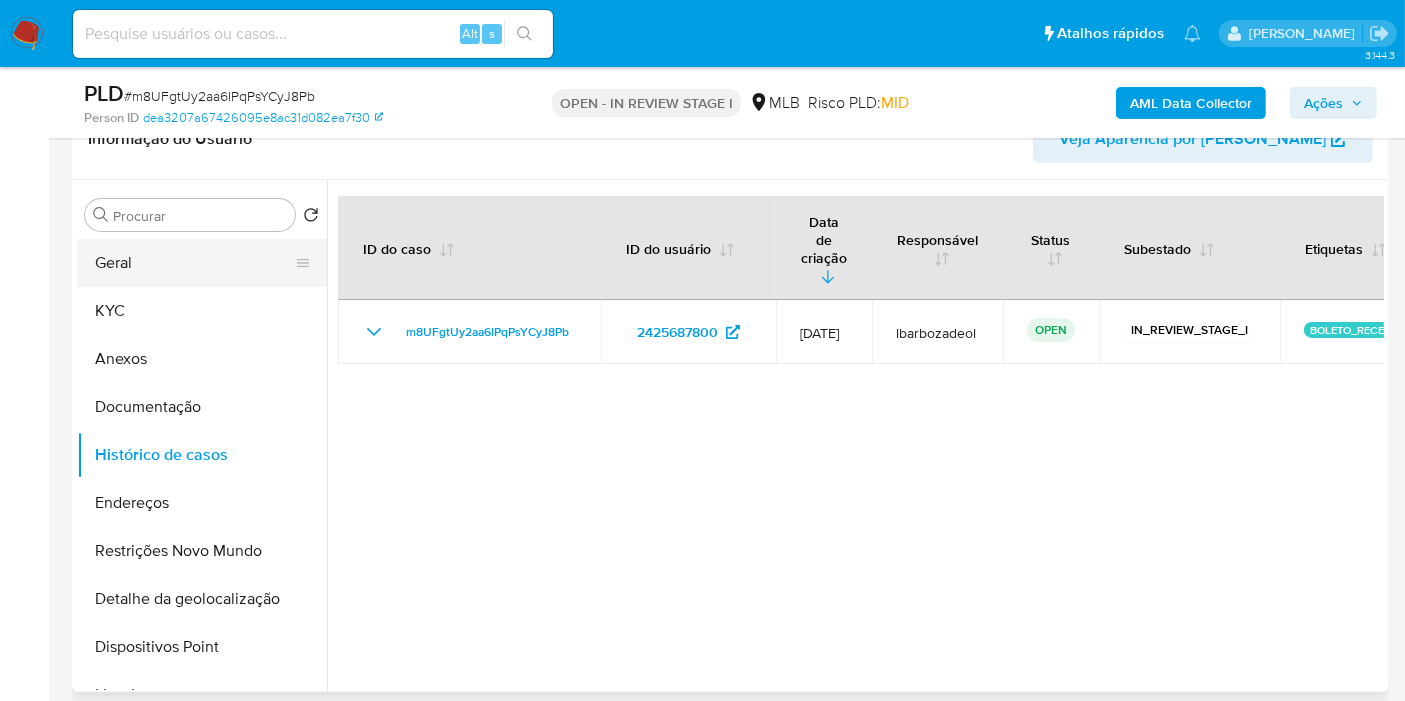 click on "Geral" at bounding box center (194, 263) 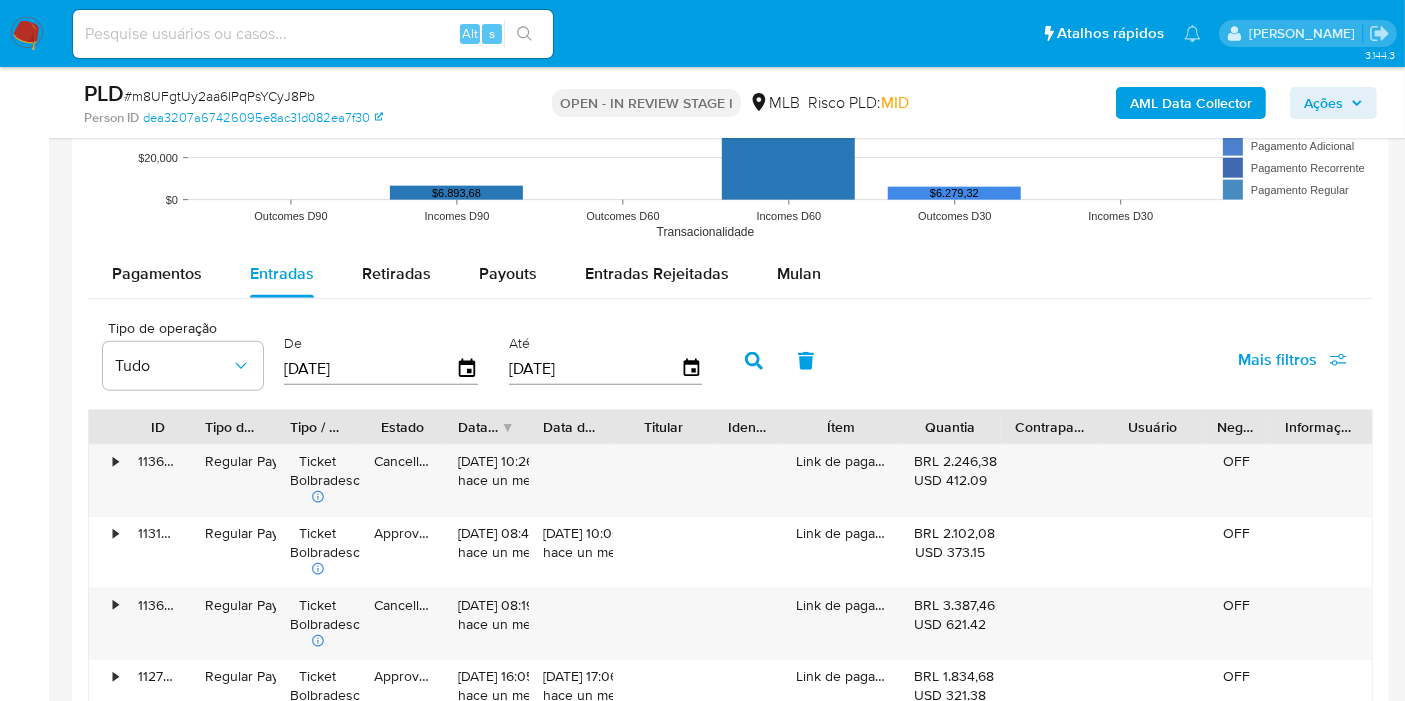scroll, scrollTop: 2111, scrollLeft: 0, axis: vertical 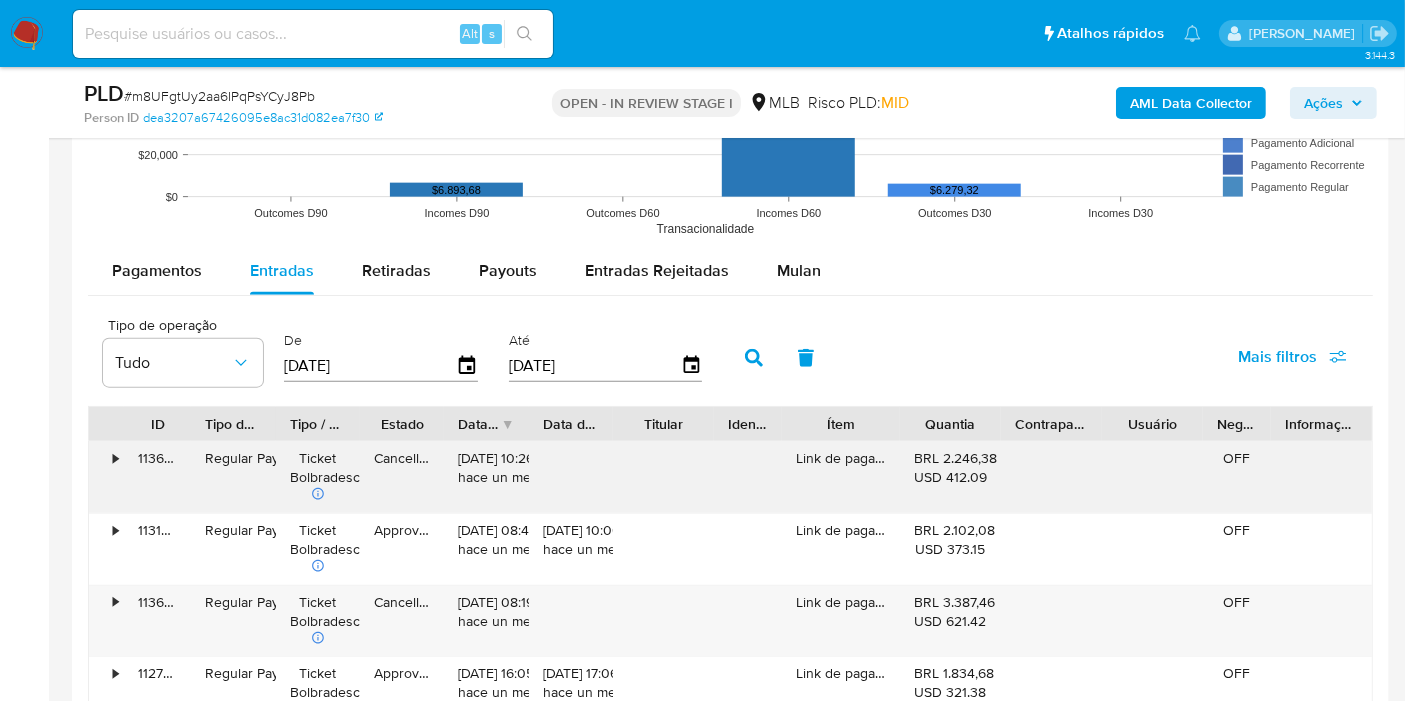 drag, startPoint x: 454, startPoint y: 453, endPoint x: 520, endPoint y: 455, distance: 66.0303 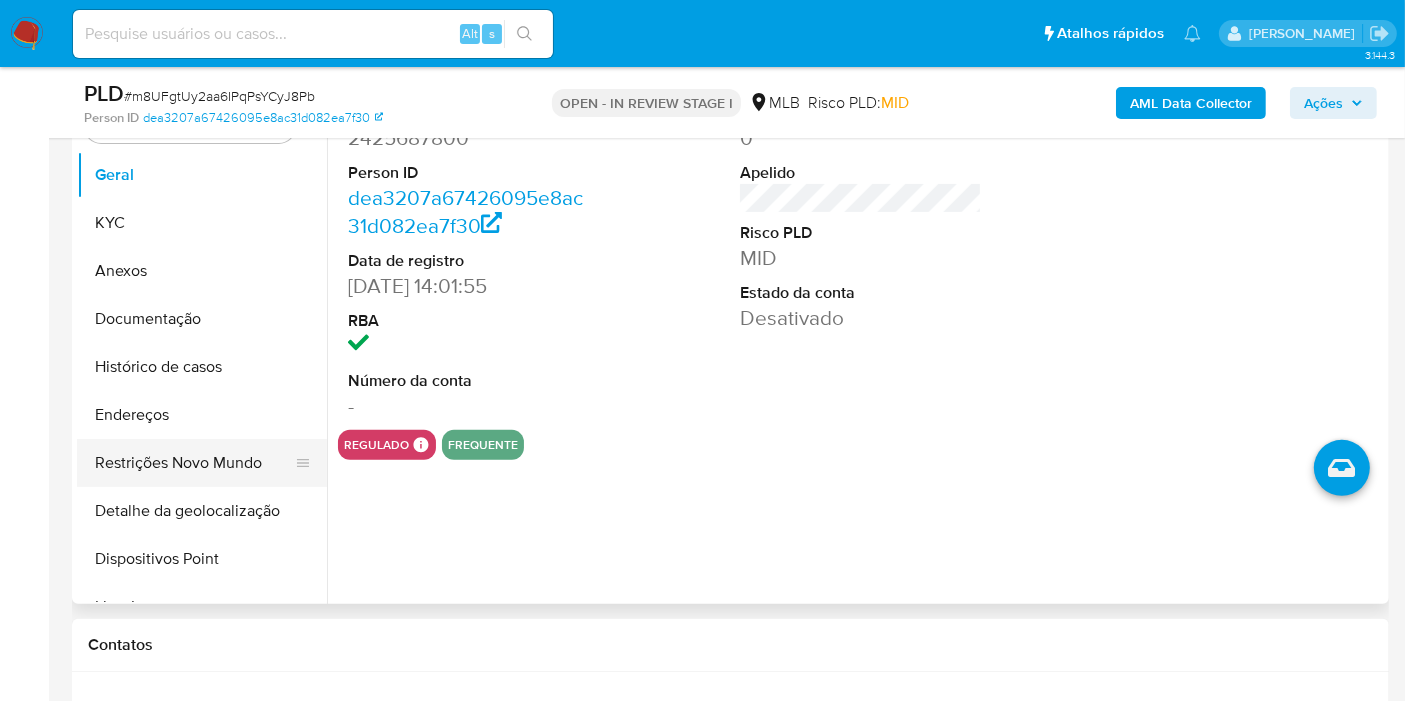 scroll, scrollTop: 555, scrollLeft: 0, axis: vertical 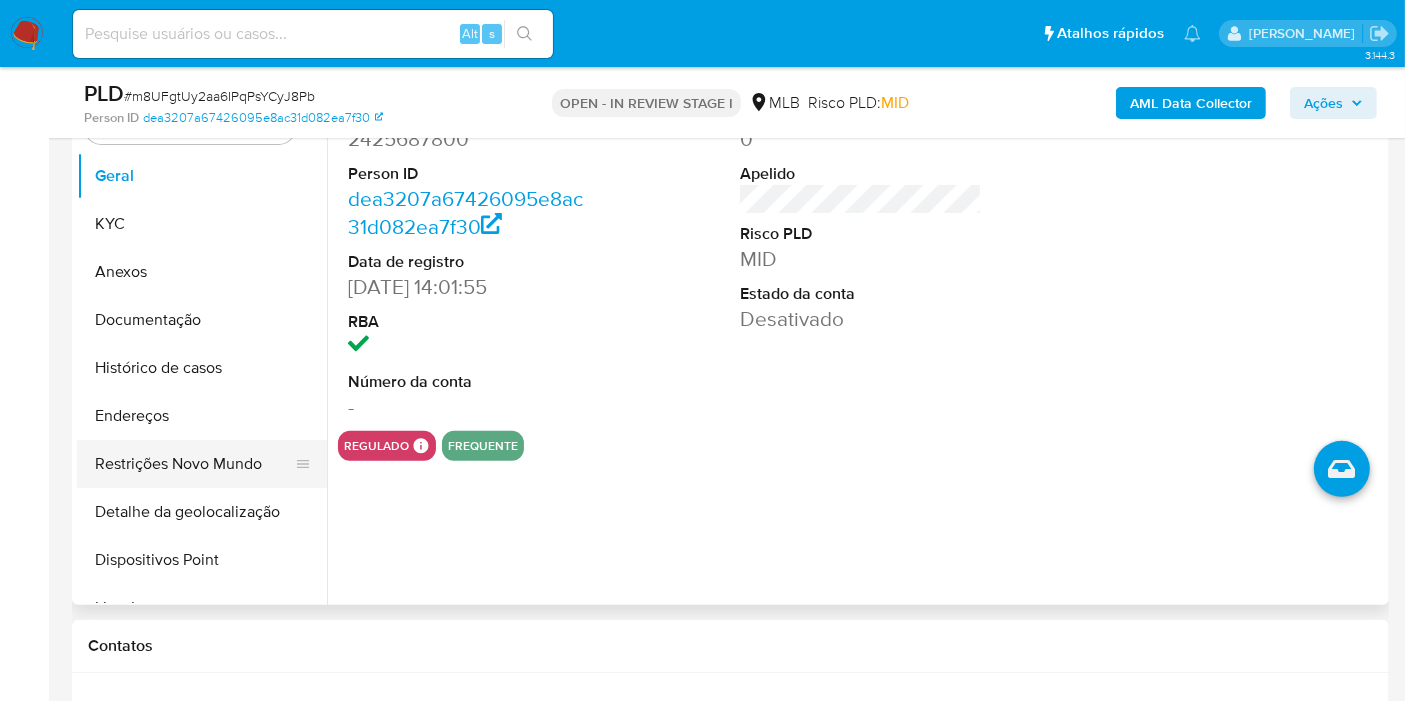 click on "Restrições Novo Mundo" at bounding box center (194, 464) 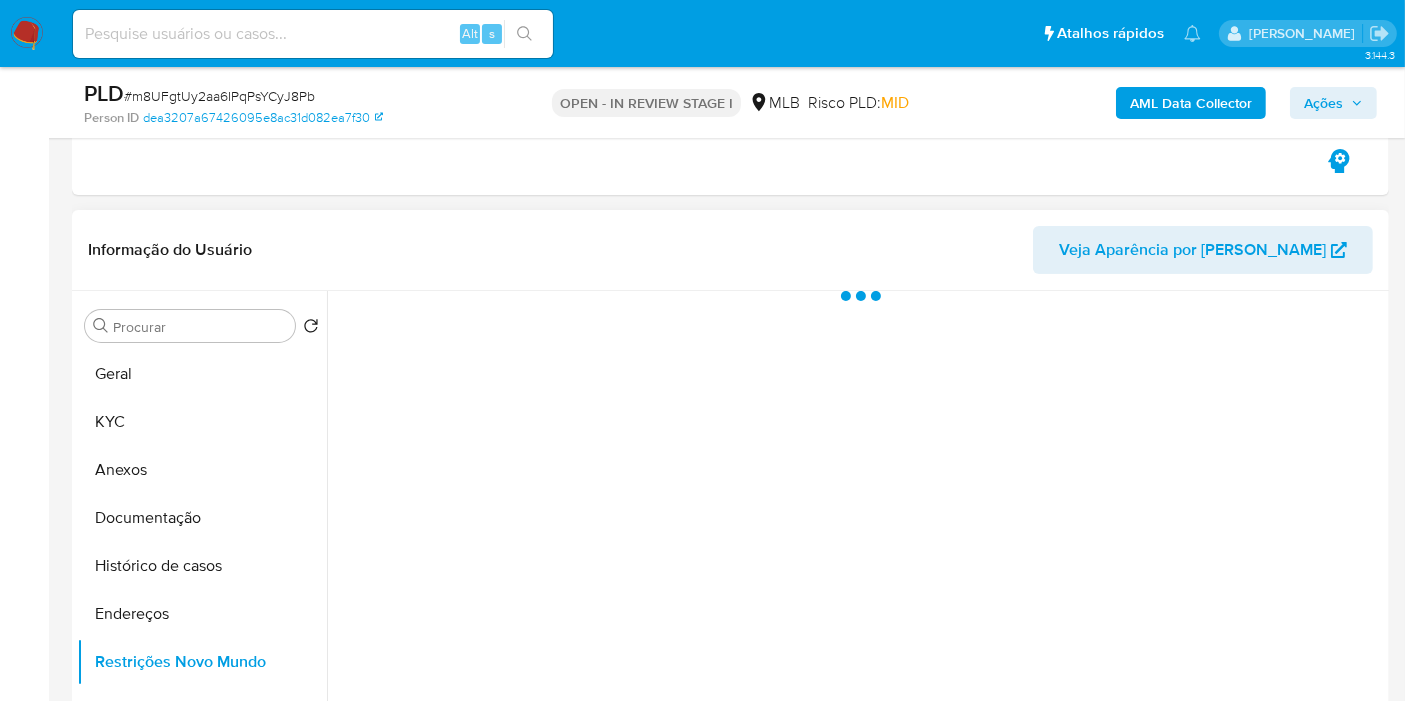 scroll, scrollTop: 444, scrollLeft: 0, axis: vertical 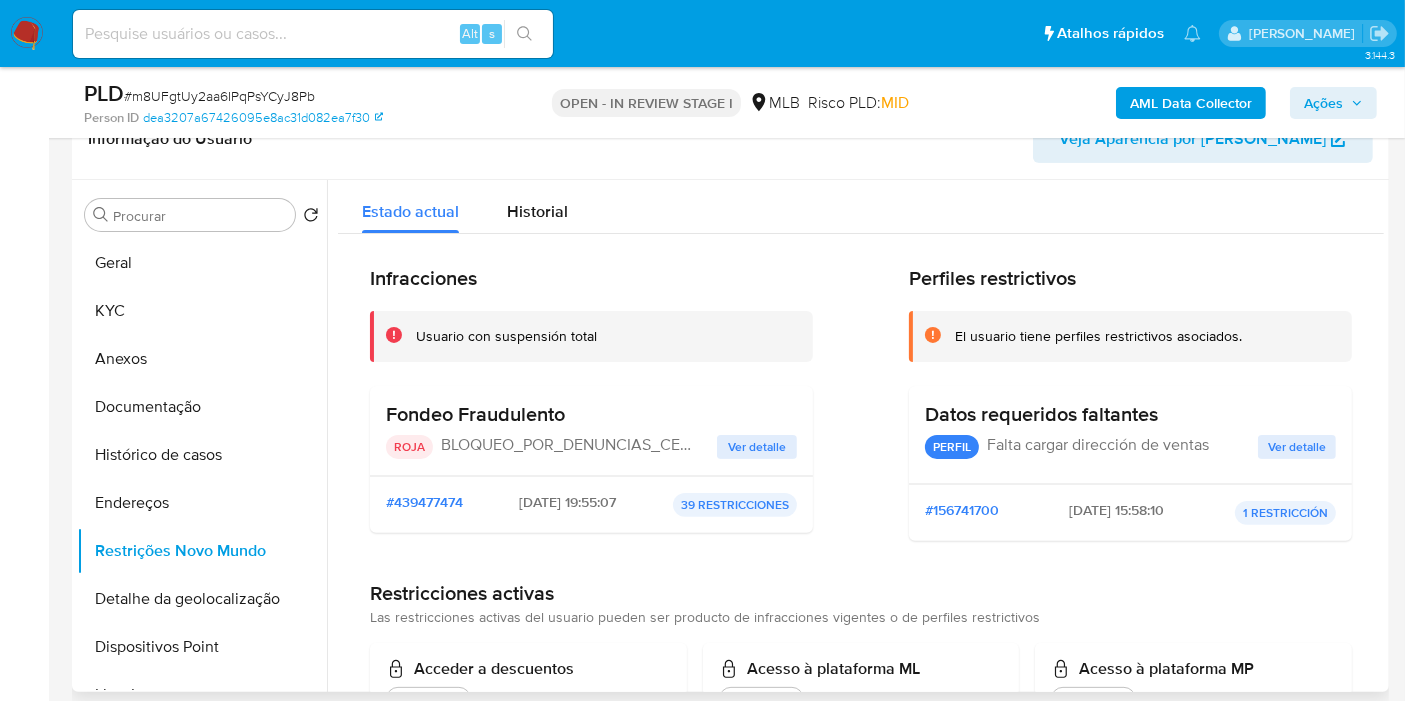 click on "BLOQUEO_POR_DENUNCIAS_CERTEZA_ALTA" at bounding box center (567, 447) 